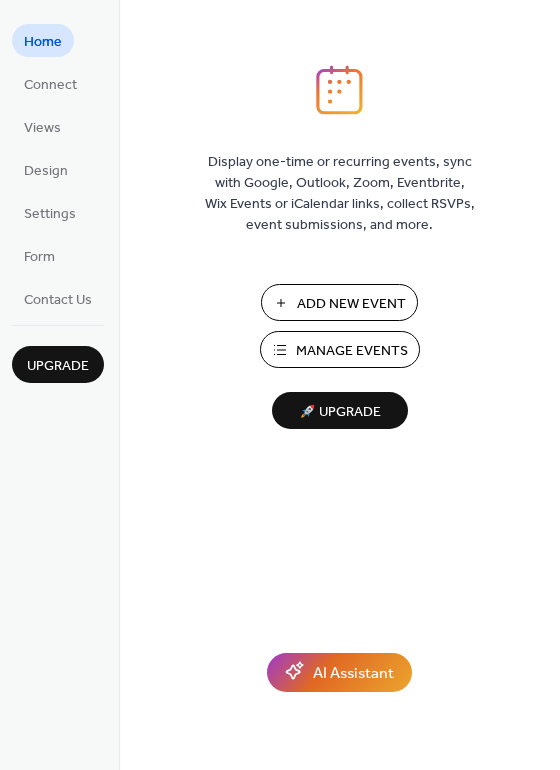 scroll, scrollTop: 0, scrollLeft: 0, axis: both 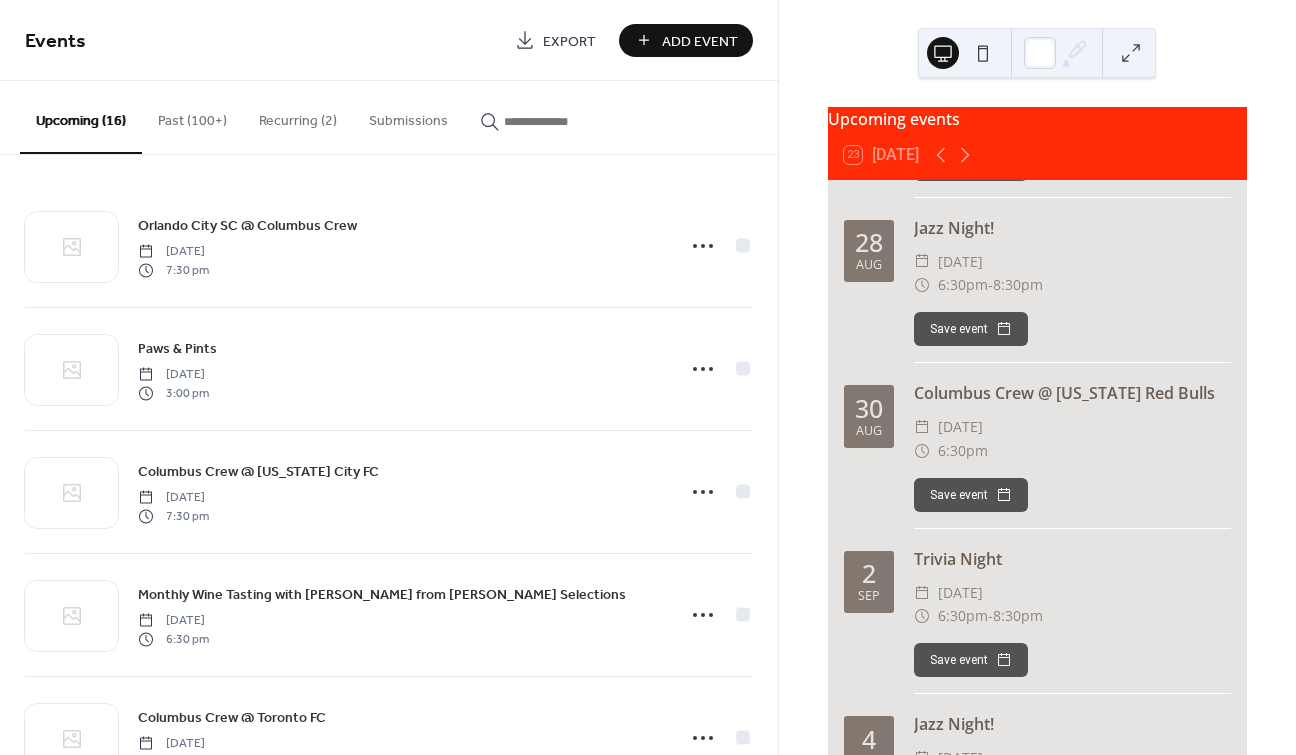 click on "Add Event" at bounding box center (686, 40) 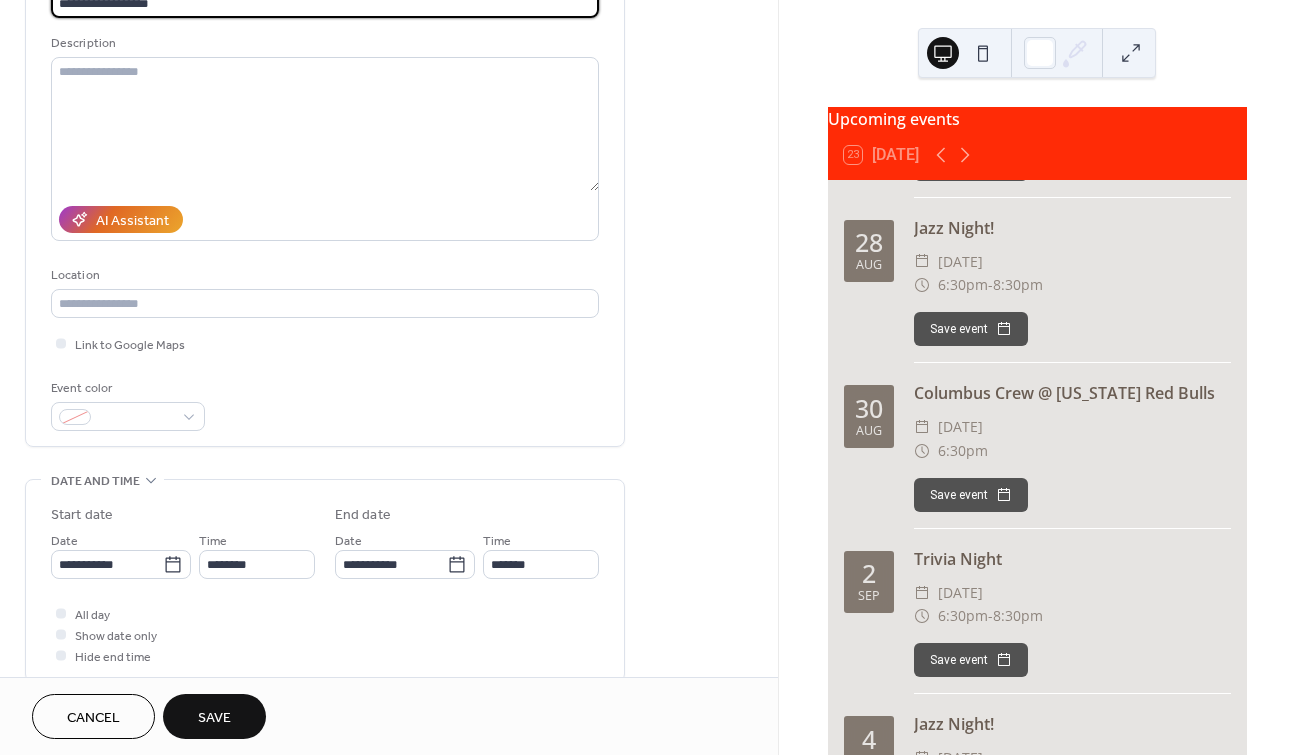 scroll, scrollTop: 176, scrollLeft: 0, axis: vertical 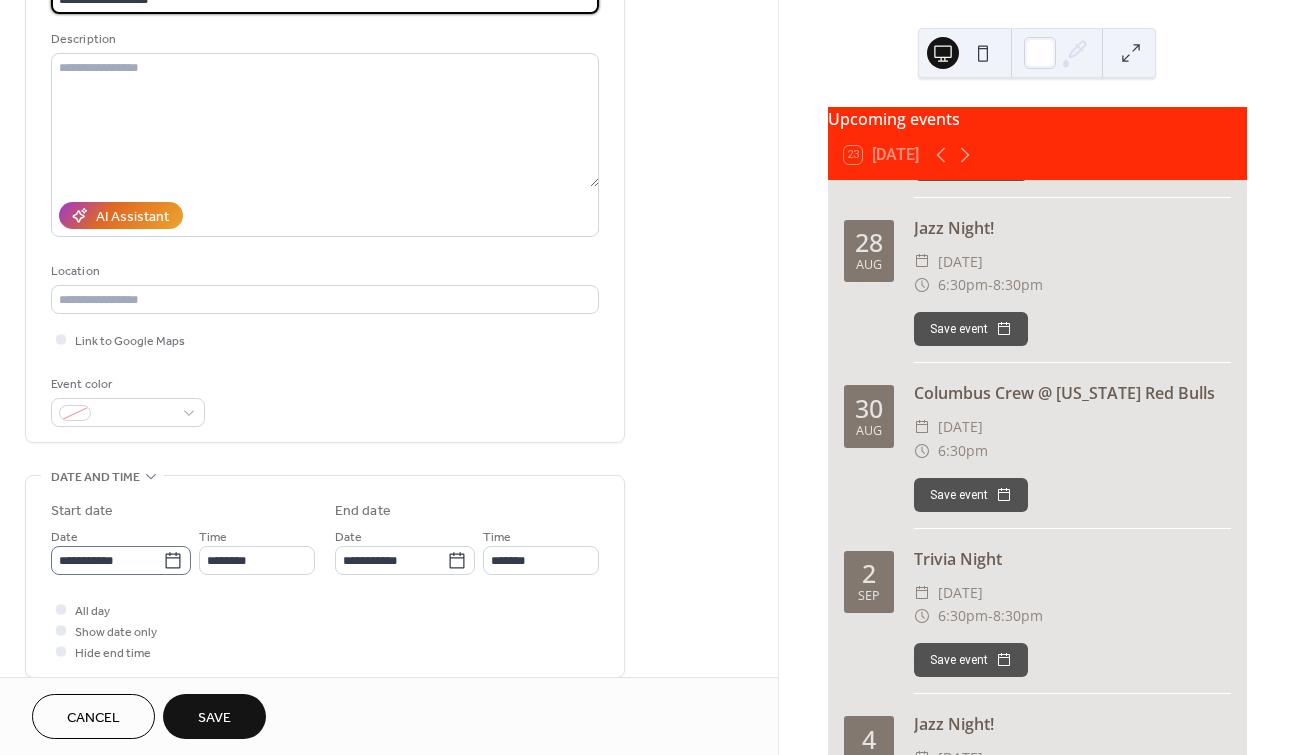 type on "**********" 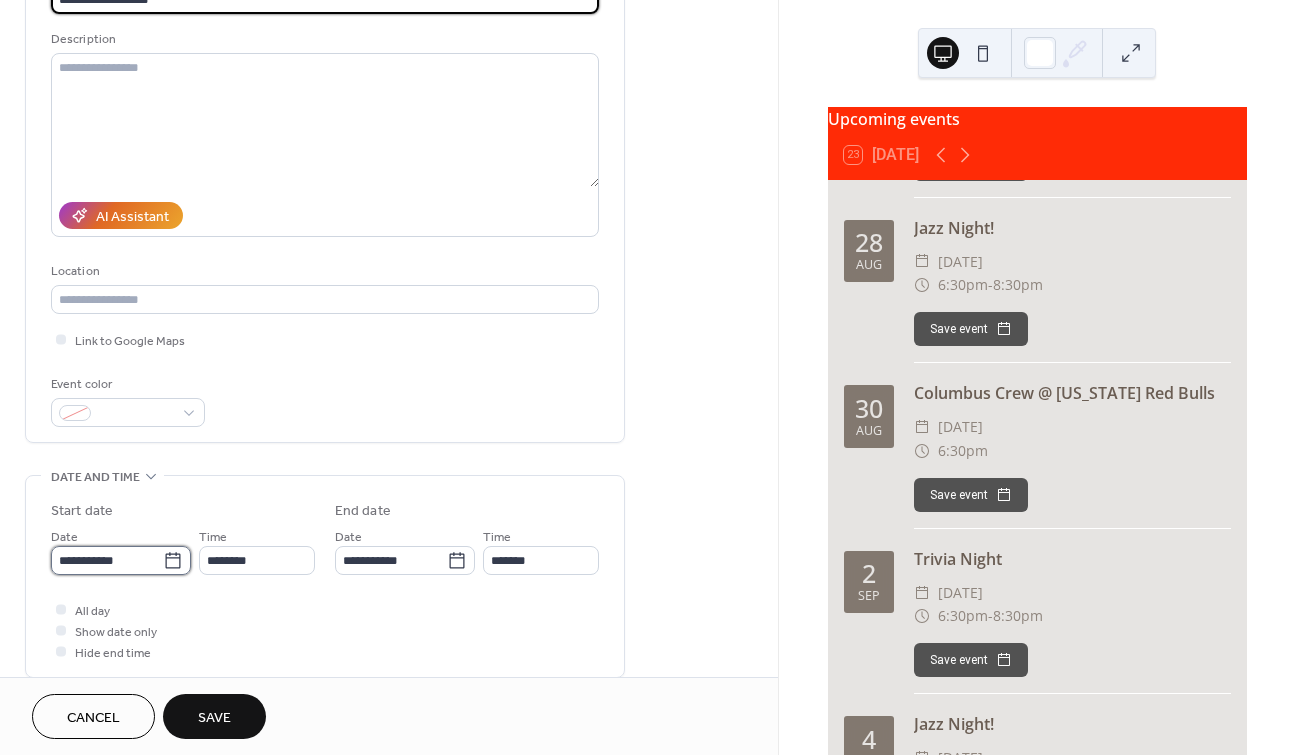 click on "**********" at bounding box center (107, 560) 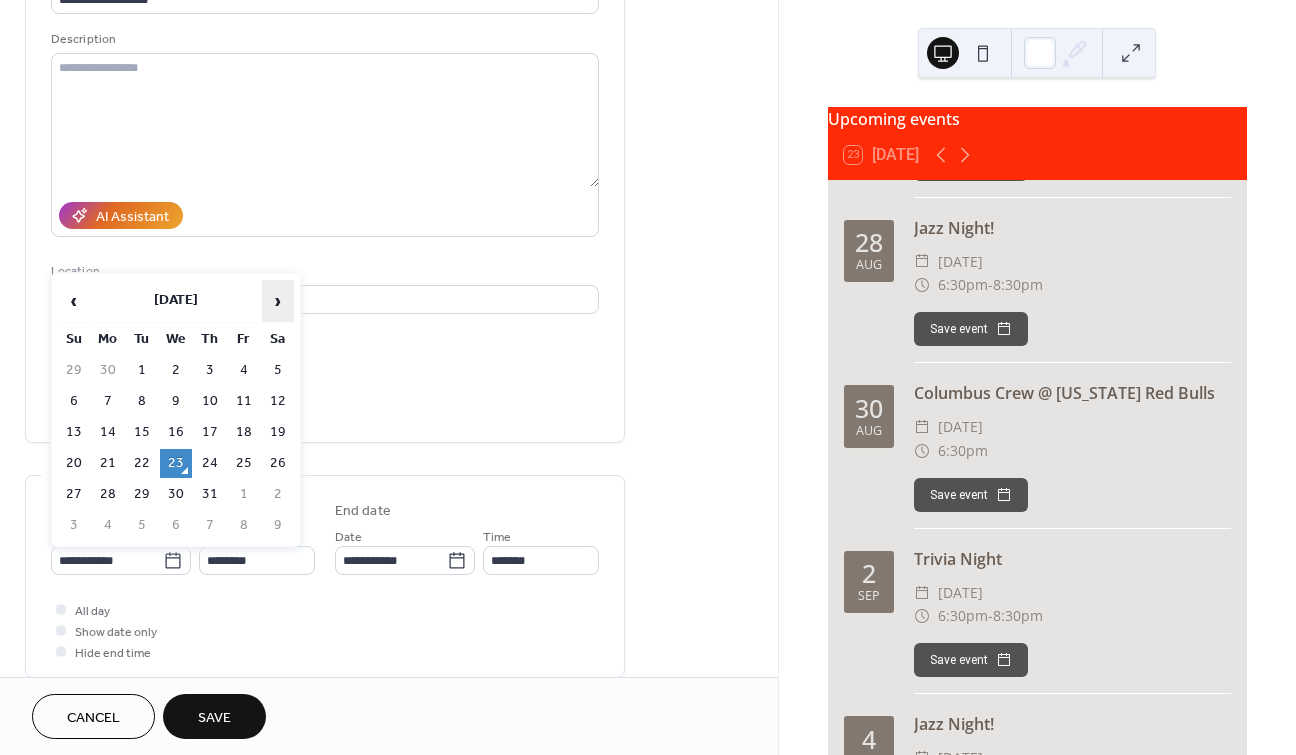 click on "›" at bounding box center [278, 301] 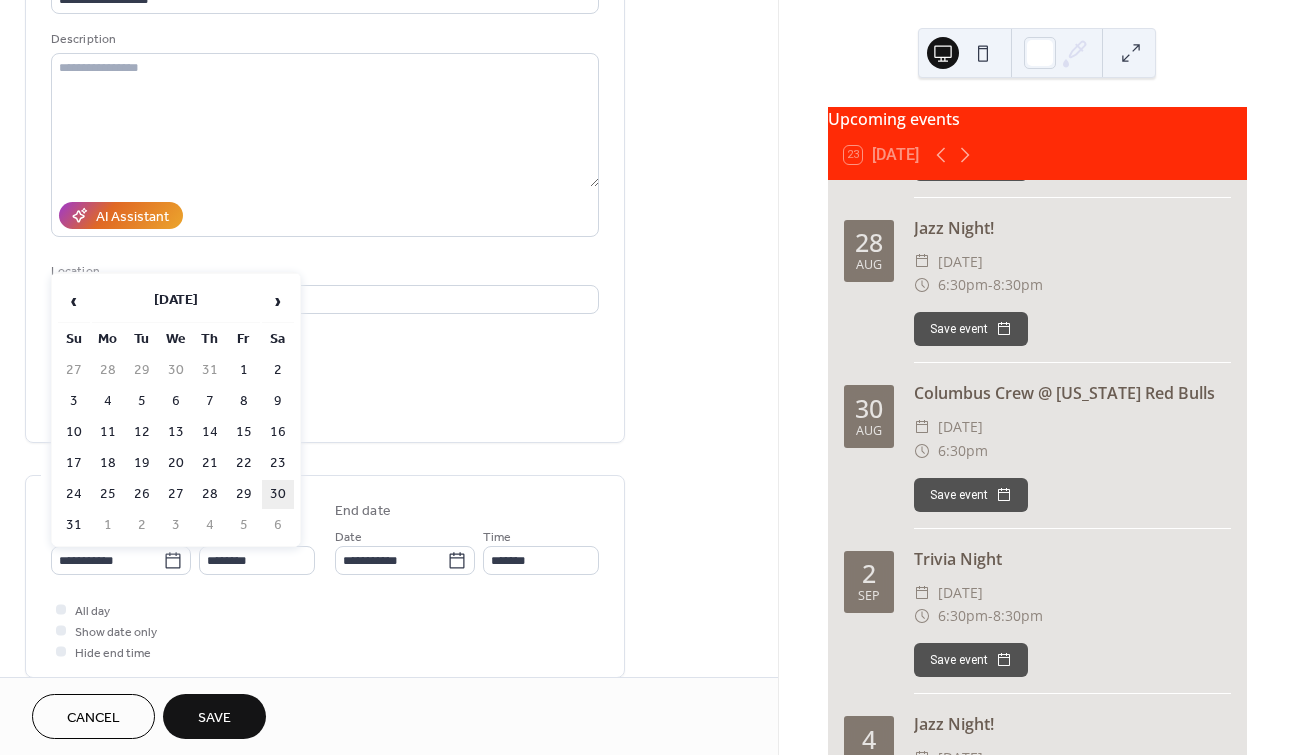 click on "30" at bounding box center (278, 494) 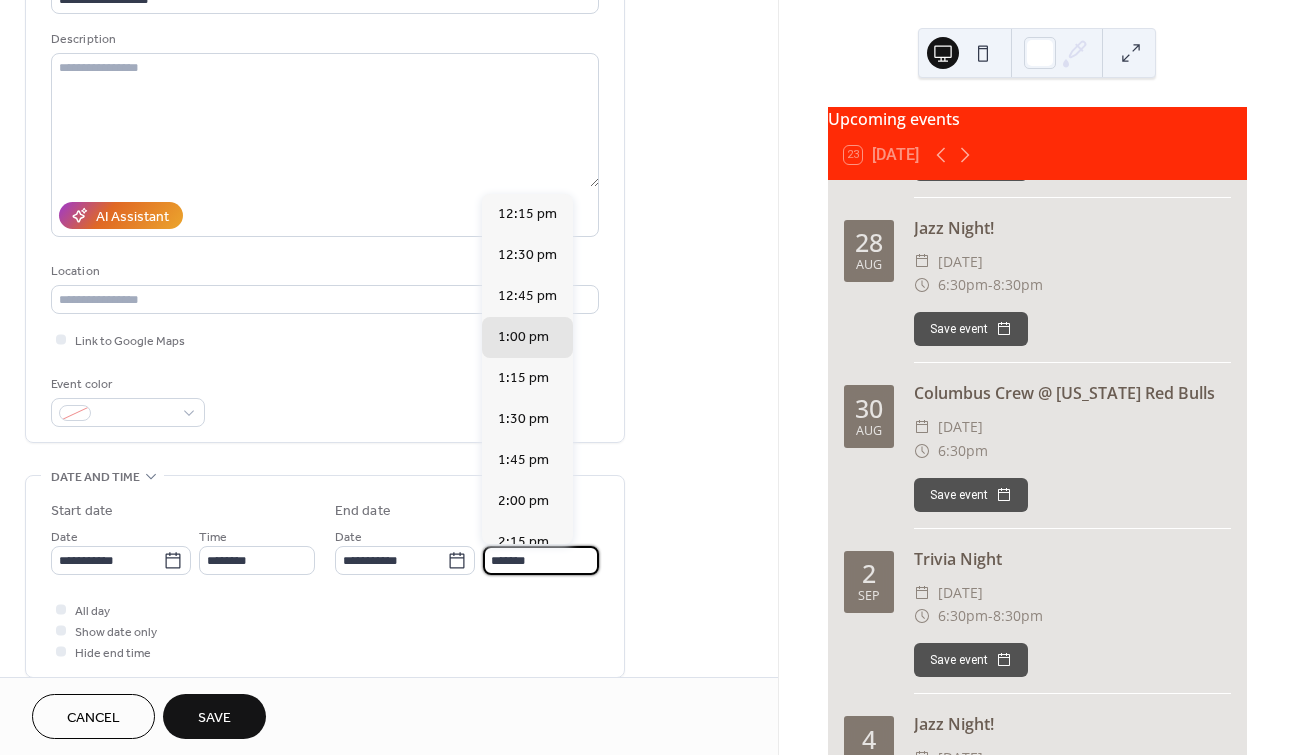 click on "*******" at bounding box center [541, 560] 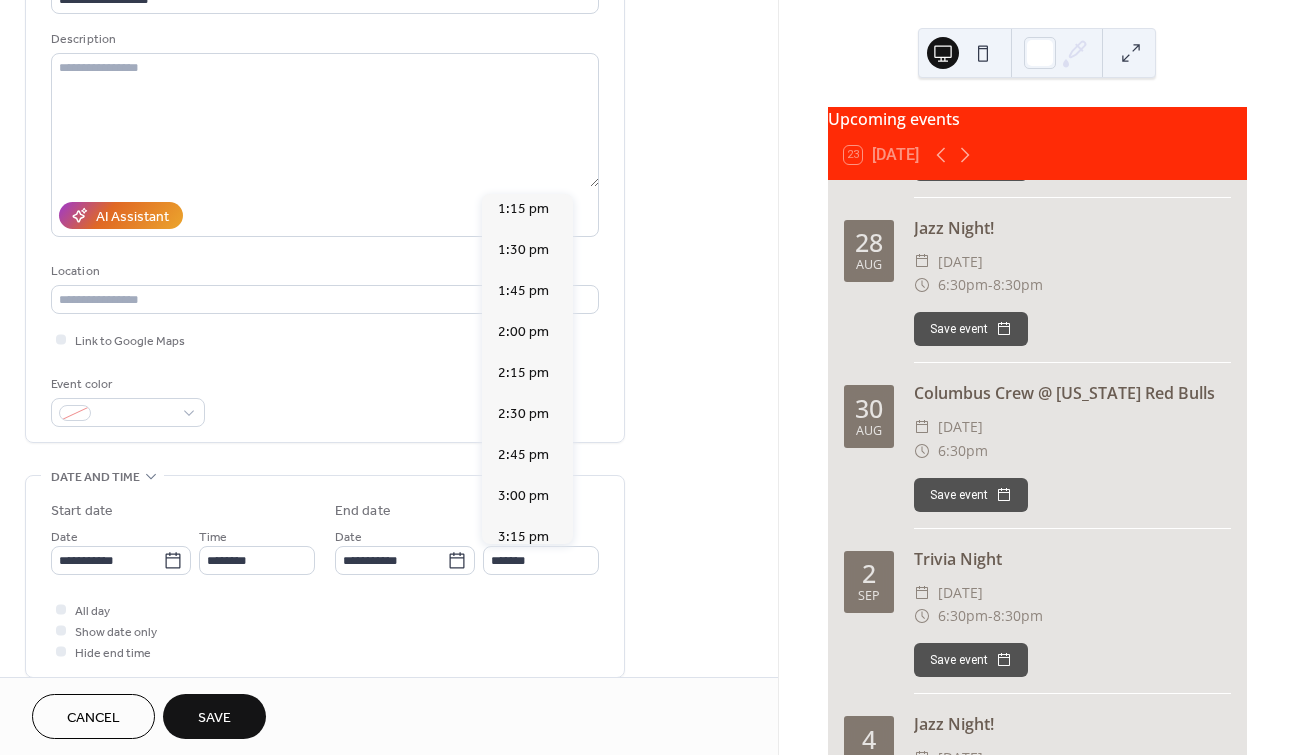 scroll, scrollTop: 183, scrollLeft: 0, axis: vertical 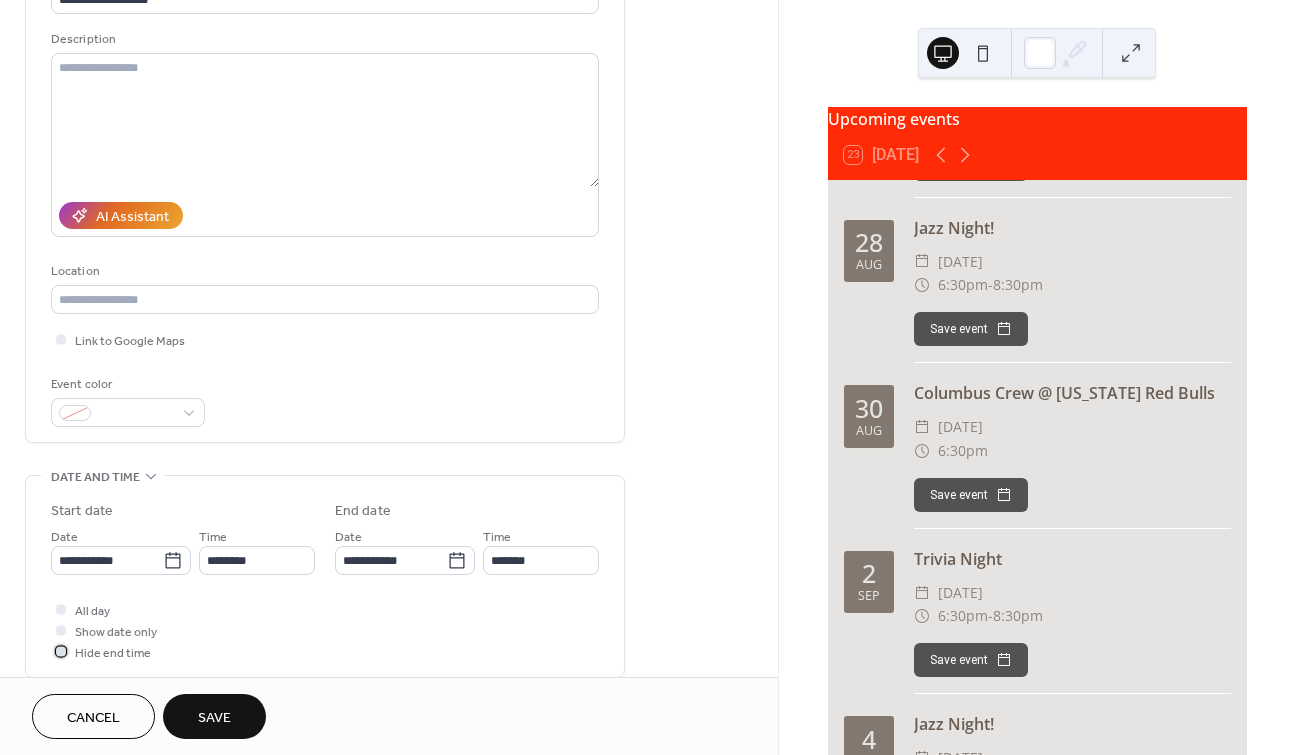 click at bounding box center [61, 651] 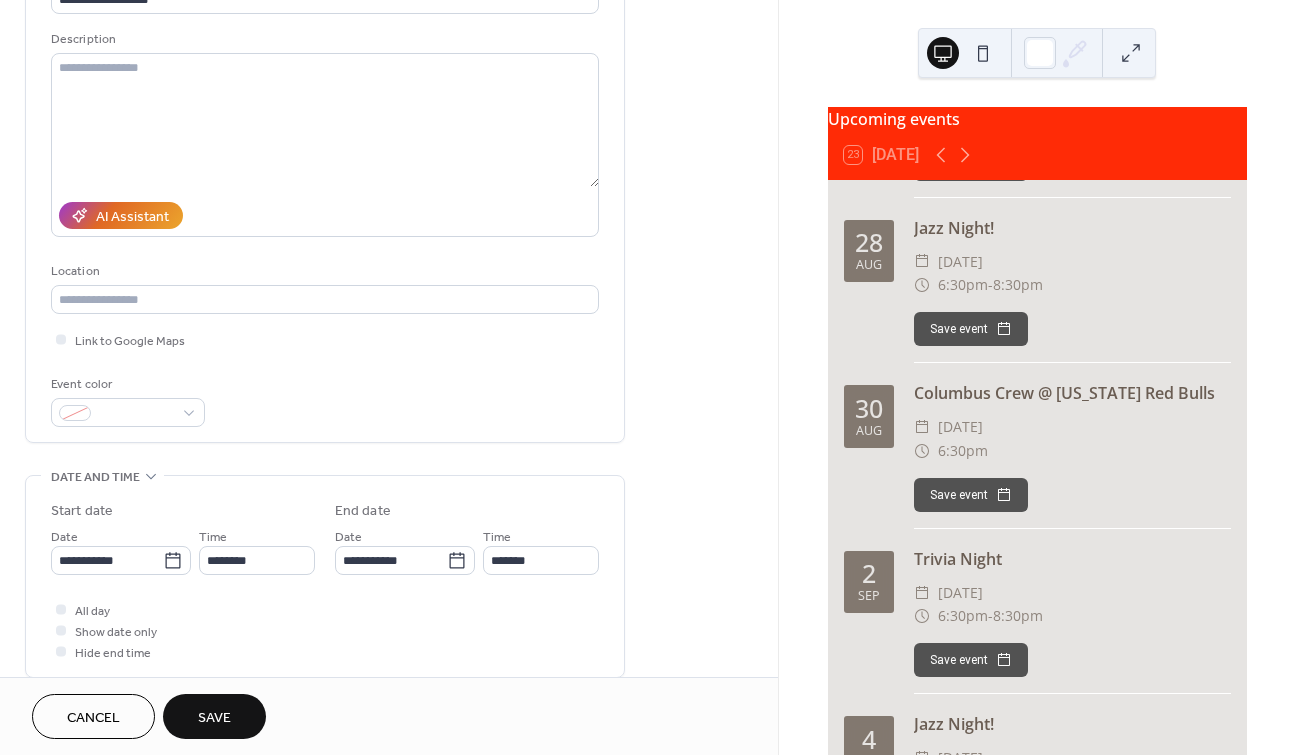 click on "Save" at bounding box center (214, 718) 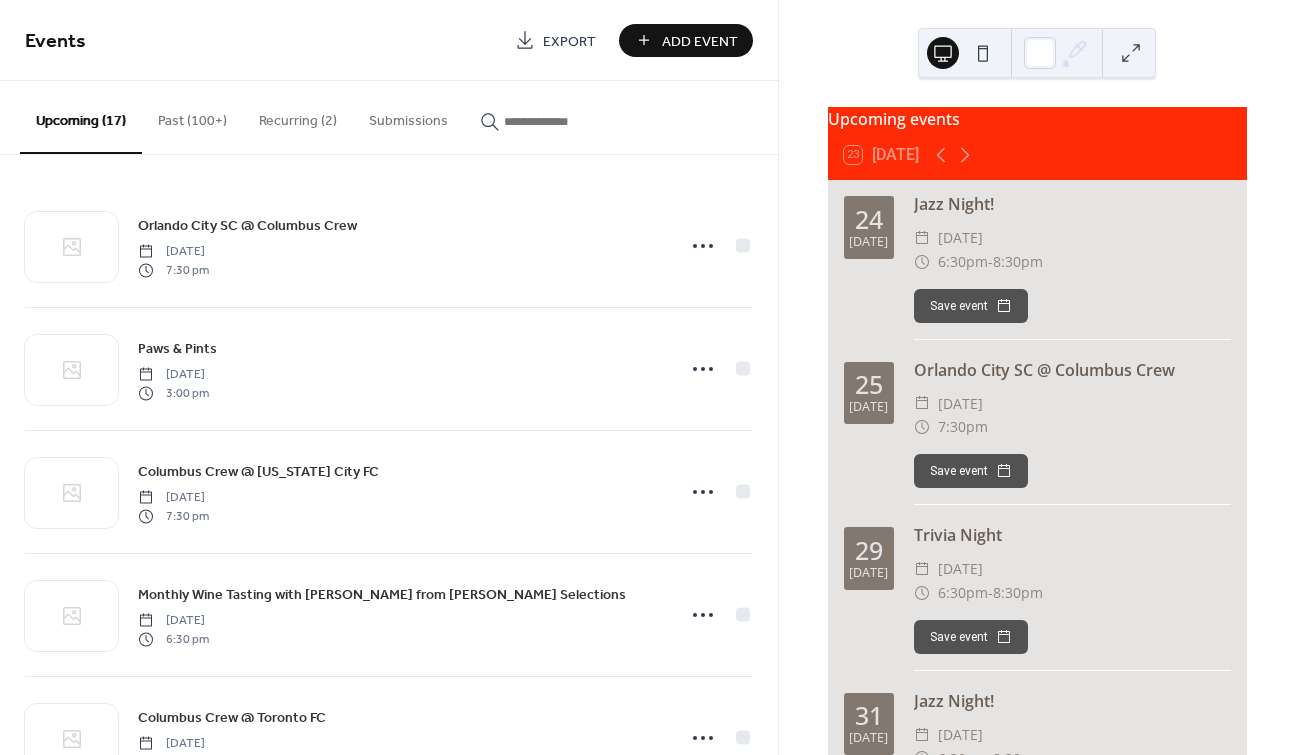 scroll, scrollTop: 0, scrollLeft: 0, axis: both 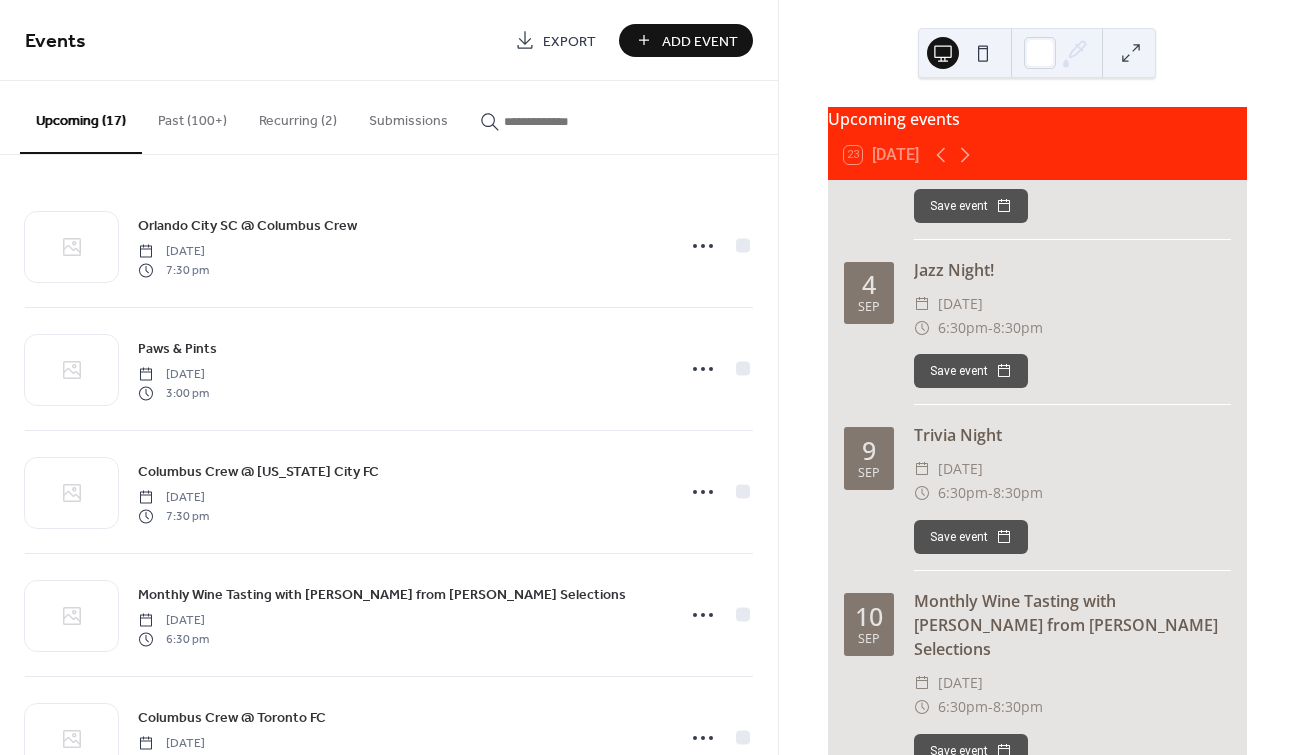 click on "Add Event" at bounding box center (686, 40) 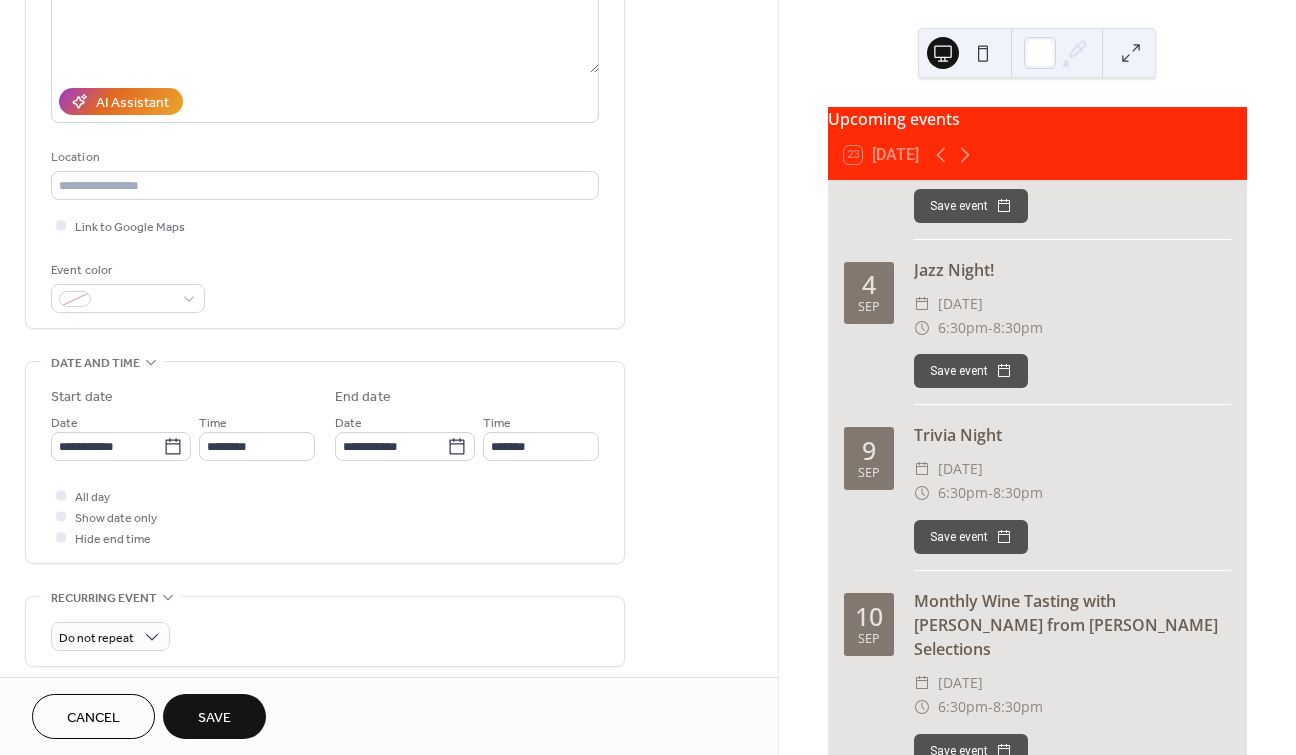 scroll, scrollTop: 292, scrollLeft: 0, axis: vertical 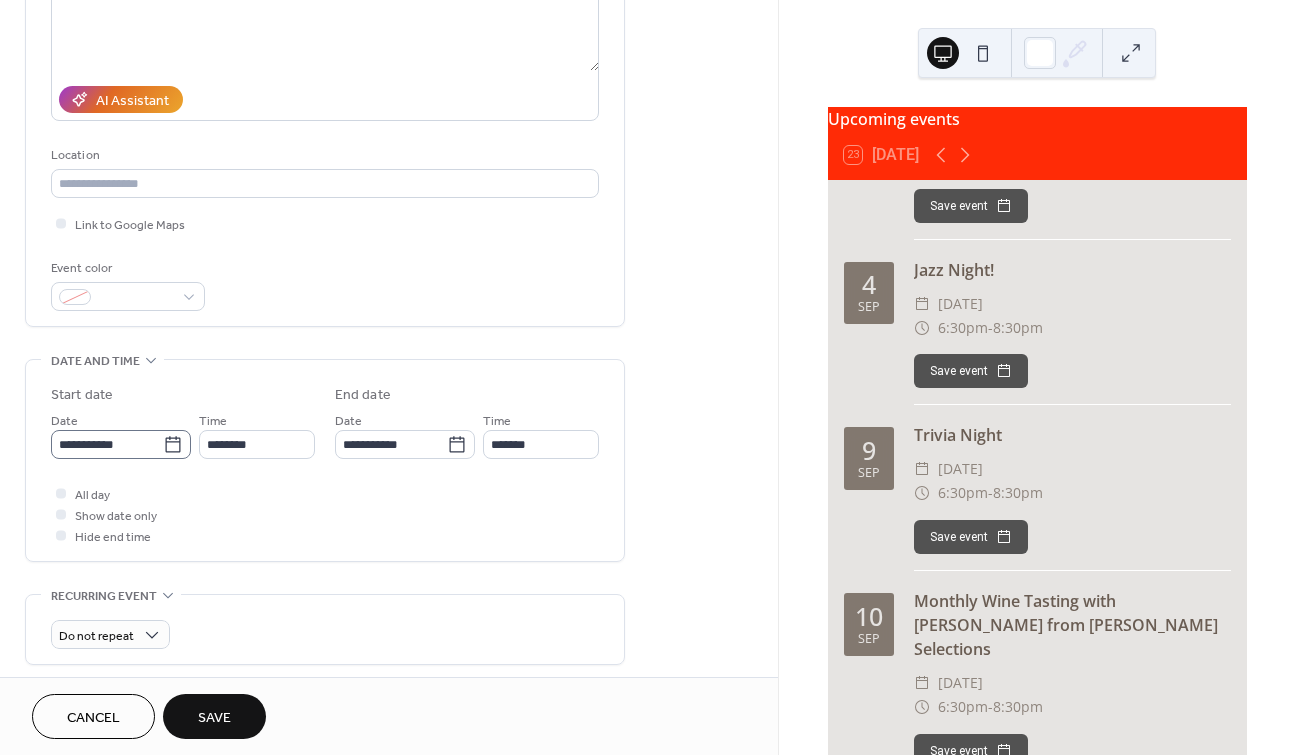 type on "**********" 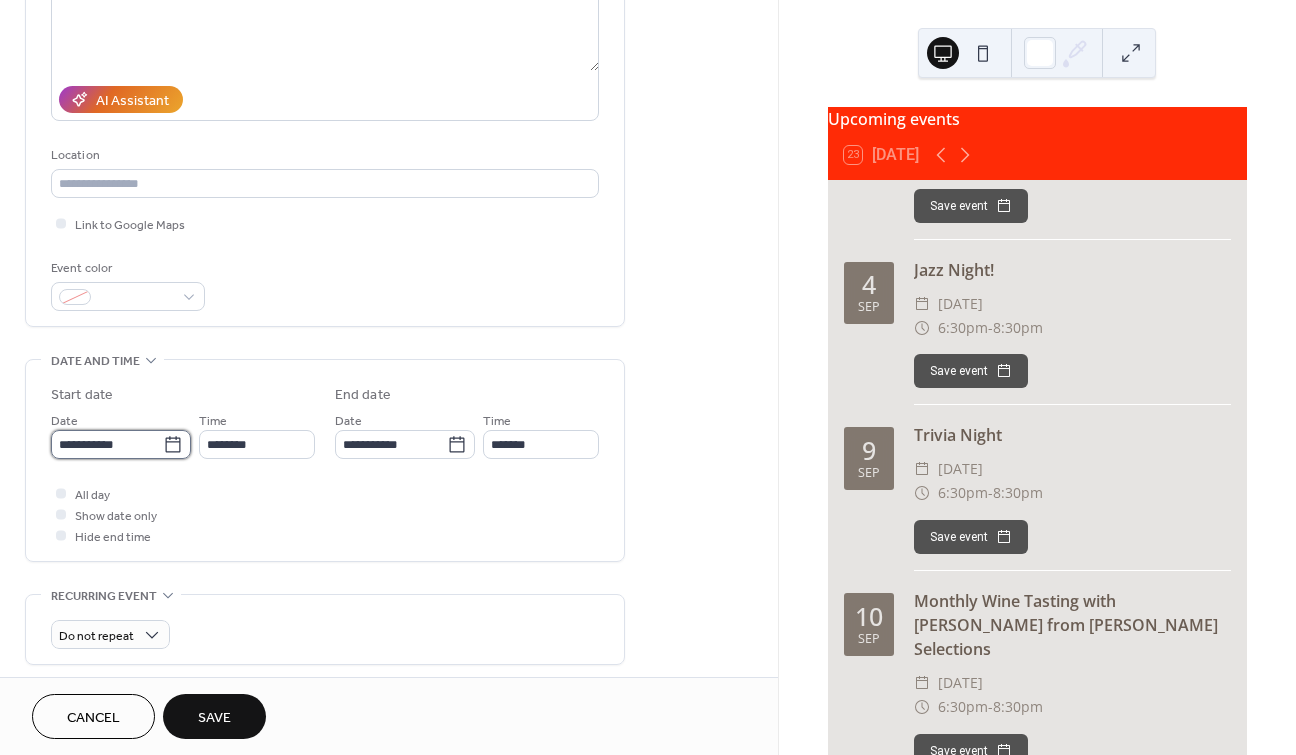 click on "**********" at bounding box center (107, 444) 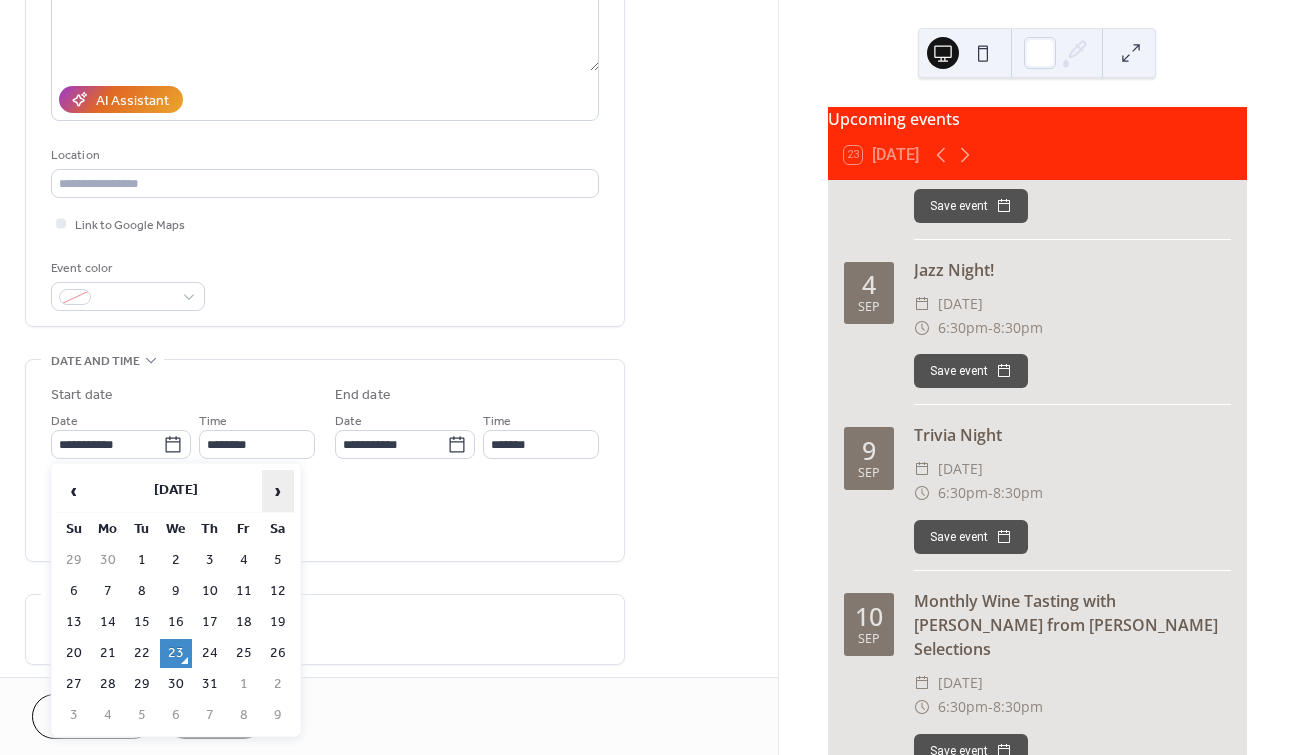 click on "›" at bounding box center [278, 491] 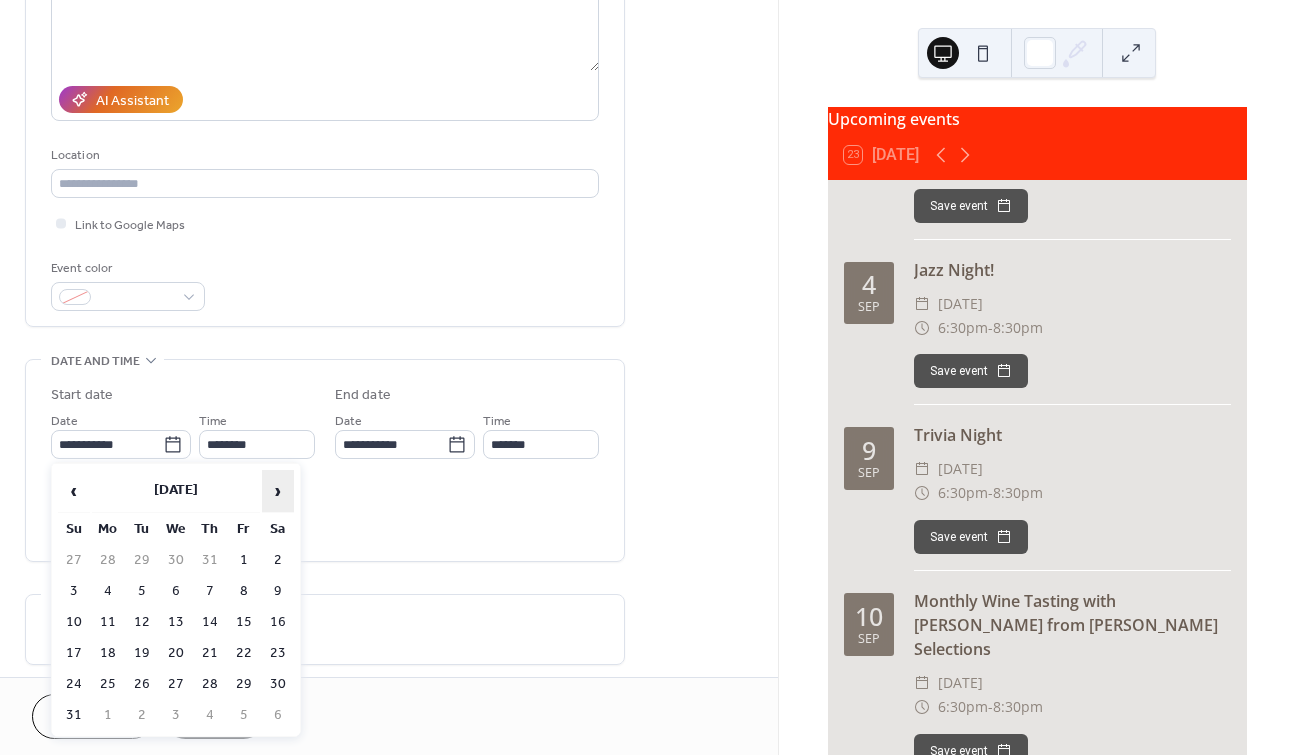 click on "›" at bounding box center [278, 491] 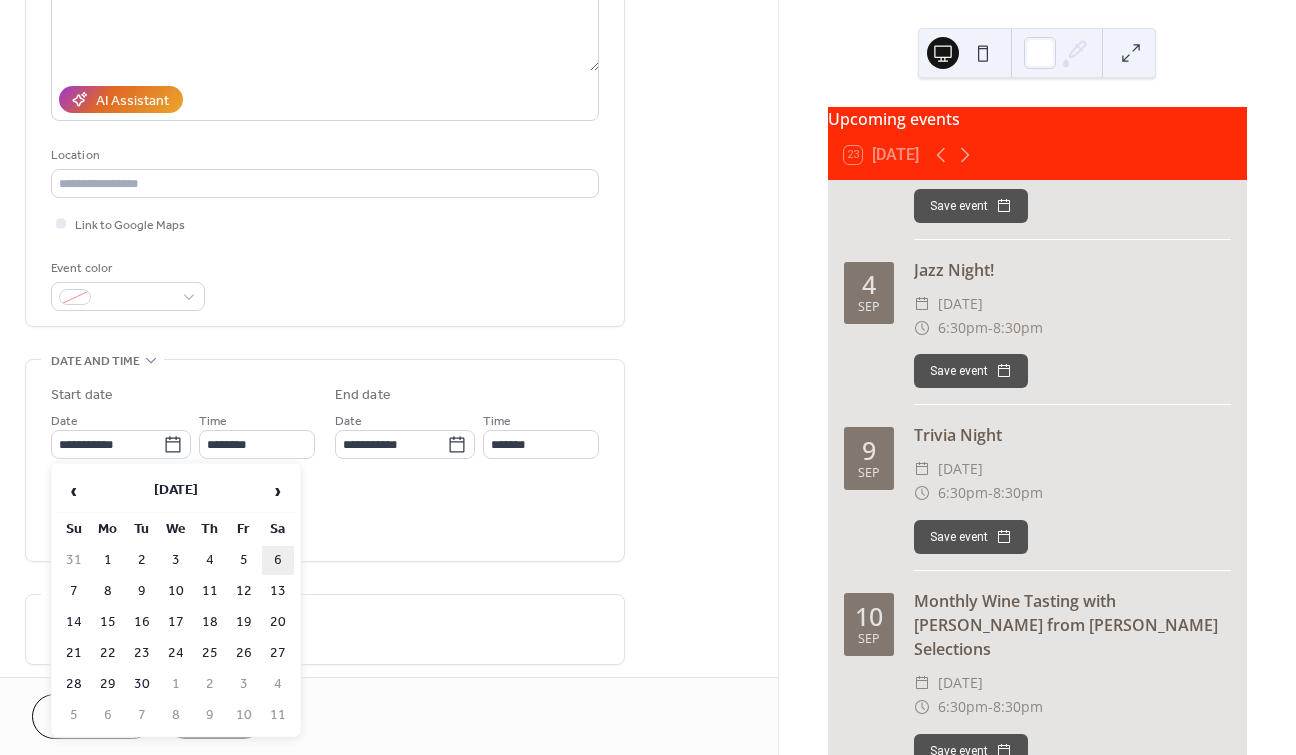 click on "6" at bounding box center (278, 560) 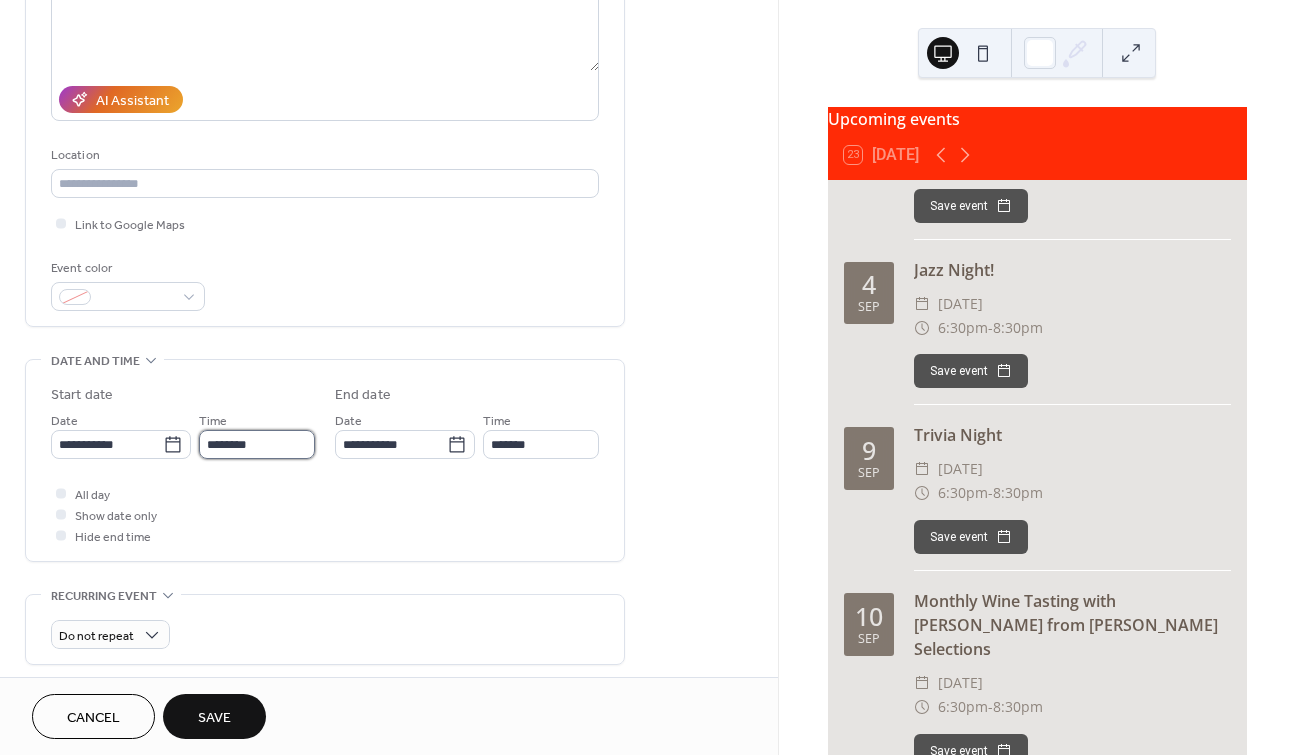 click on "********" at bounding box center (257, 444) 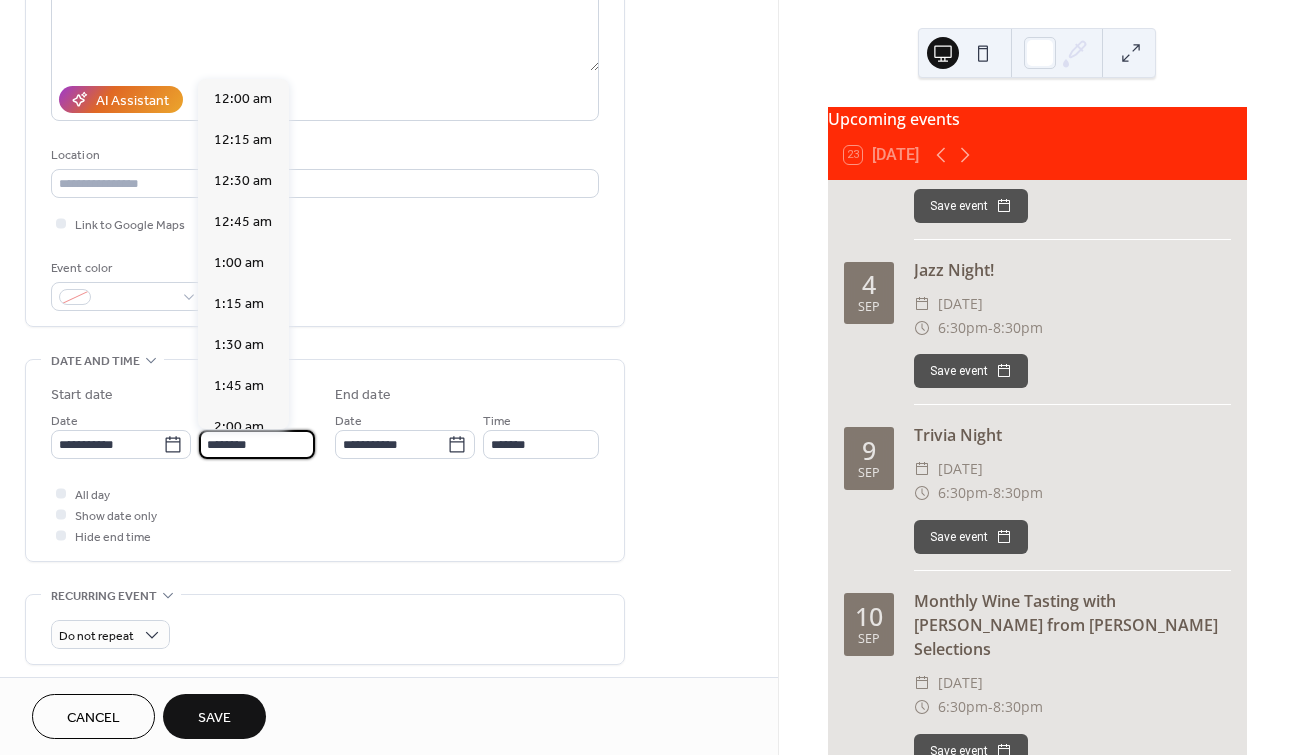 scroll, scrollTop: 1968, scrollLeft: 0, axis: vertical 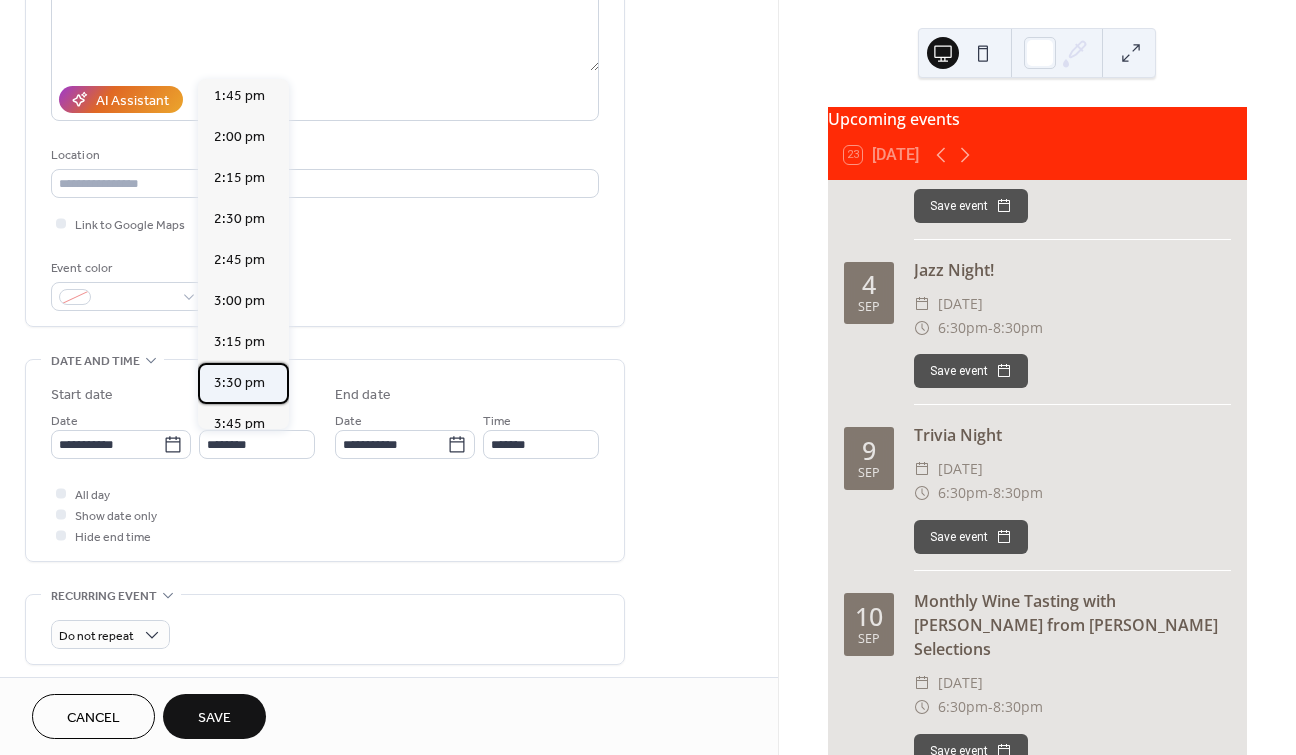 click on "3:30 pm" at bounding box center [239, 382] 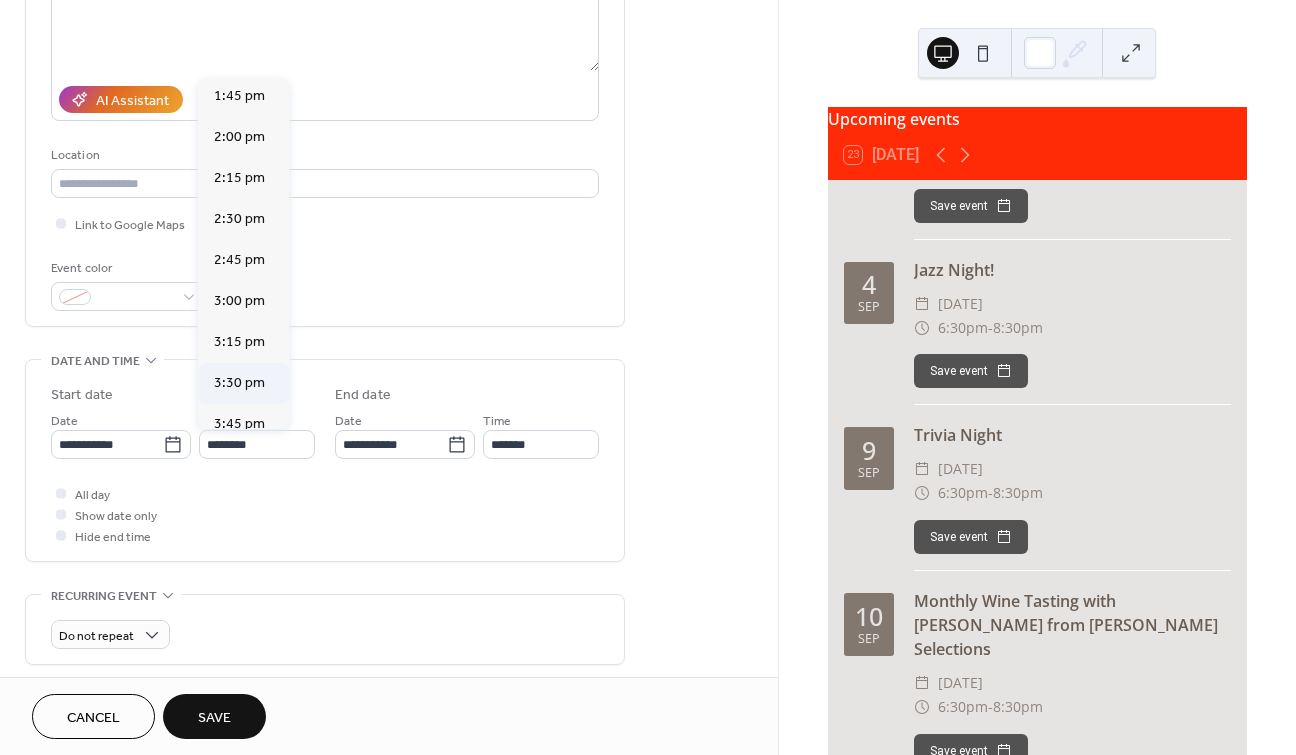 type on "*******" 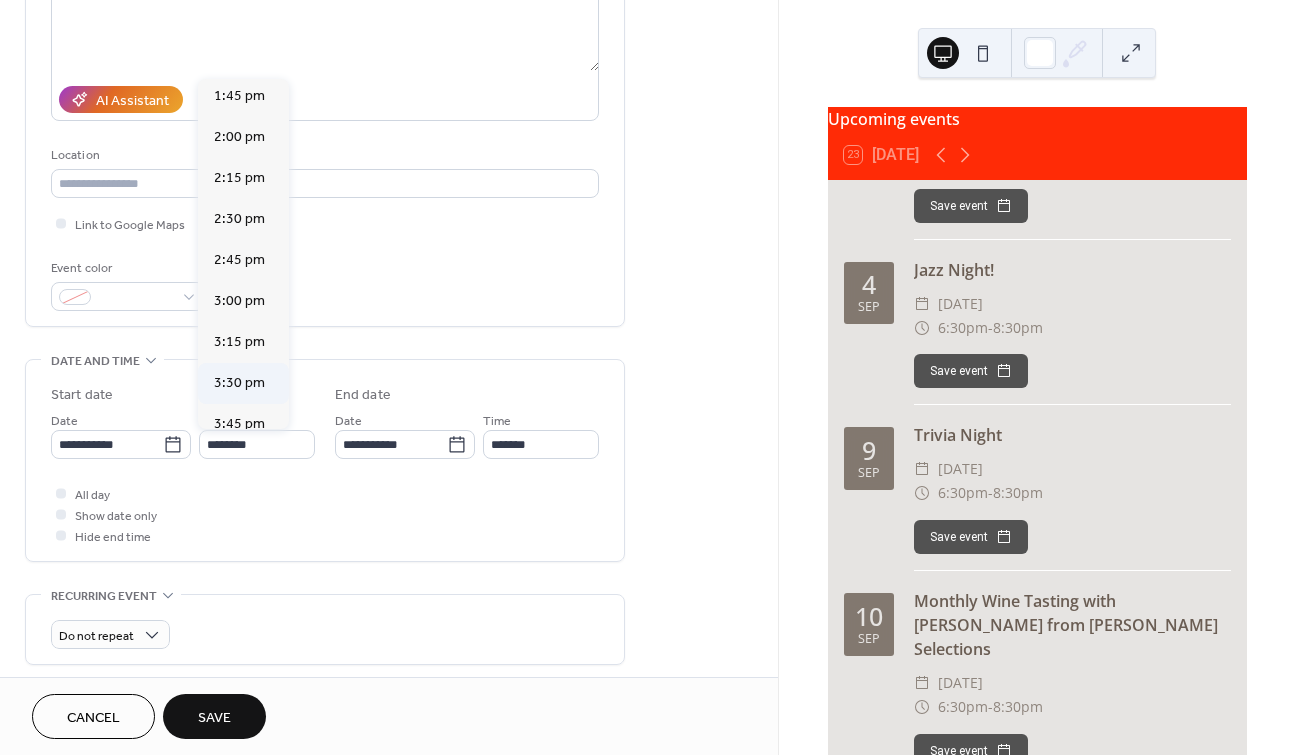 type on "*******" 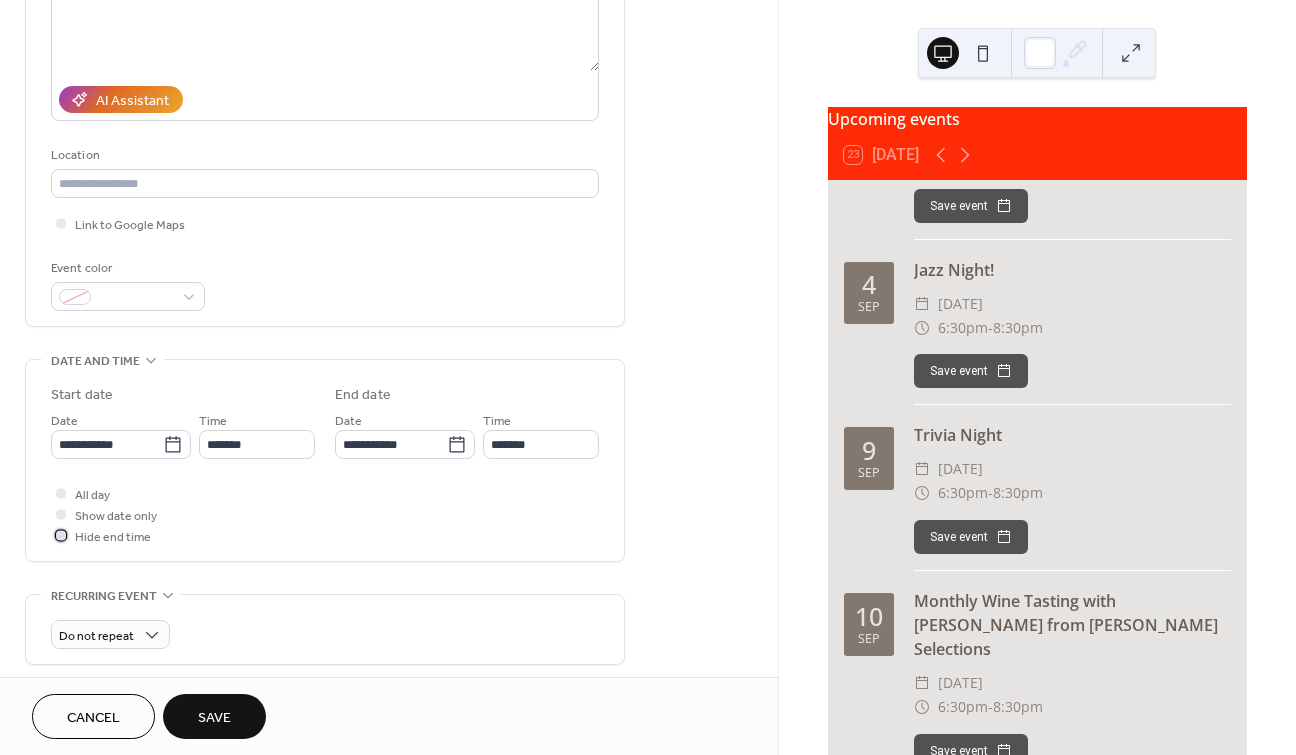 click at bounding box center (61, 535) 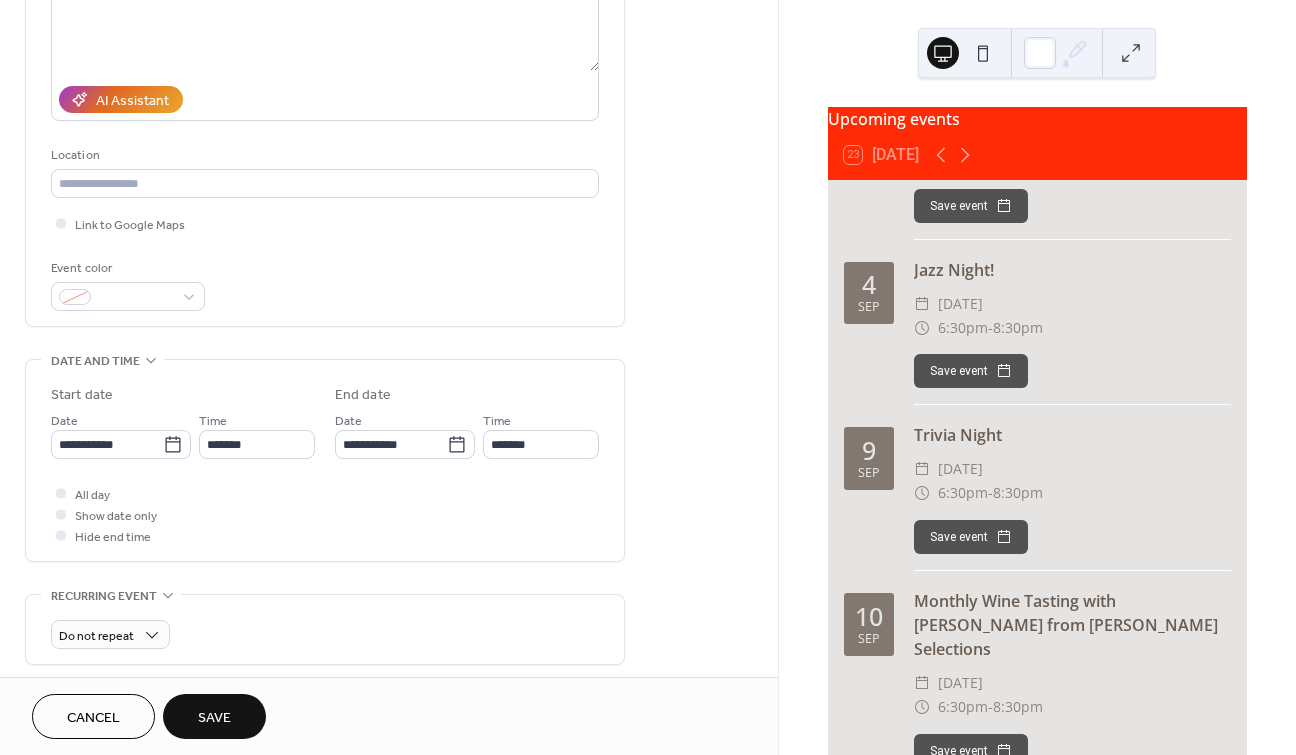 click on "Save" at bounding box center [214, 718] 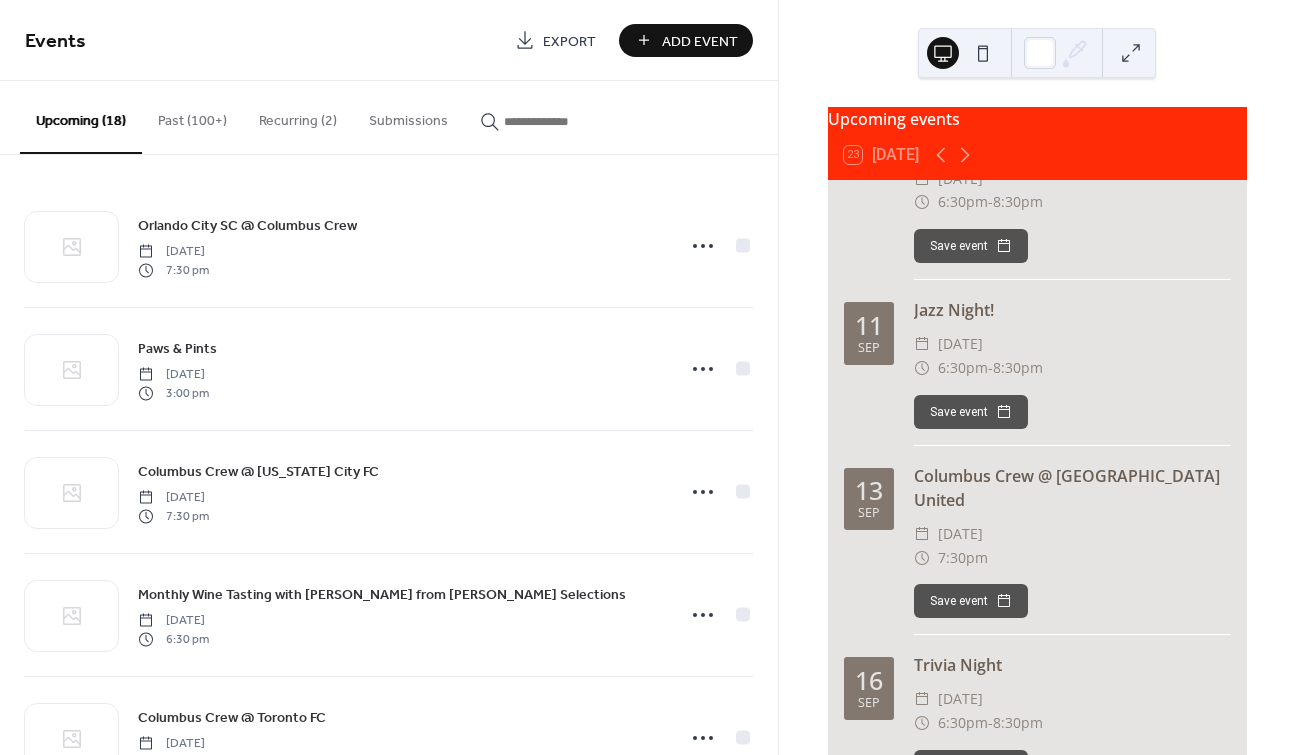 scroll, scrollTop: 4027, scrollLeft: 0, axis: vertical 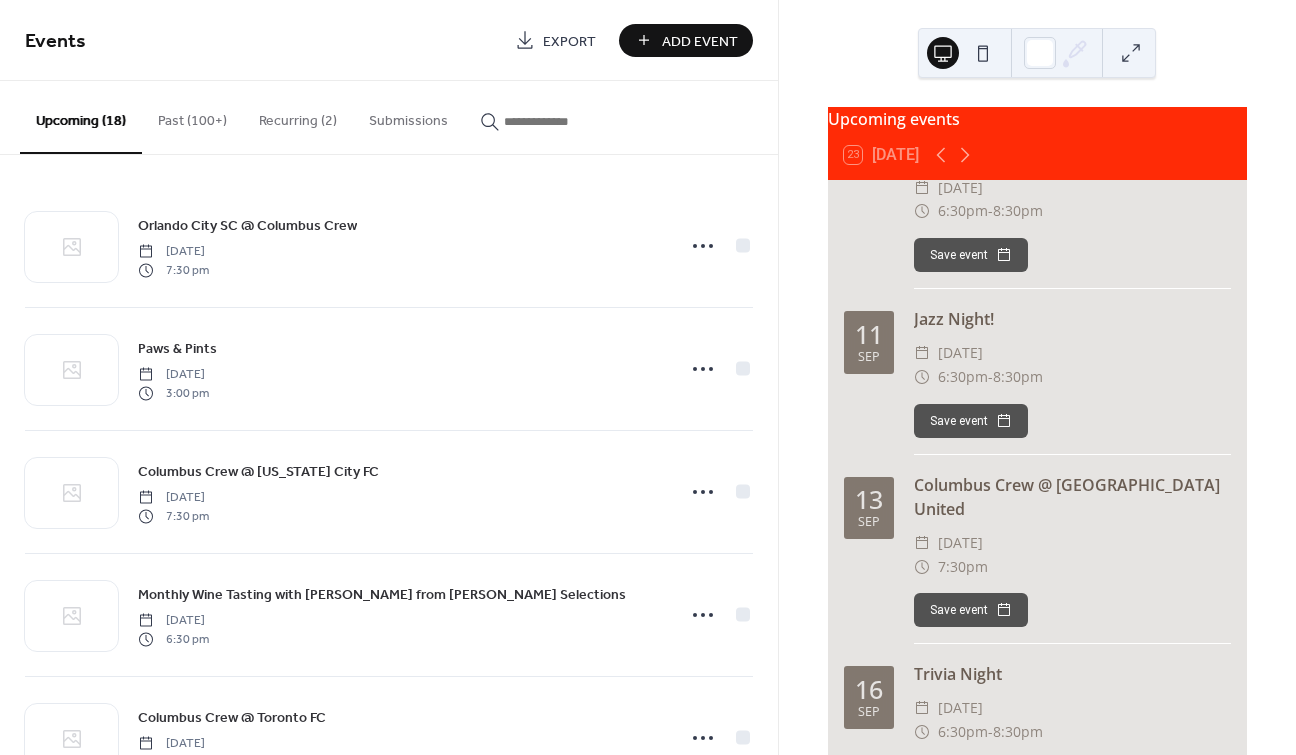click on "Add Event" at bounding box center [700, 41] 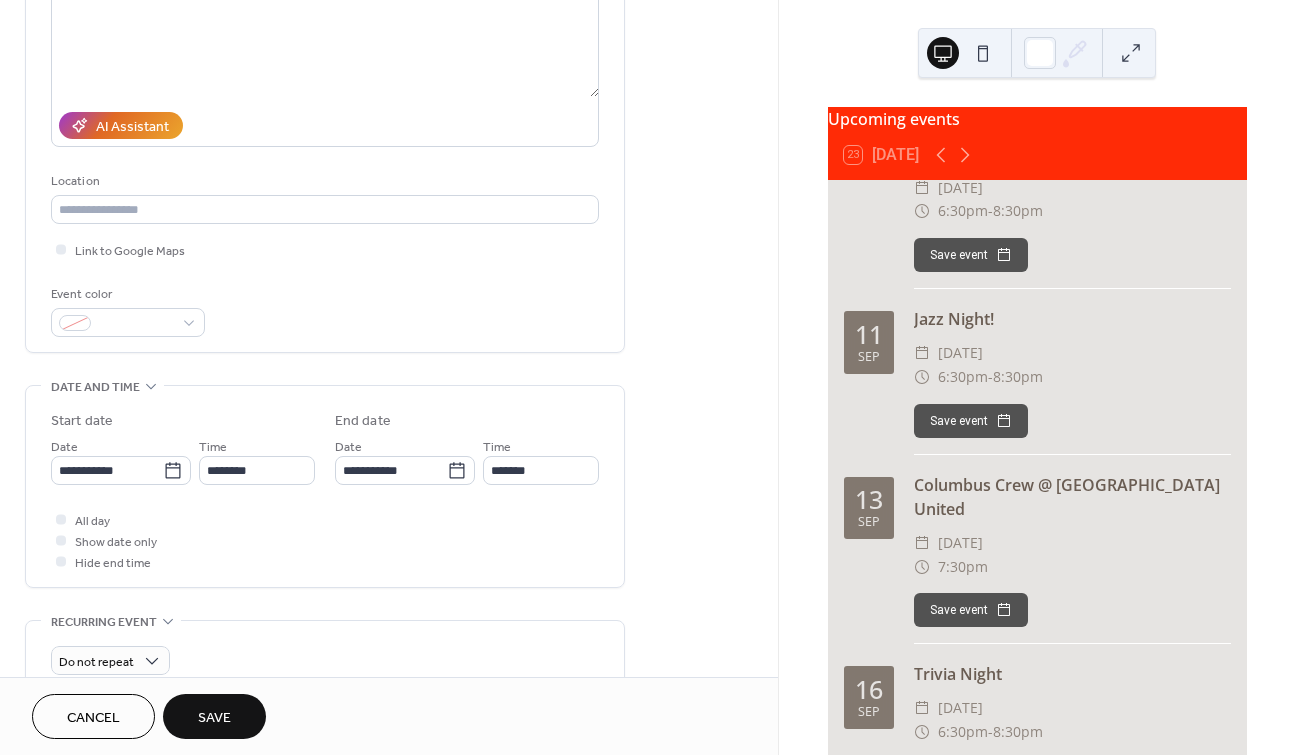 scroll, scrollTop: 270, scrollLeft: 0, axis: vertical 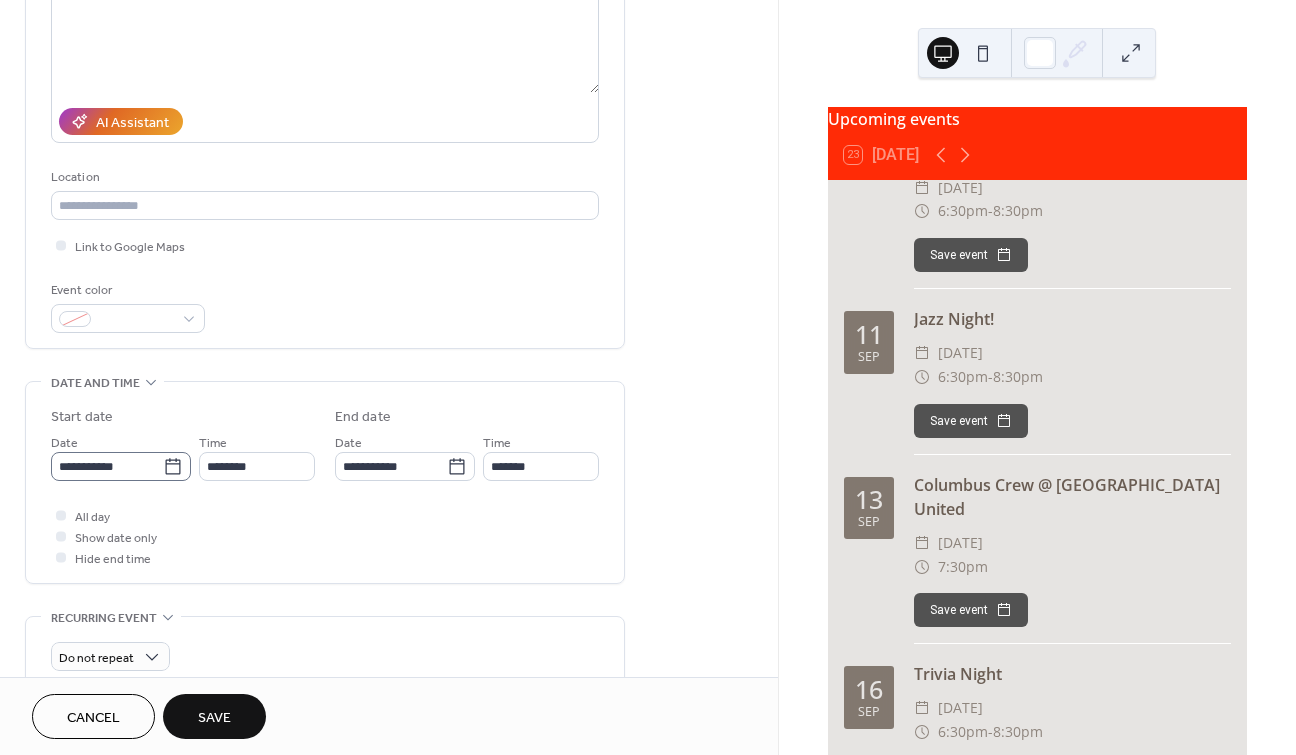 type on "**********" 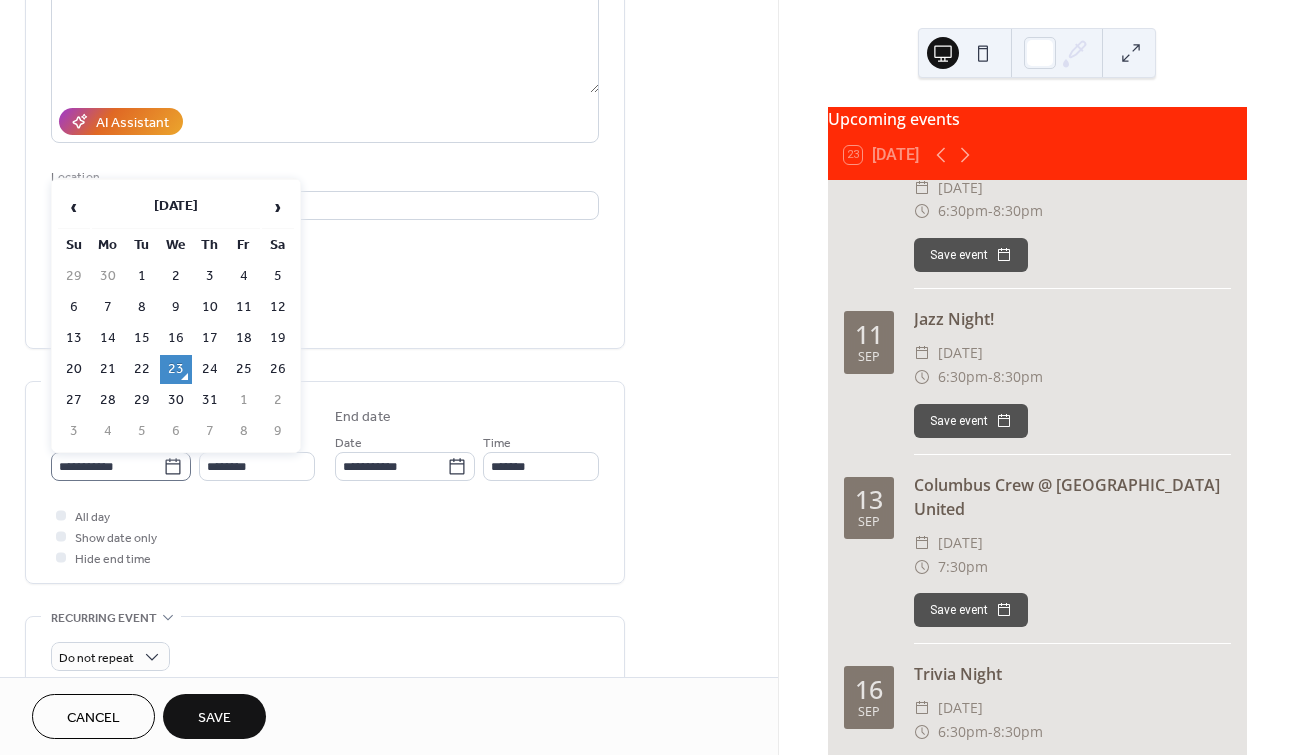 click 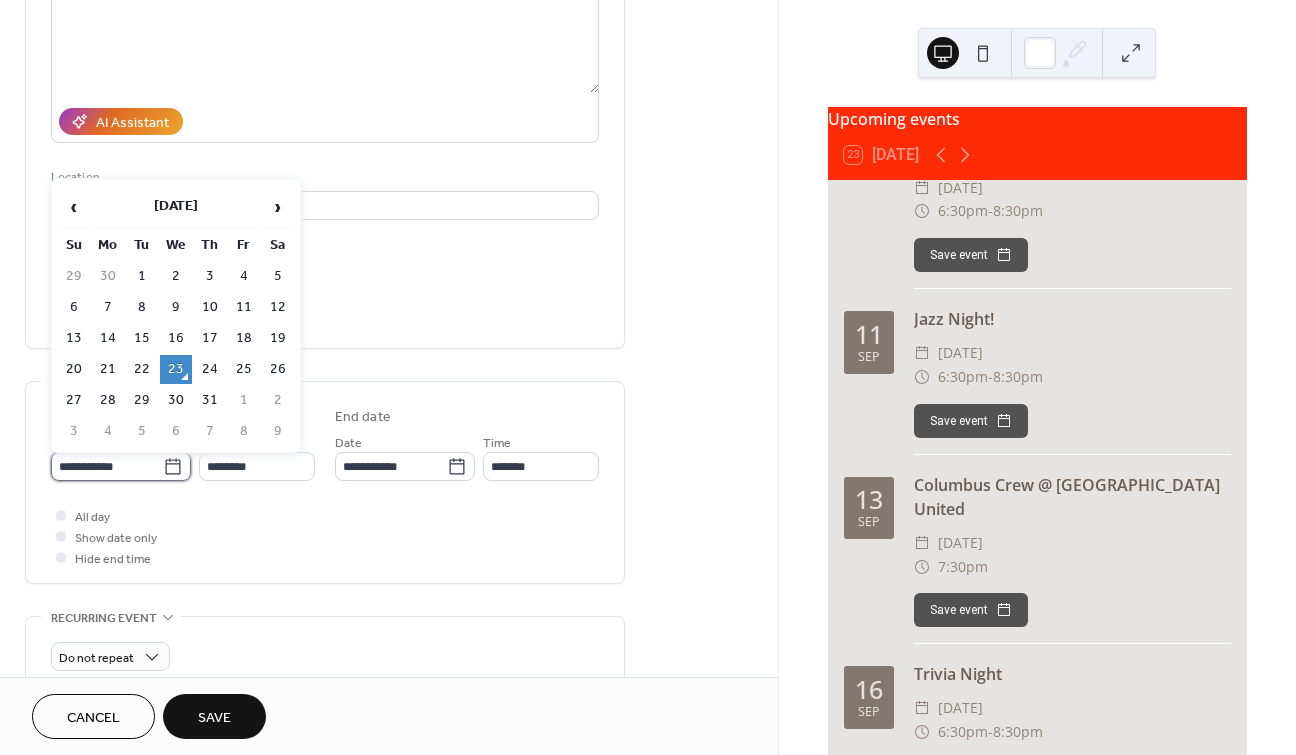 click on "**********" at bounding box center (107, 466) 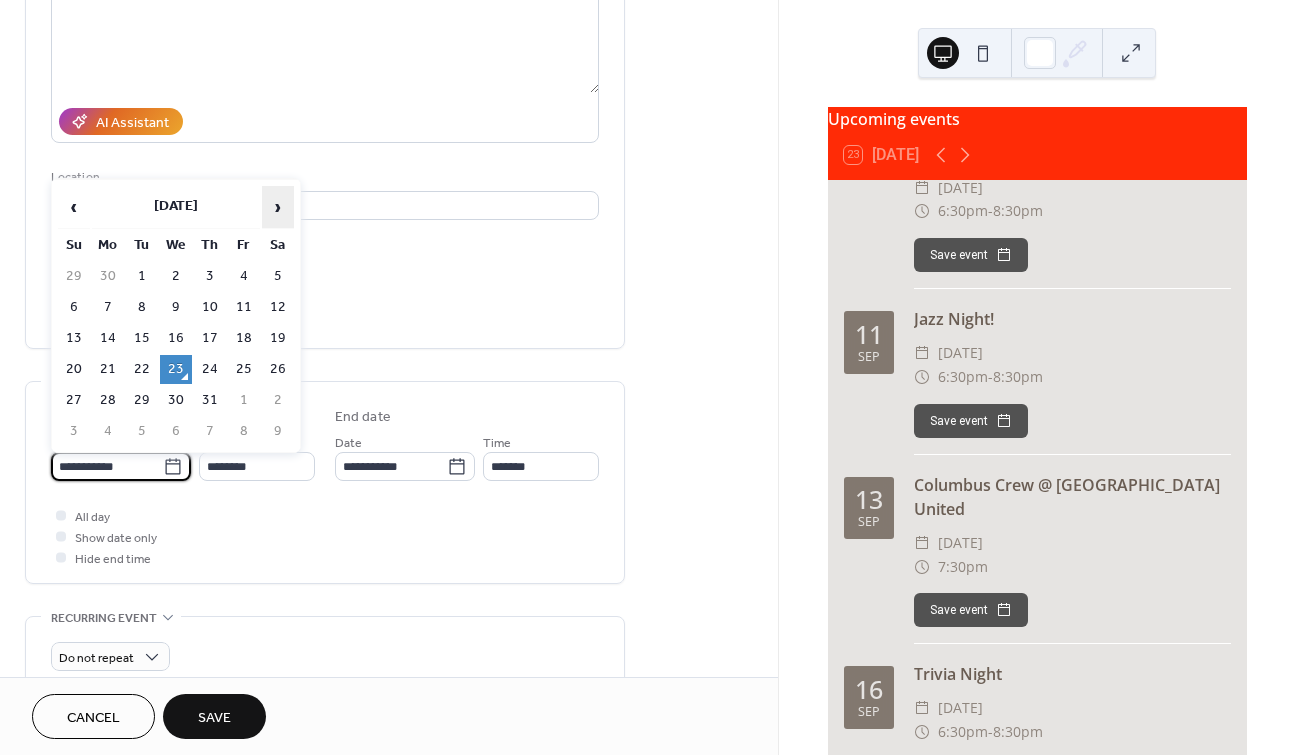 click on "›" at bounding box center (278, 207) 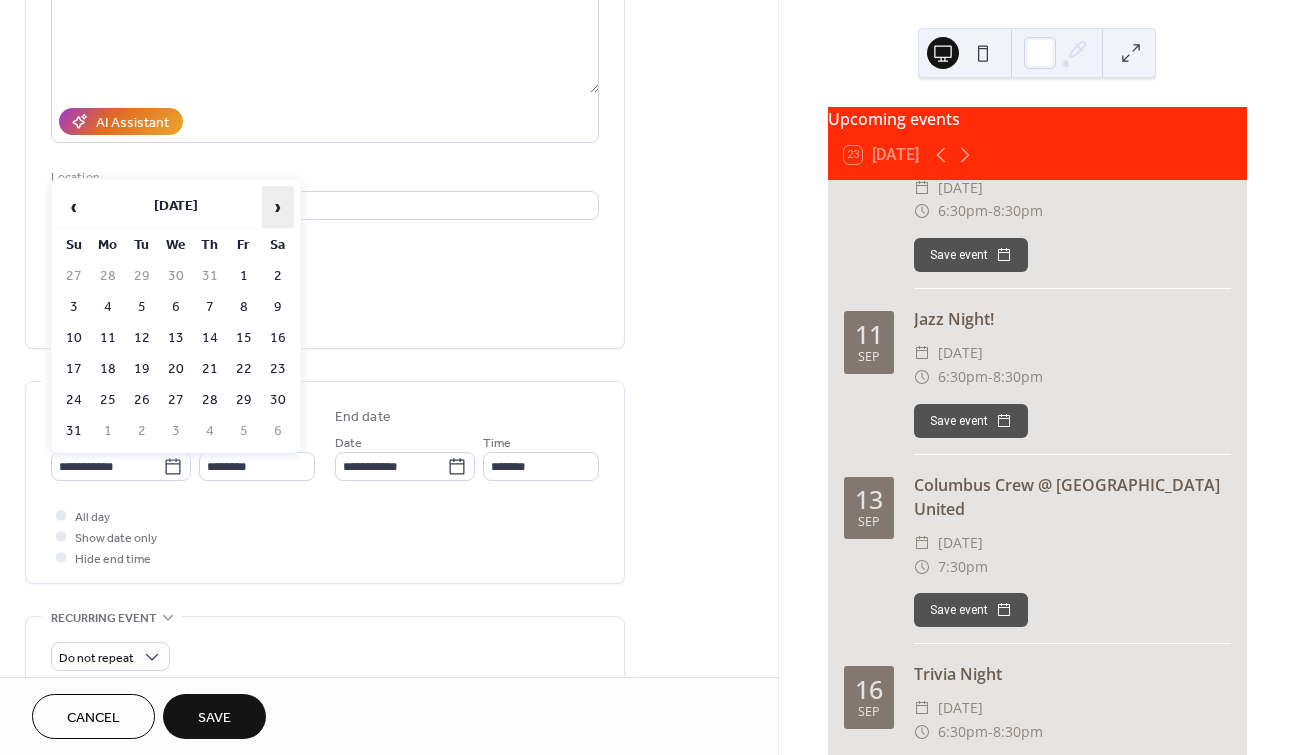 click on "›" at bounding box center (278, 207) 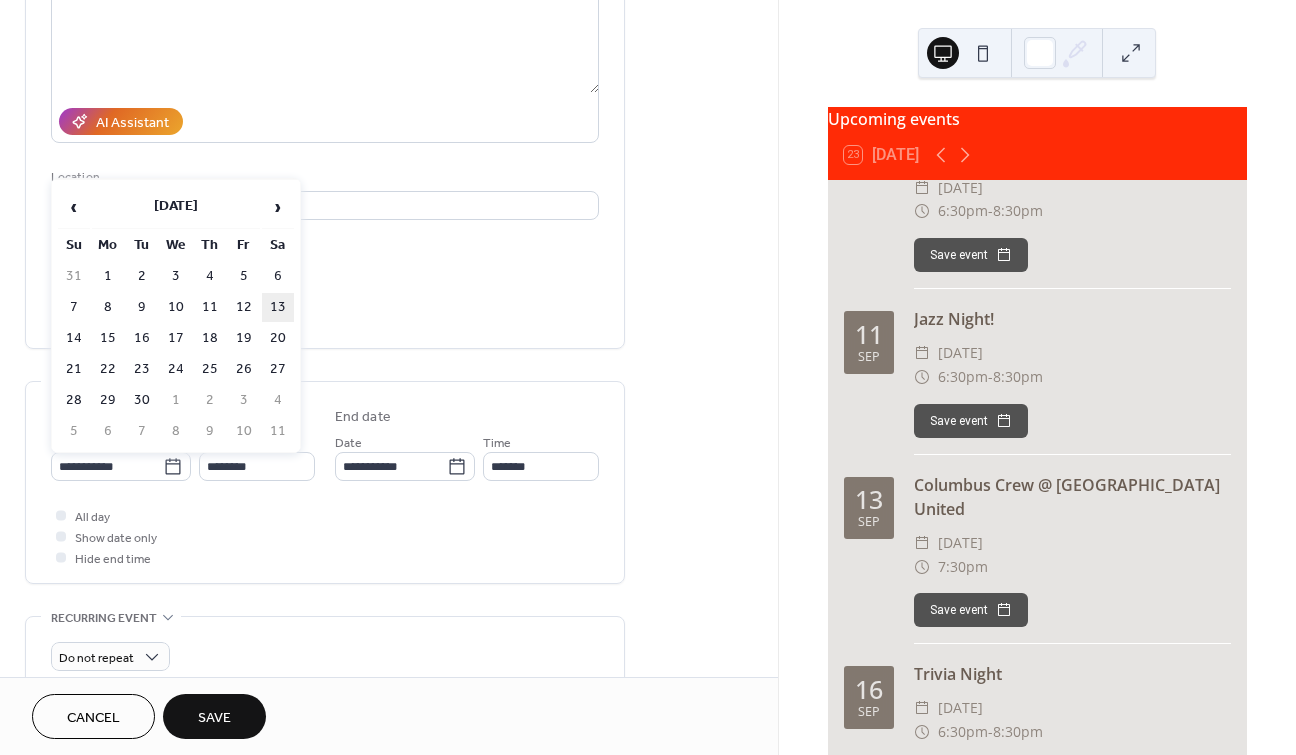 click on "13" at bounding box center [278, 307] 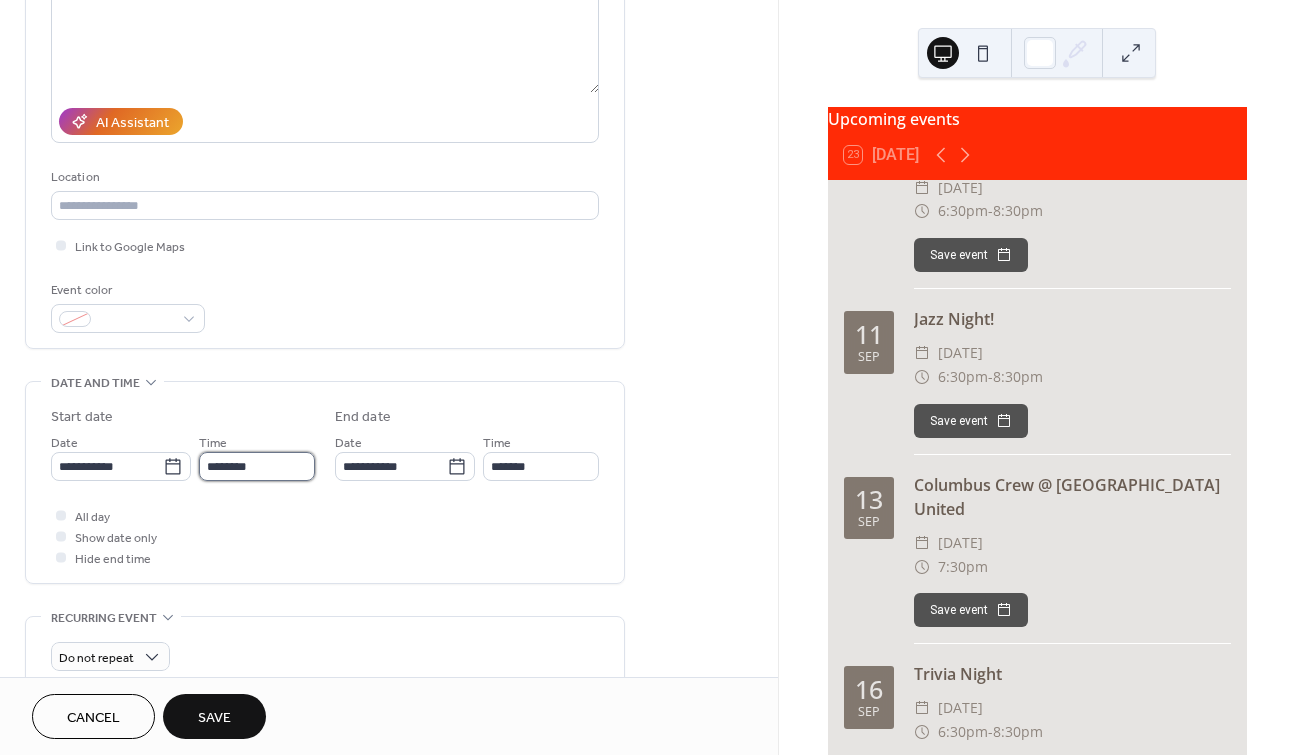 click on "********" at bounding box center (257, 466) 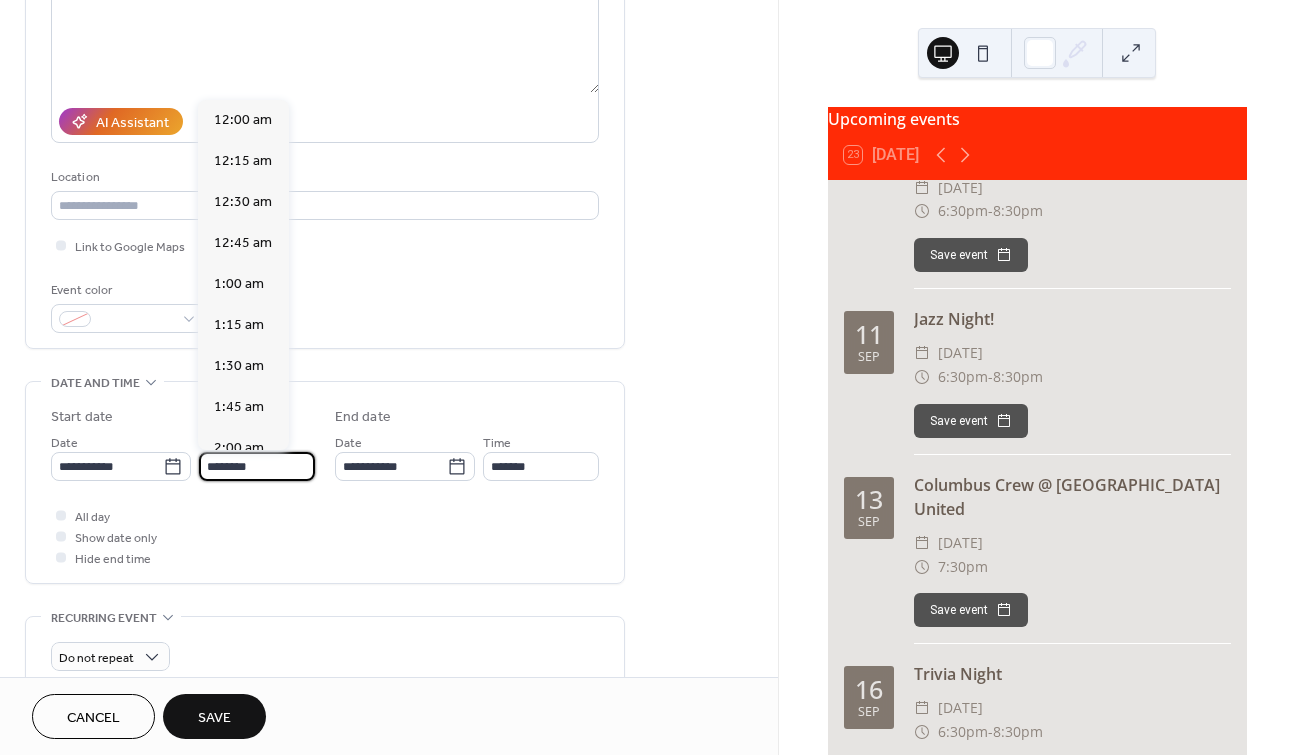 scroll, scrollTop: 1968, scrollLeft: 0, axis: vertical 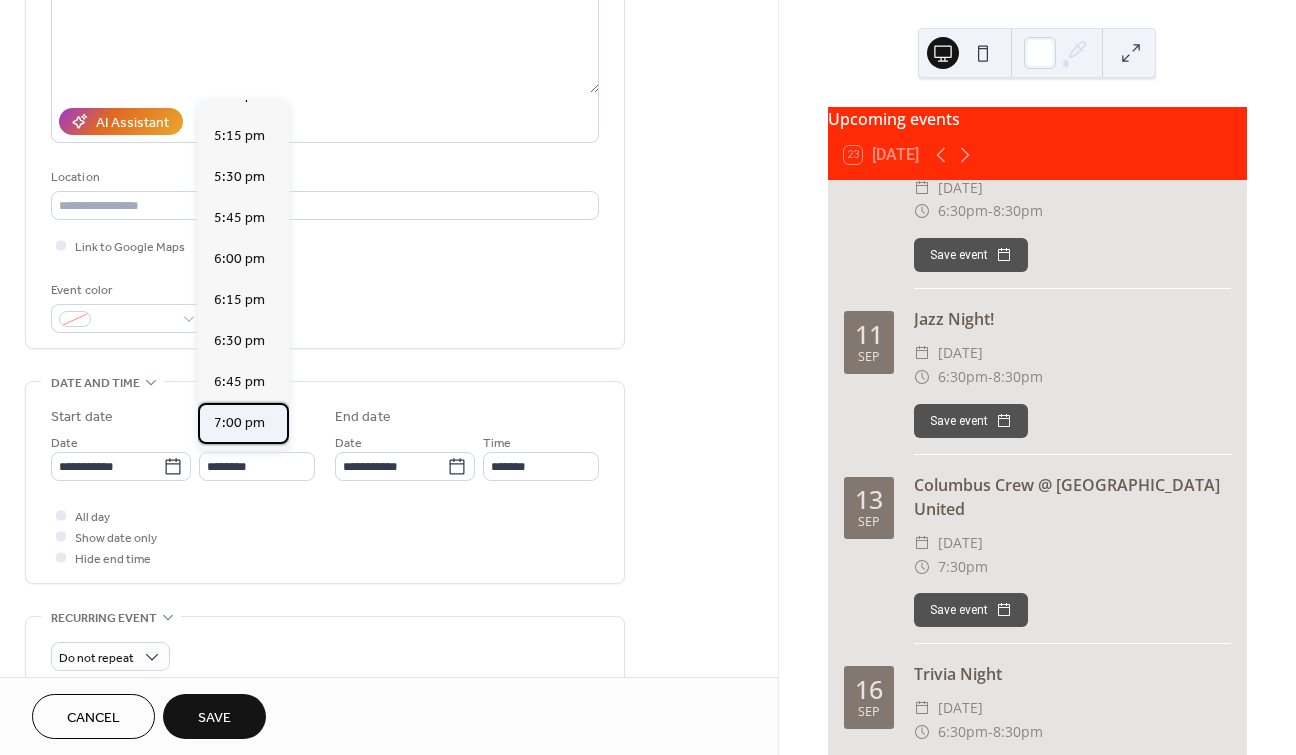 click on "7:00 pm" at bounding box center (239, 423) 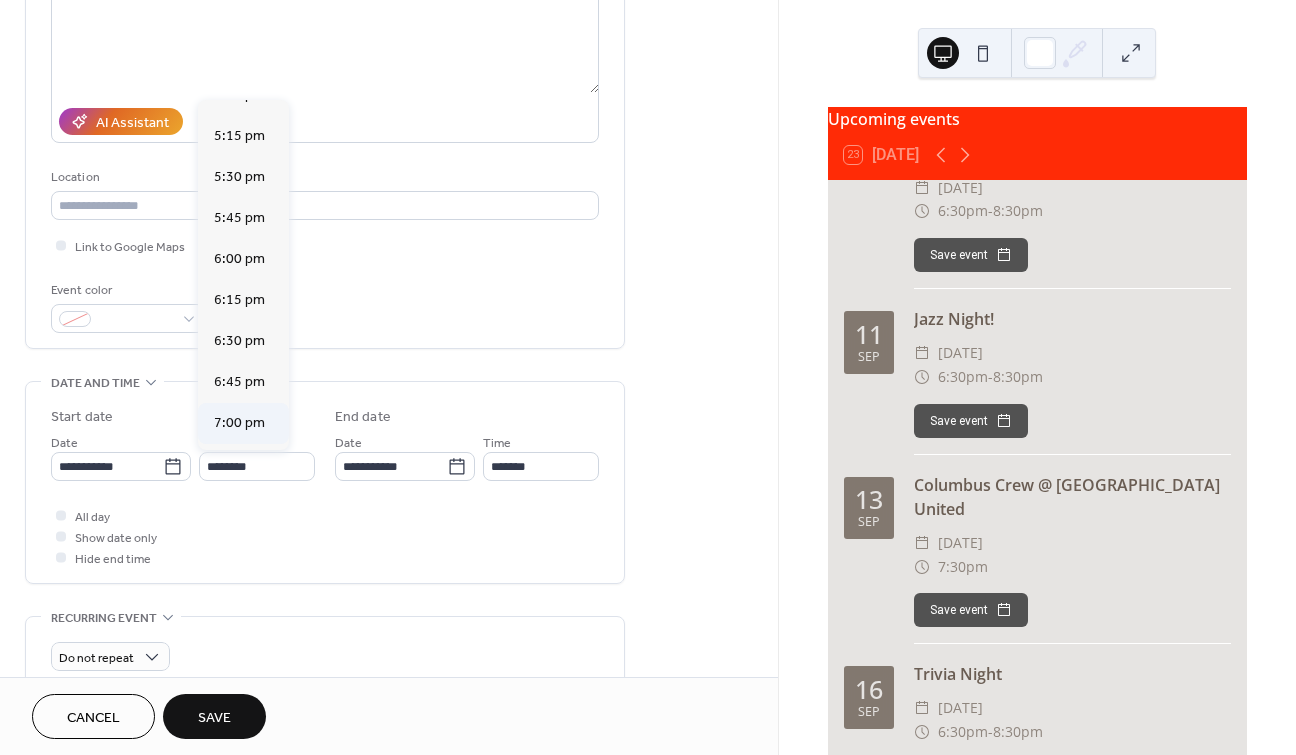 type on "*******" 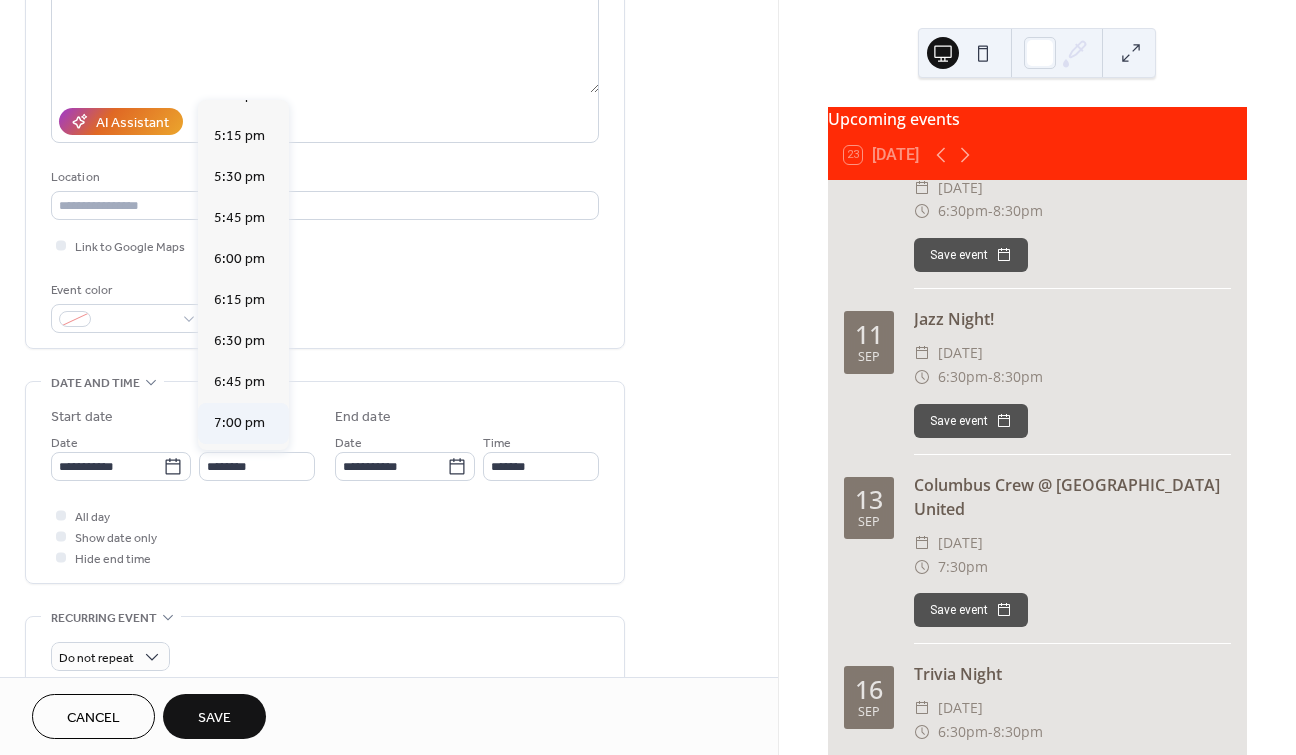 type on "*******" 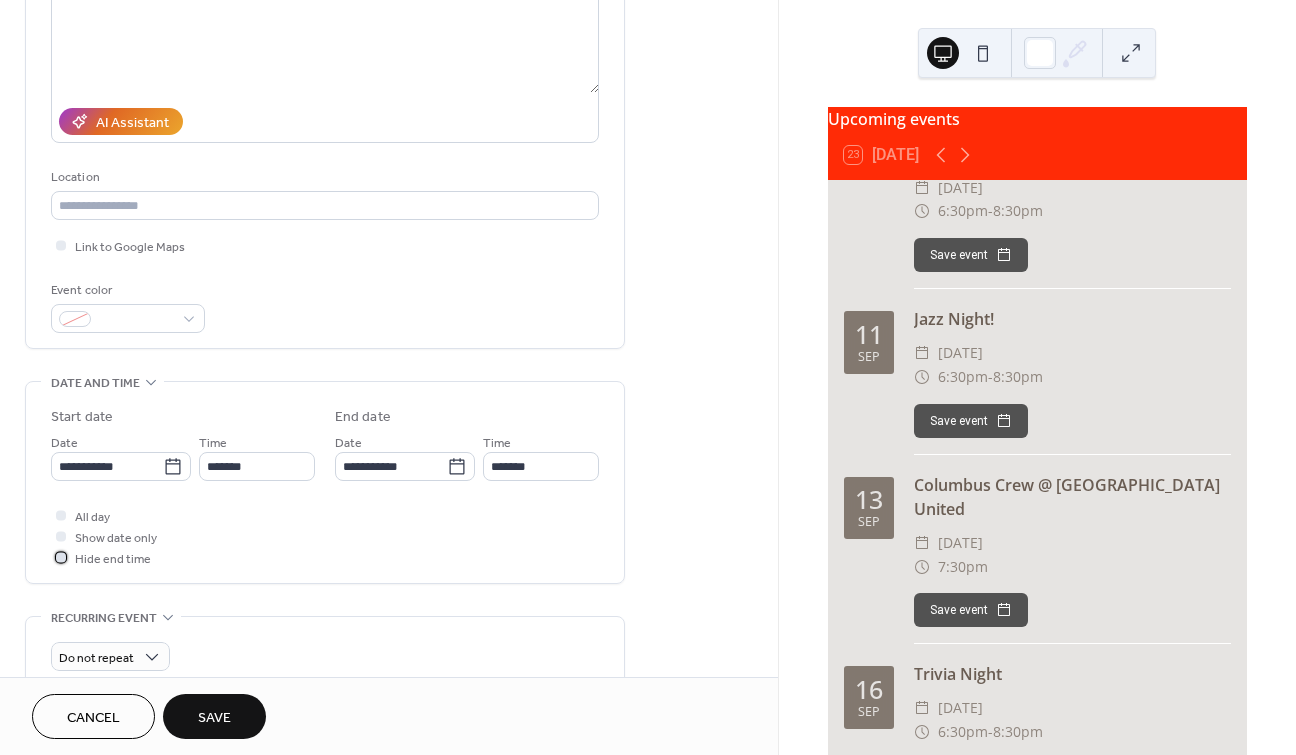click at bounding box center [61, 557] 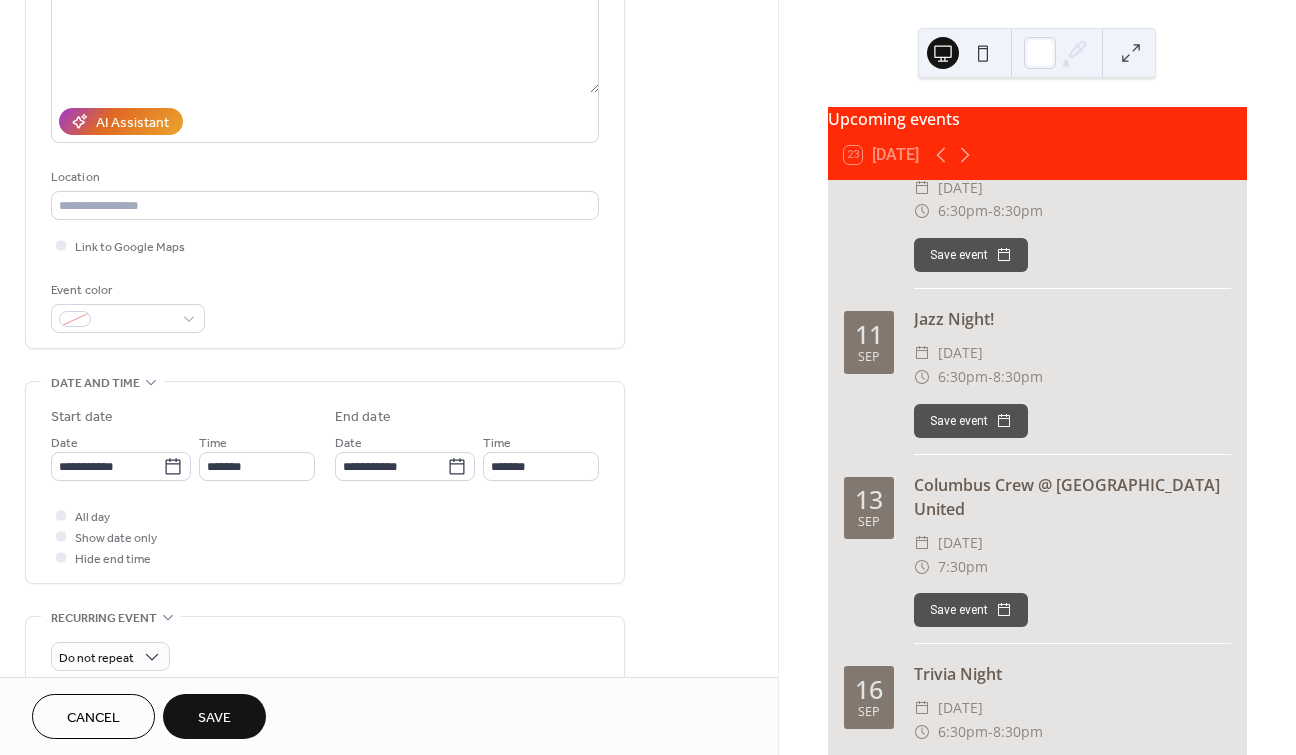 click on "Save" at bounding box center [214, 716] 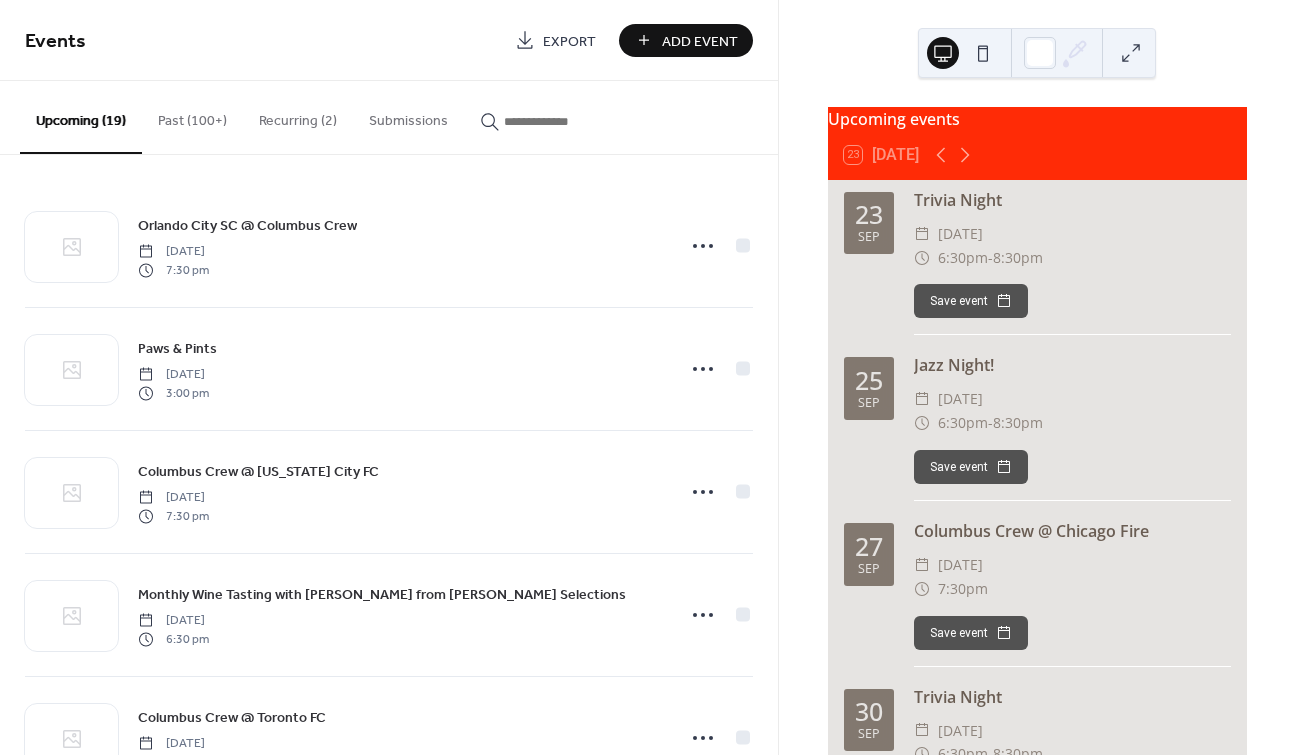 scroll, scrollTop: 5205, scrollLeft: 0, axis: vertical 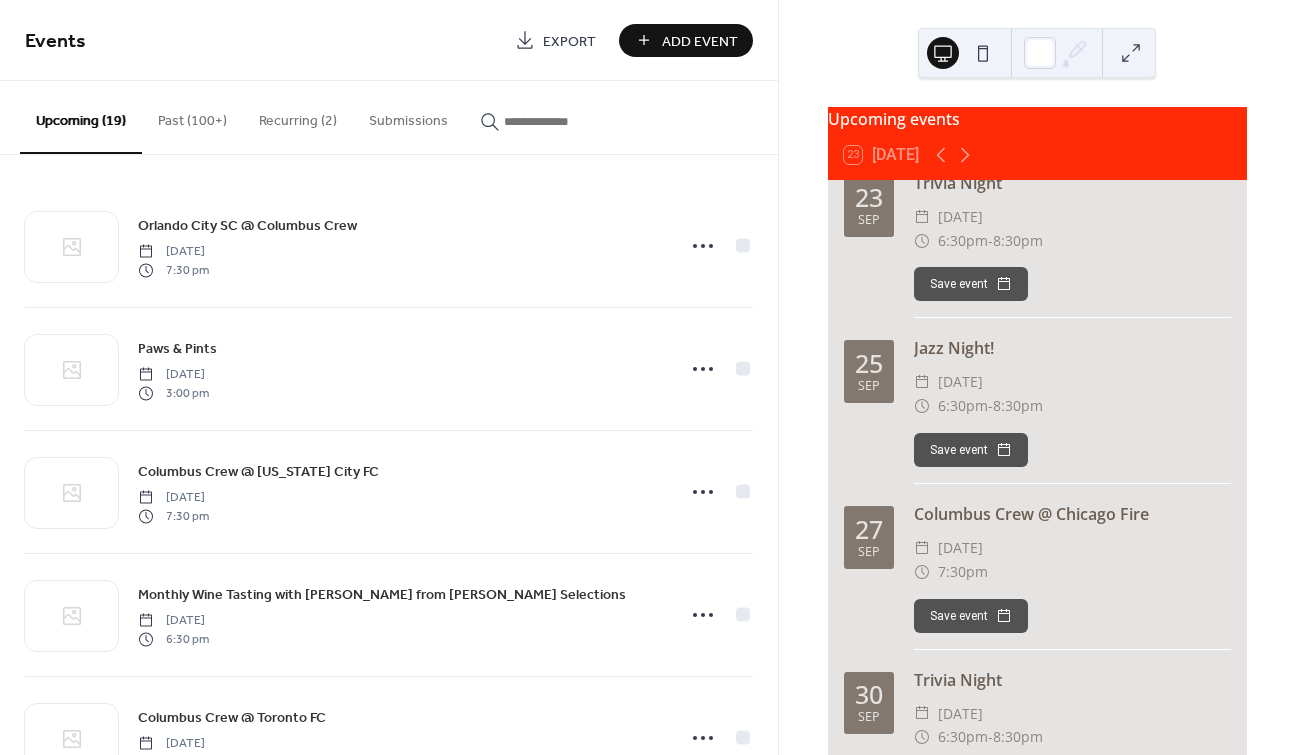 click on "Add Event" at bounding box center [700, 41] 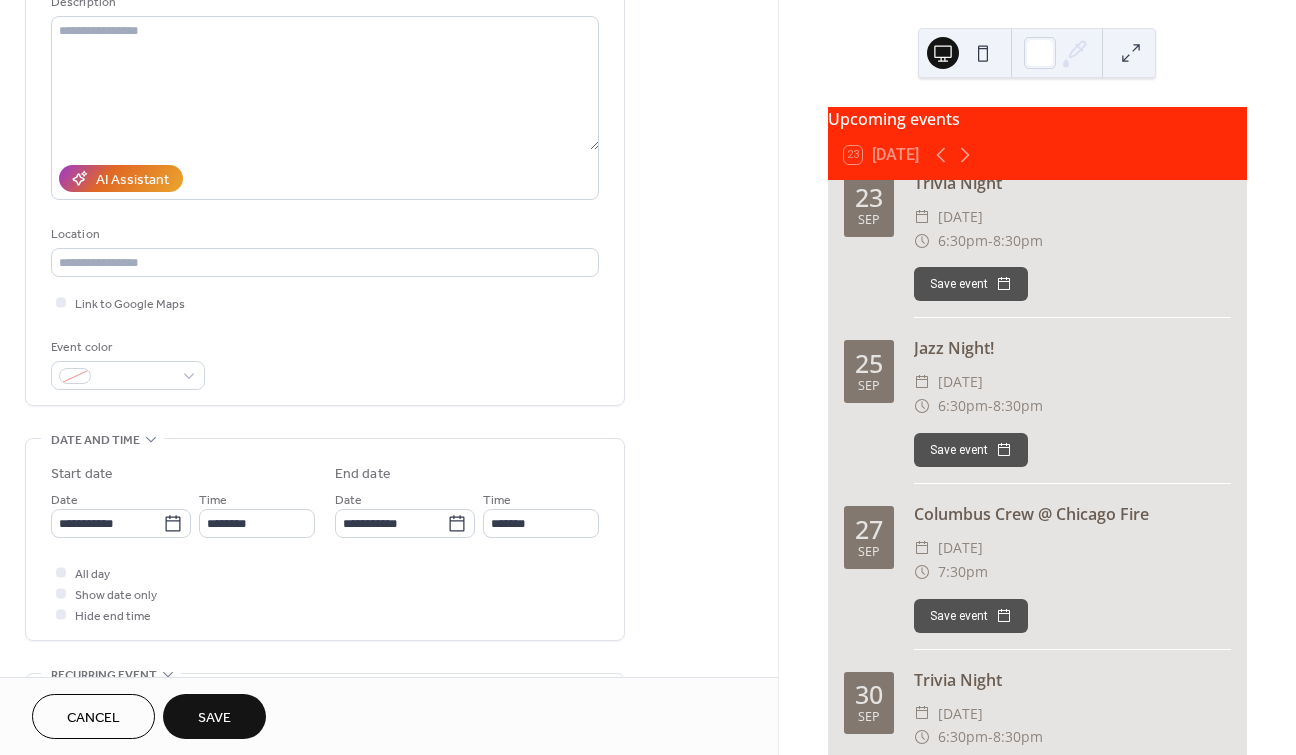 scroll, scrollTop: 256, scrollLeft: 0, axis: vertical 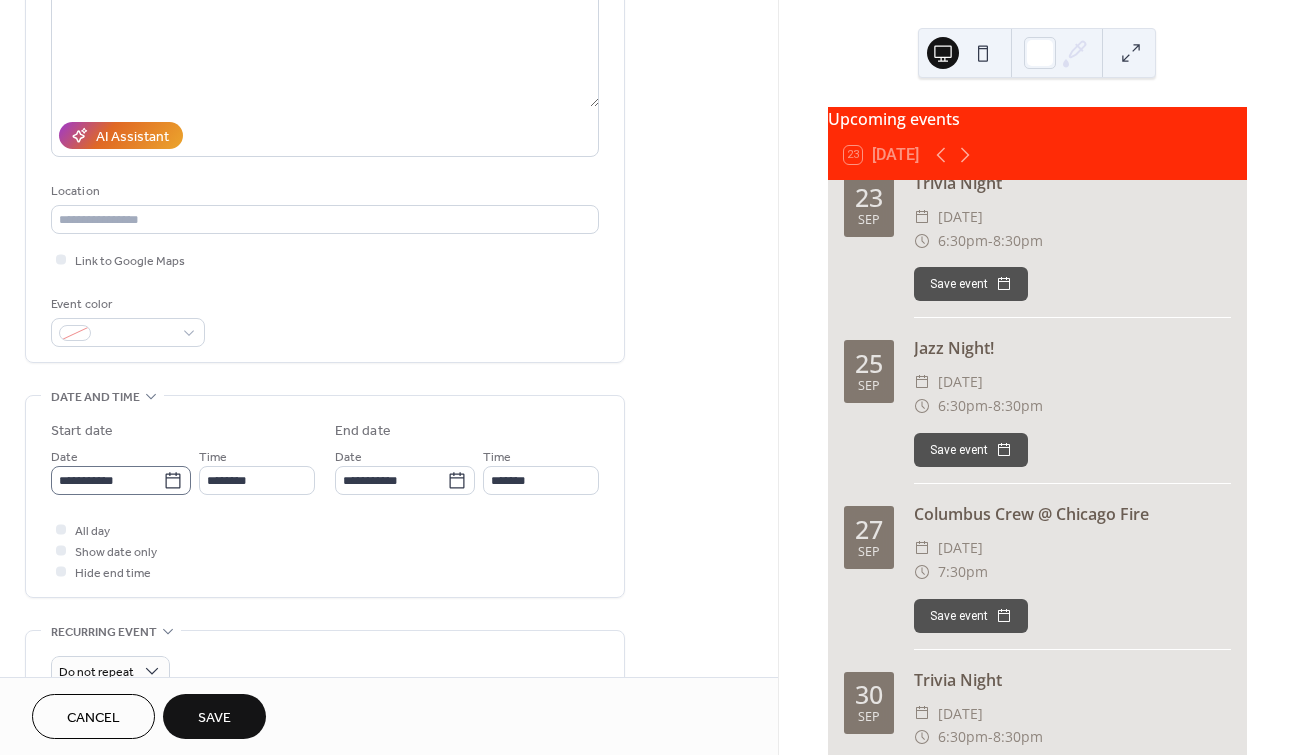 type on "**********" 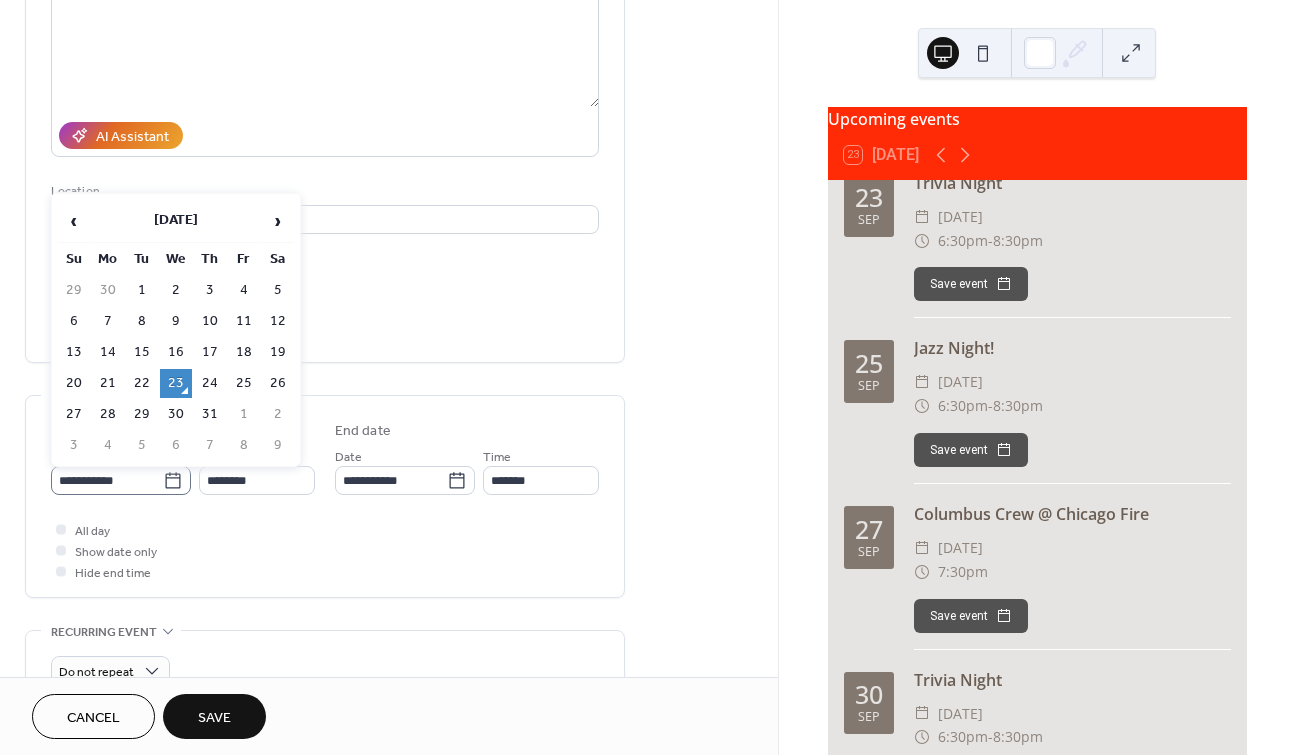 click 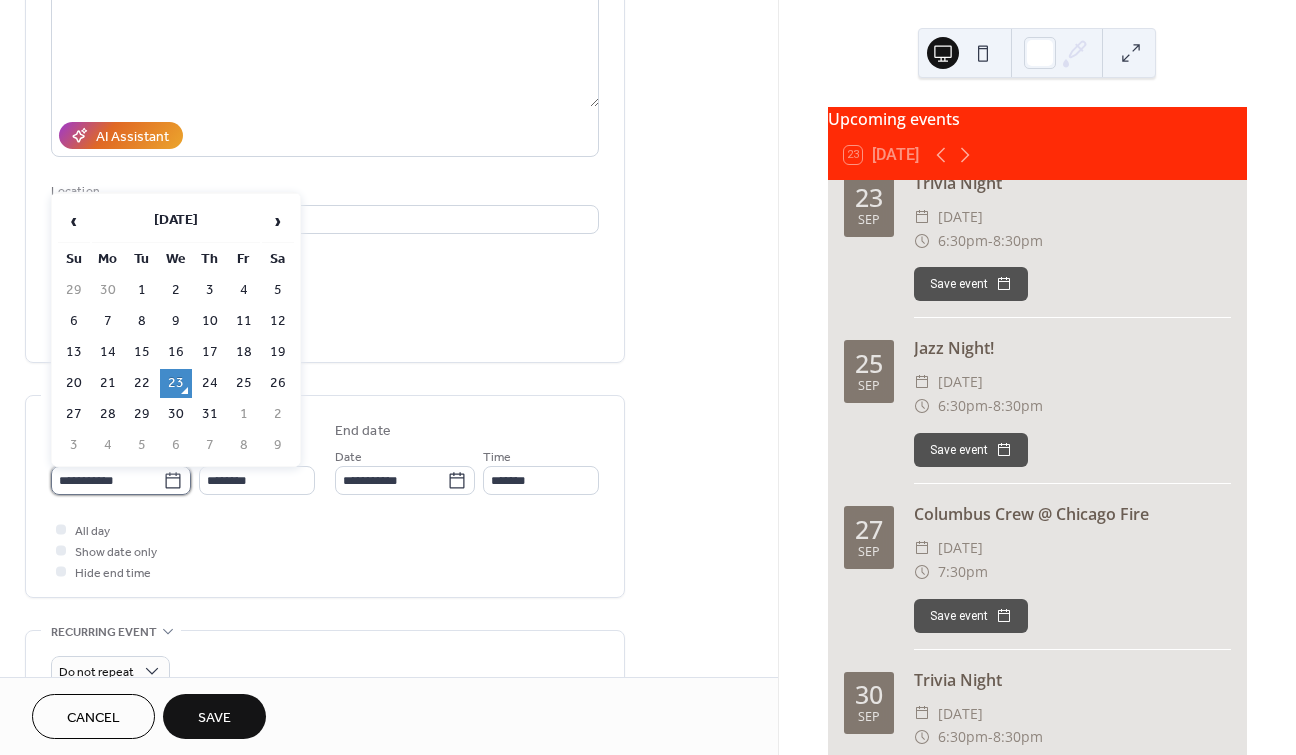 click on "**********" at bounding box center (107, 480) 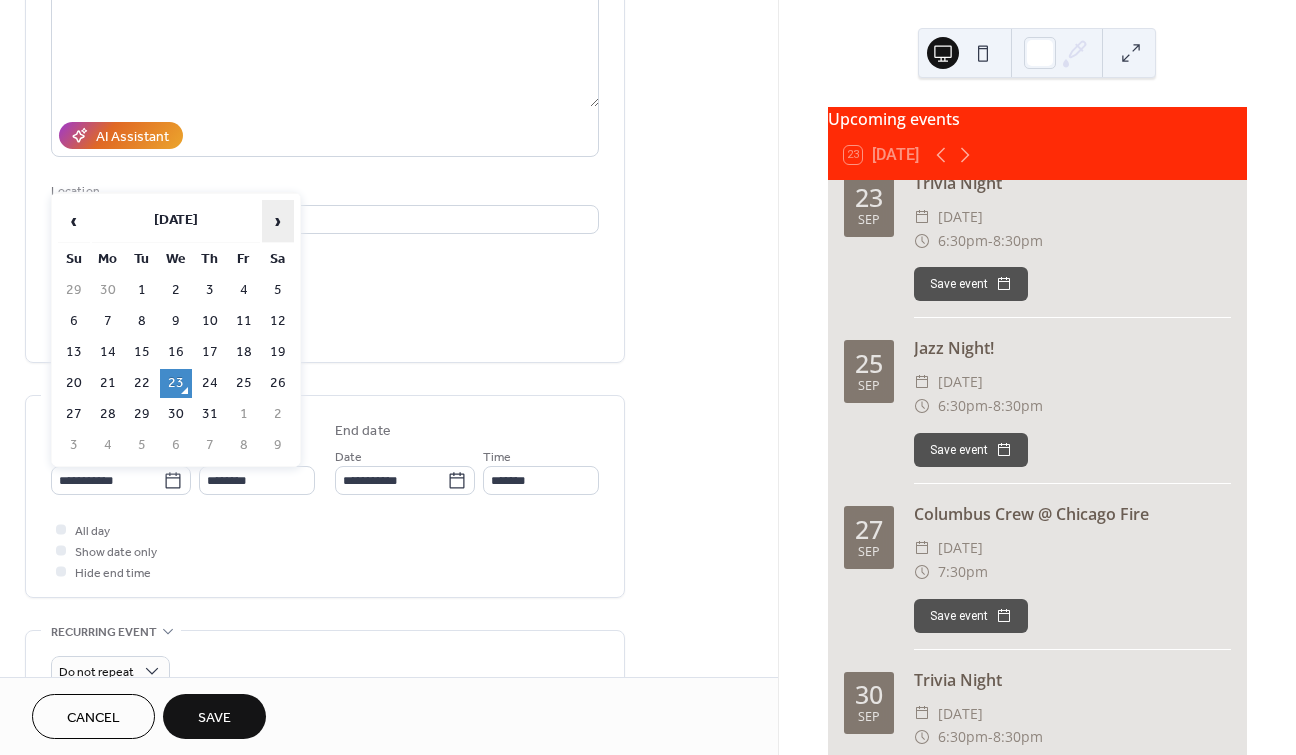 click on "›" at bounding box center [278, 221] 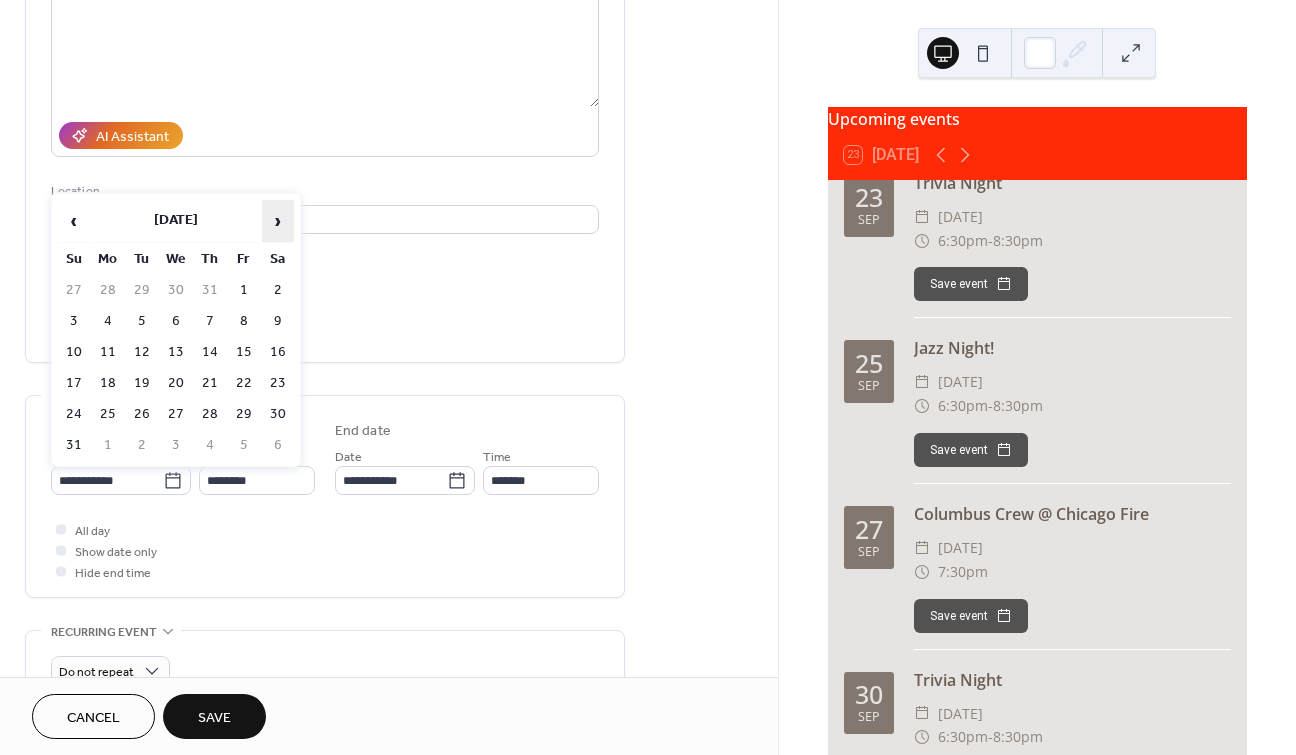 click on "›" at bounding box center (278, 221) 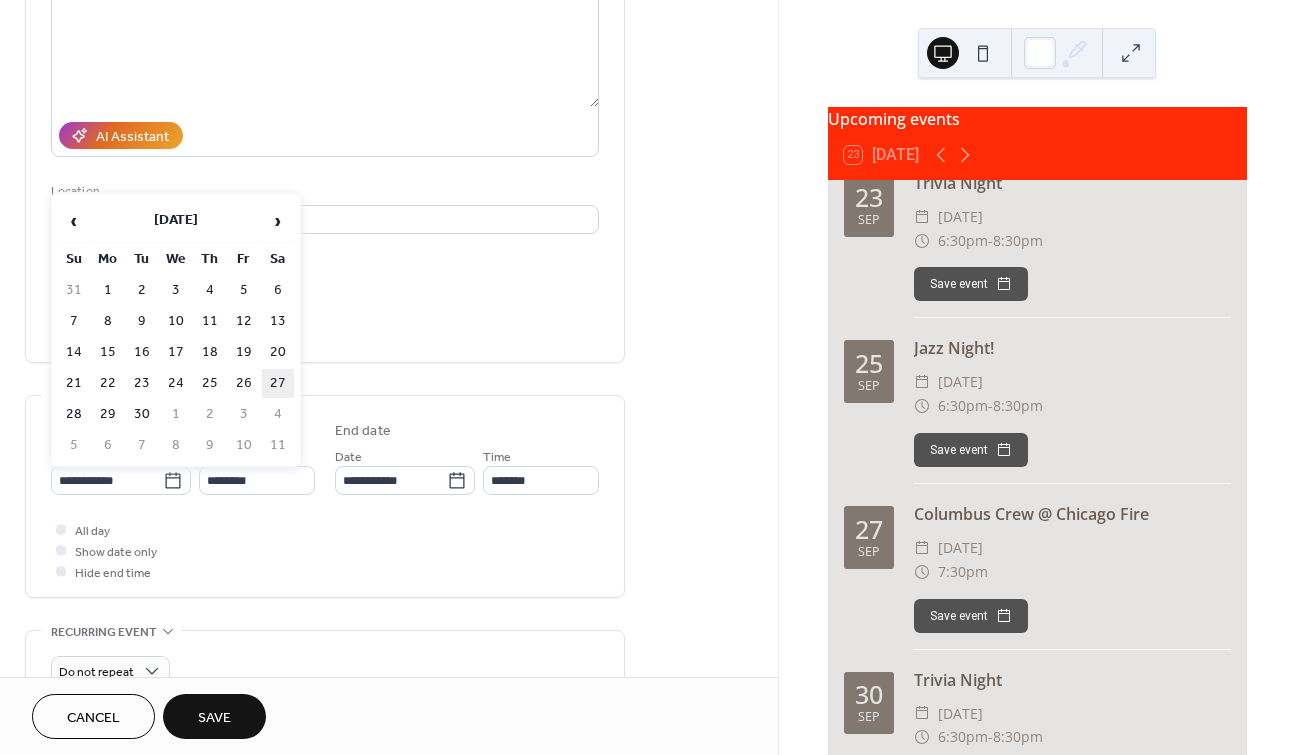 click on "27" at bounding box center [278, 383] 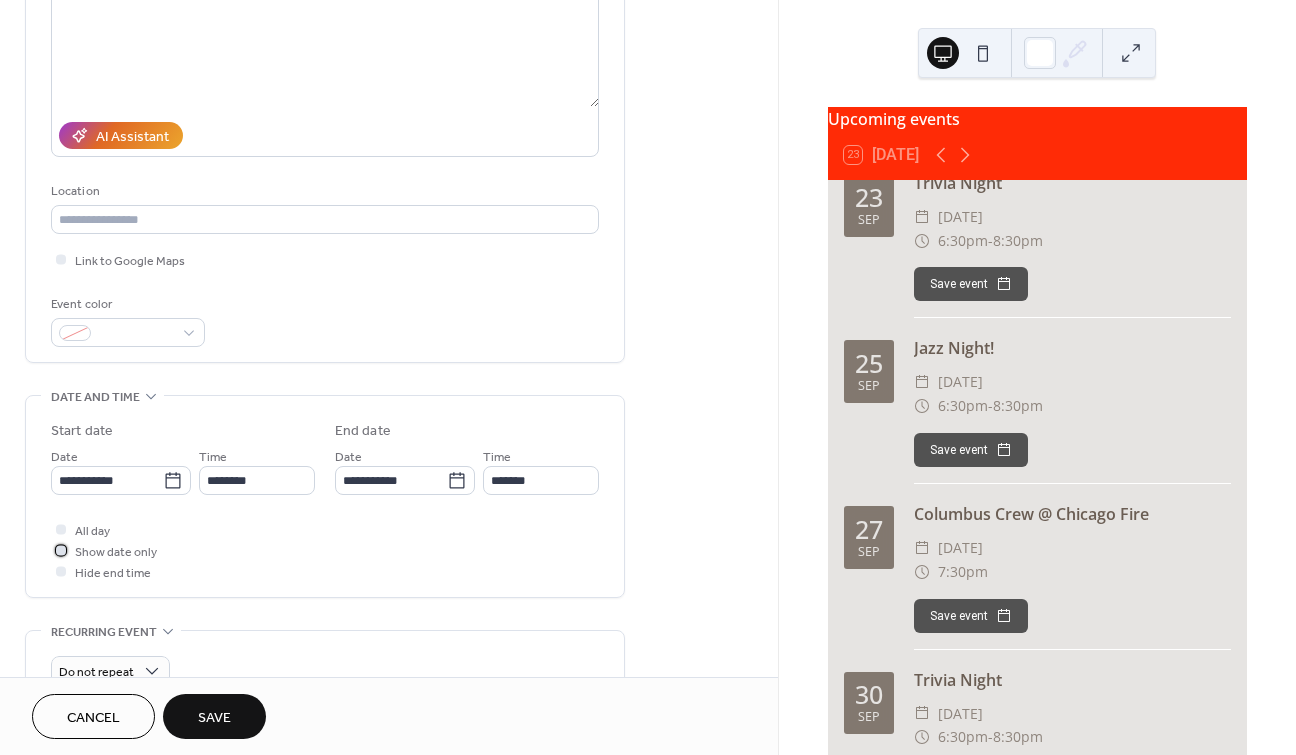 click at bounding box center (61, 550) 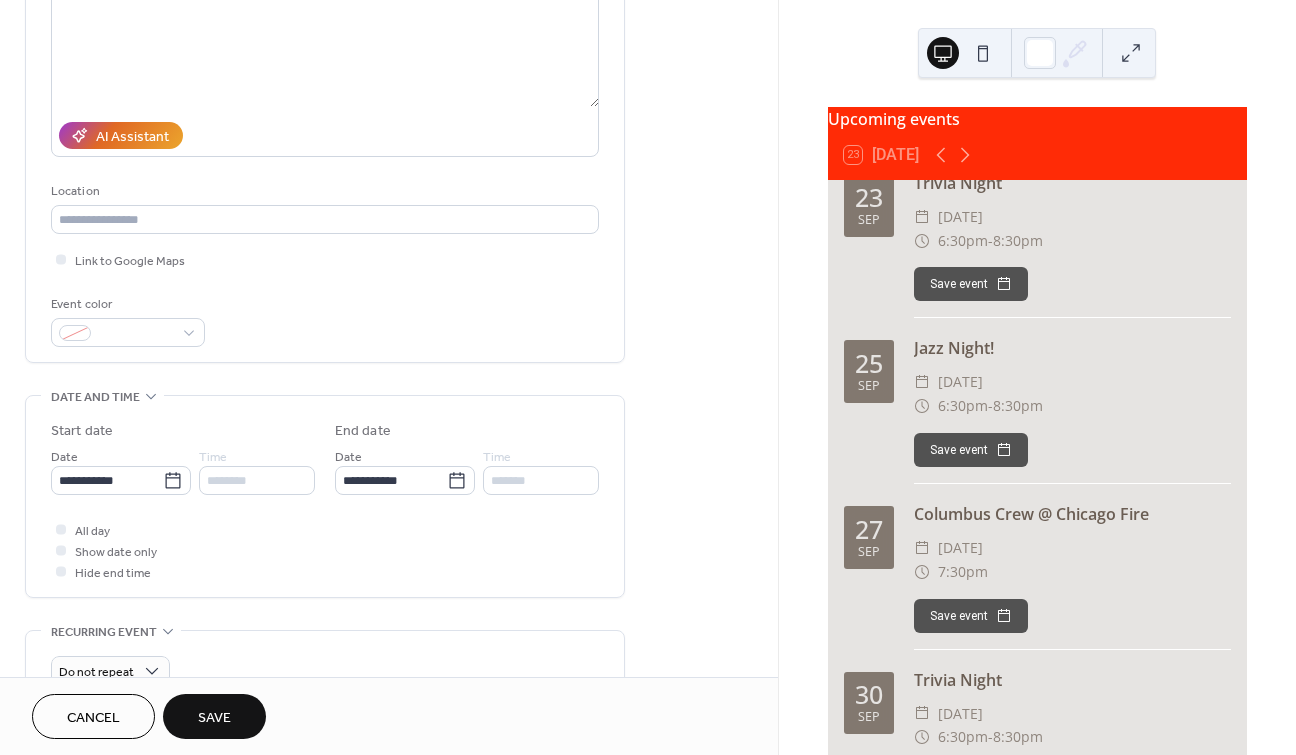 click on "Save" at bounding box center [214, 716] 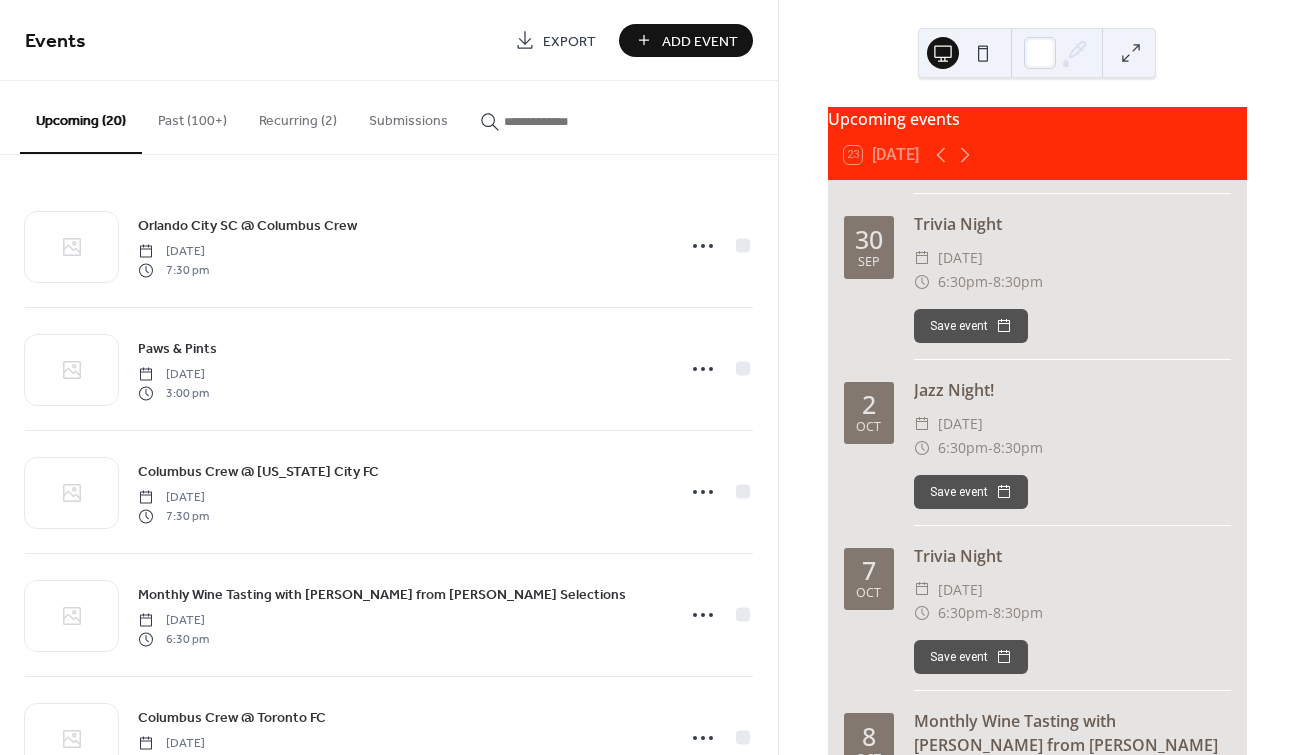 scroll, scrollTop: 5810, scrollLeft: 0, axis: vertical 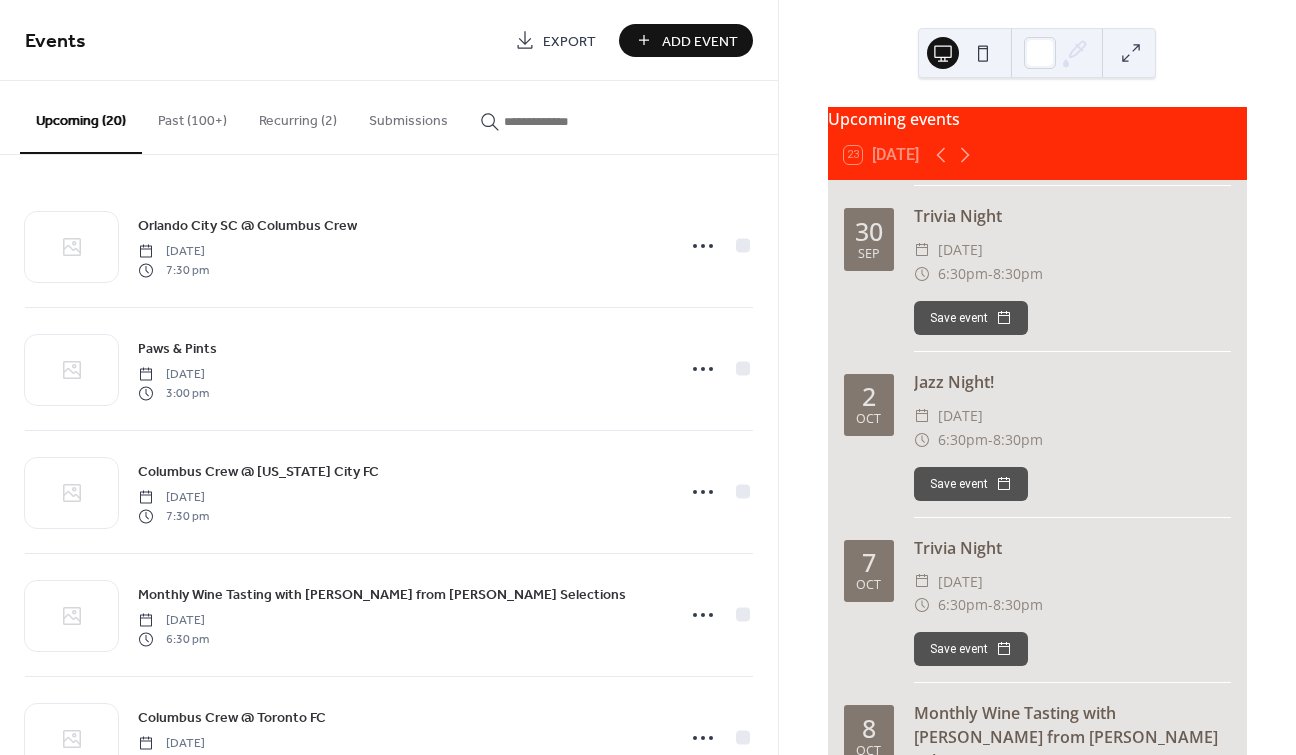click on "Add Event" at bounding box center (700, 41) 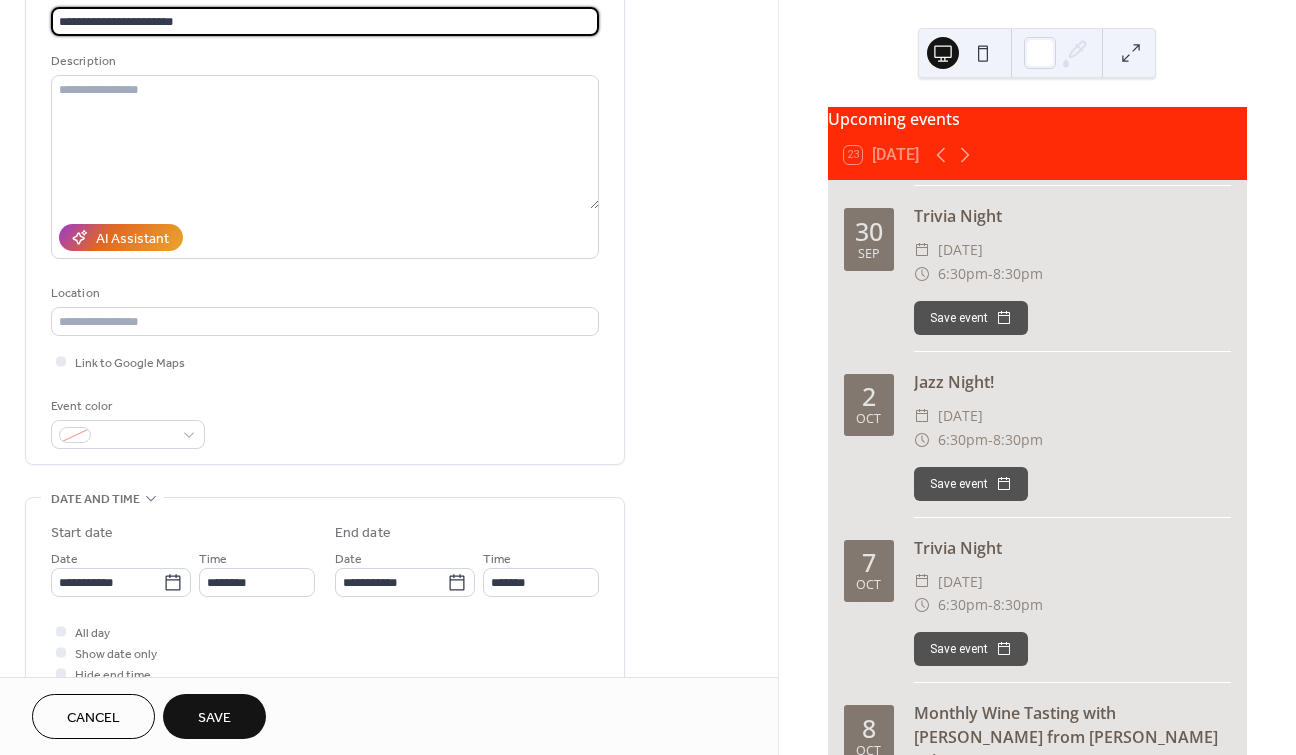 scroll, scrollTop: 192, scrollLeft: 0, axis: vertical 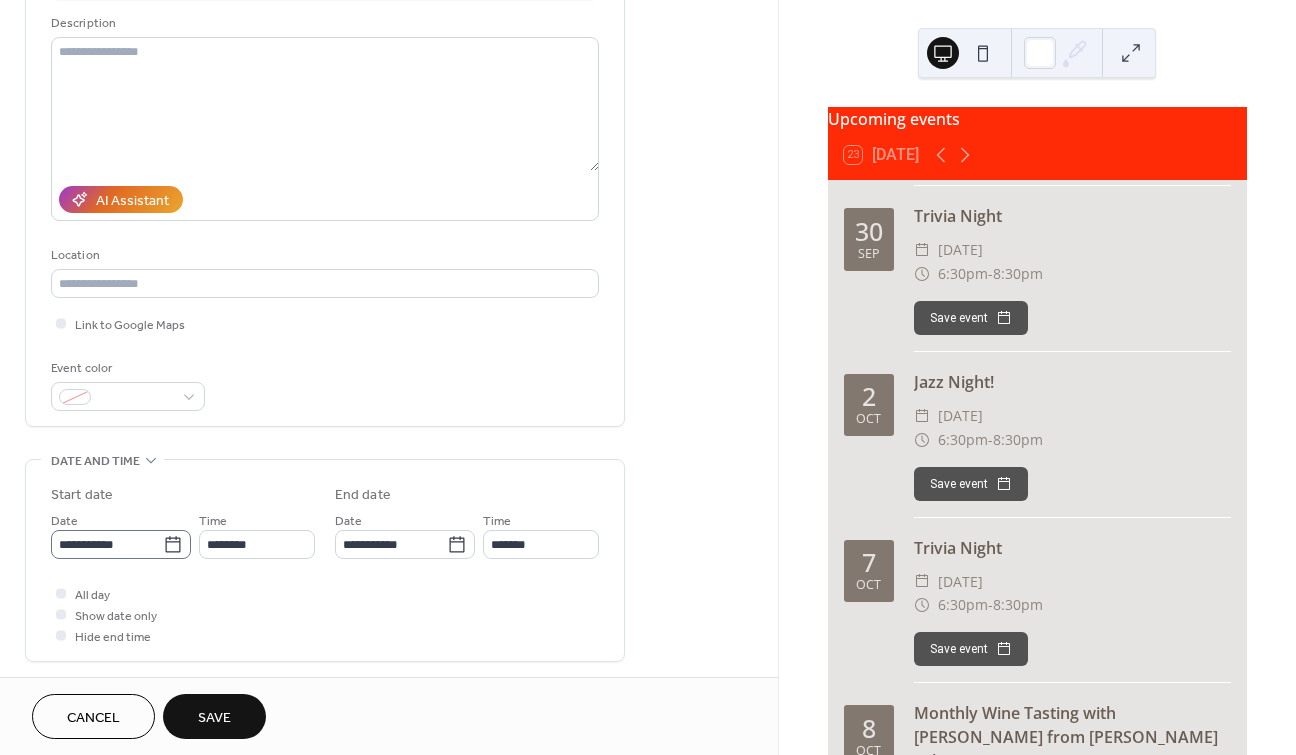 type on "**********" 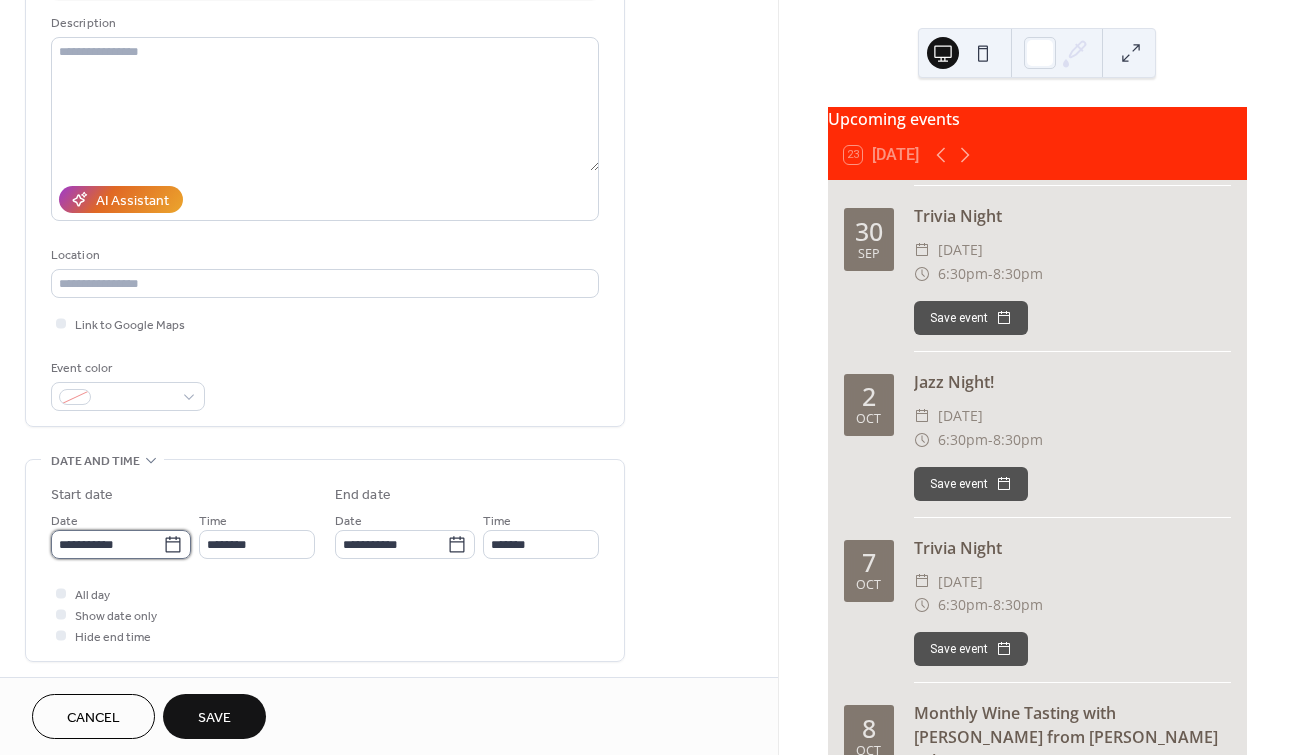 click on "**********" at bounding box center (107, 544) 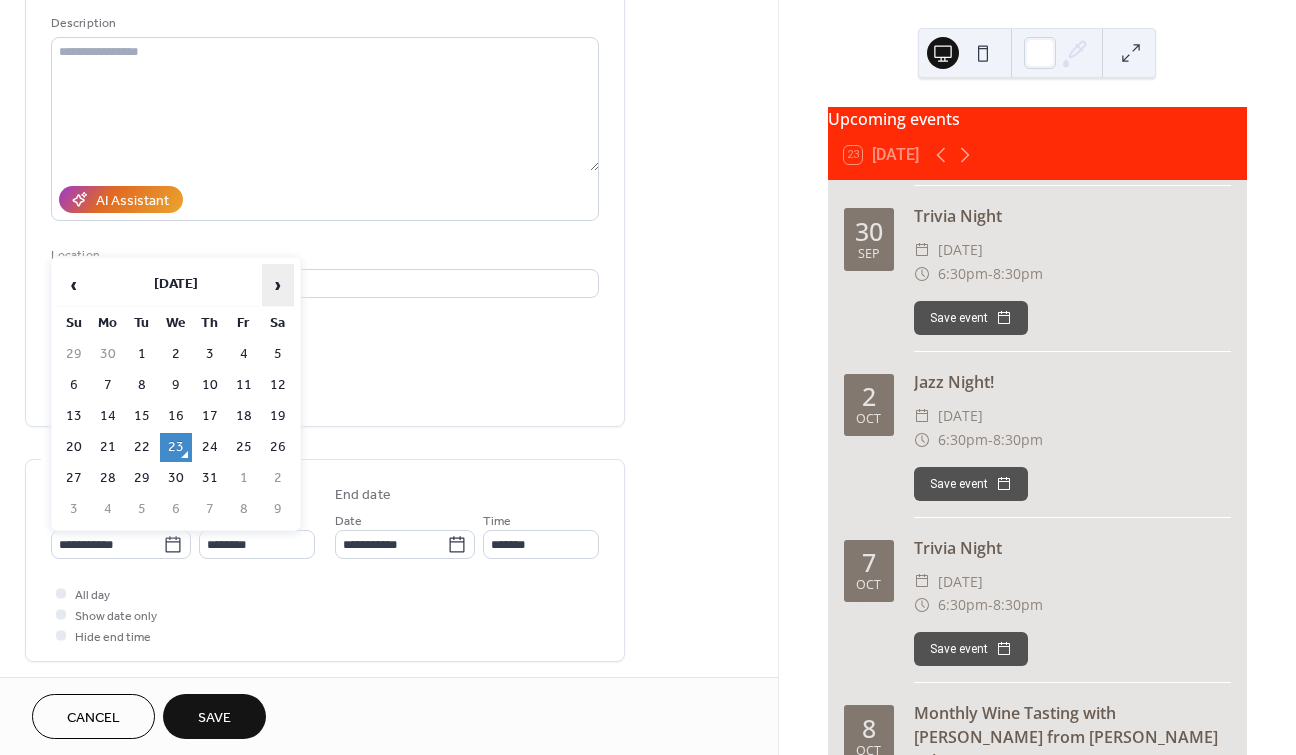 click on "›" at bounding box center (278, 285) 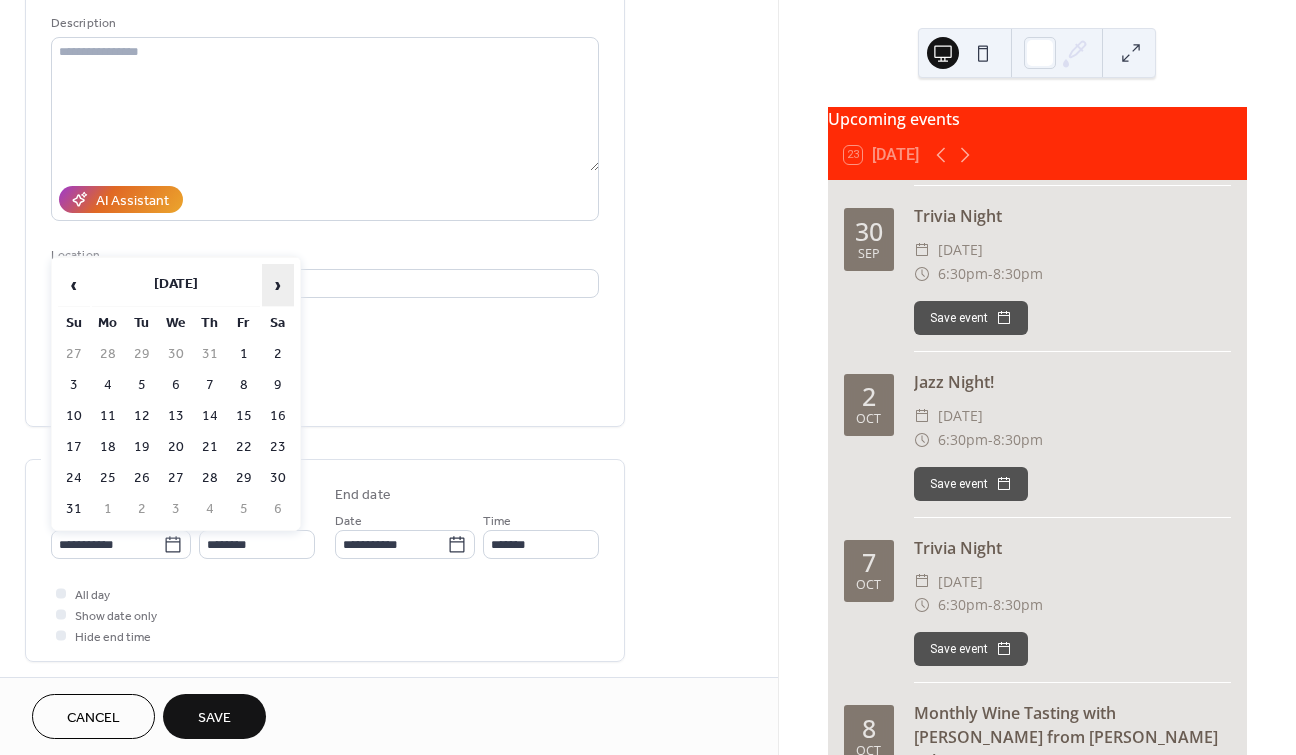 click on "›" at bounding box center (278, 285) 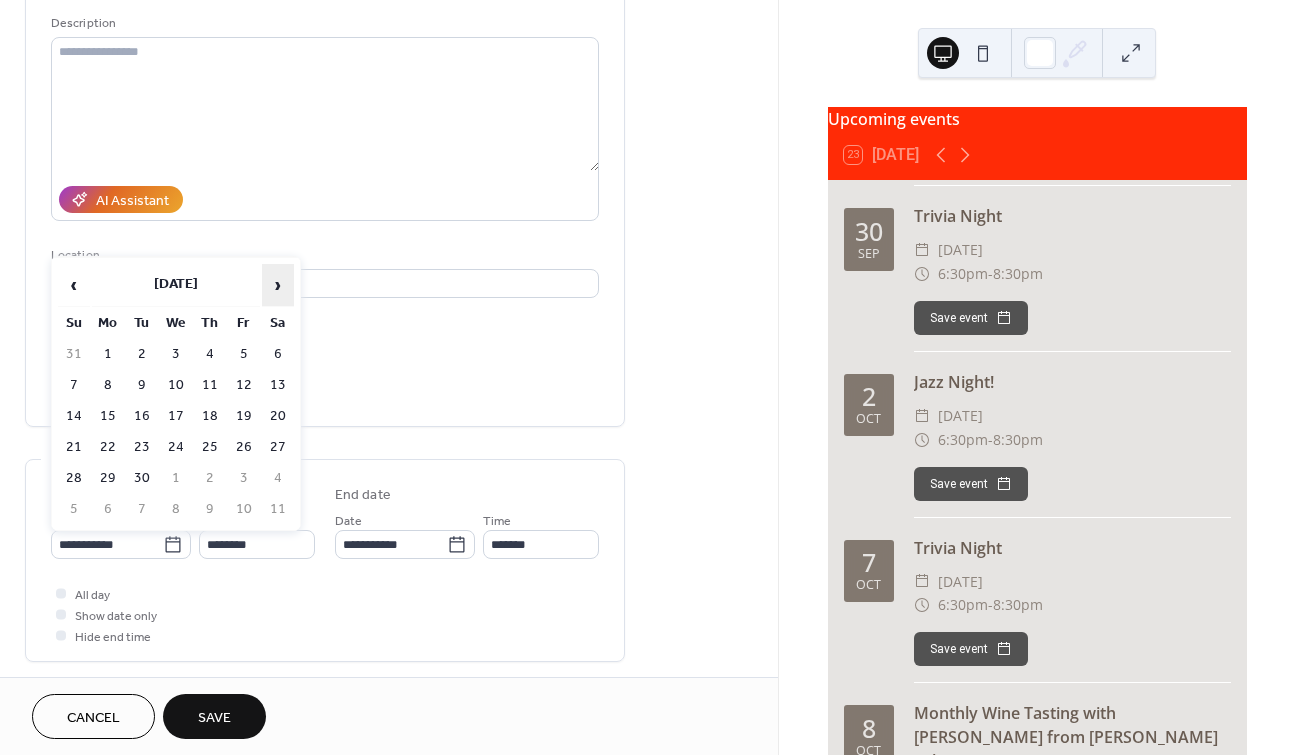 click on "›" at bounding box center [278, 285] 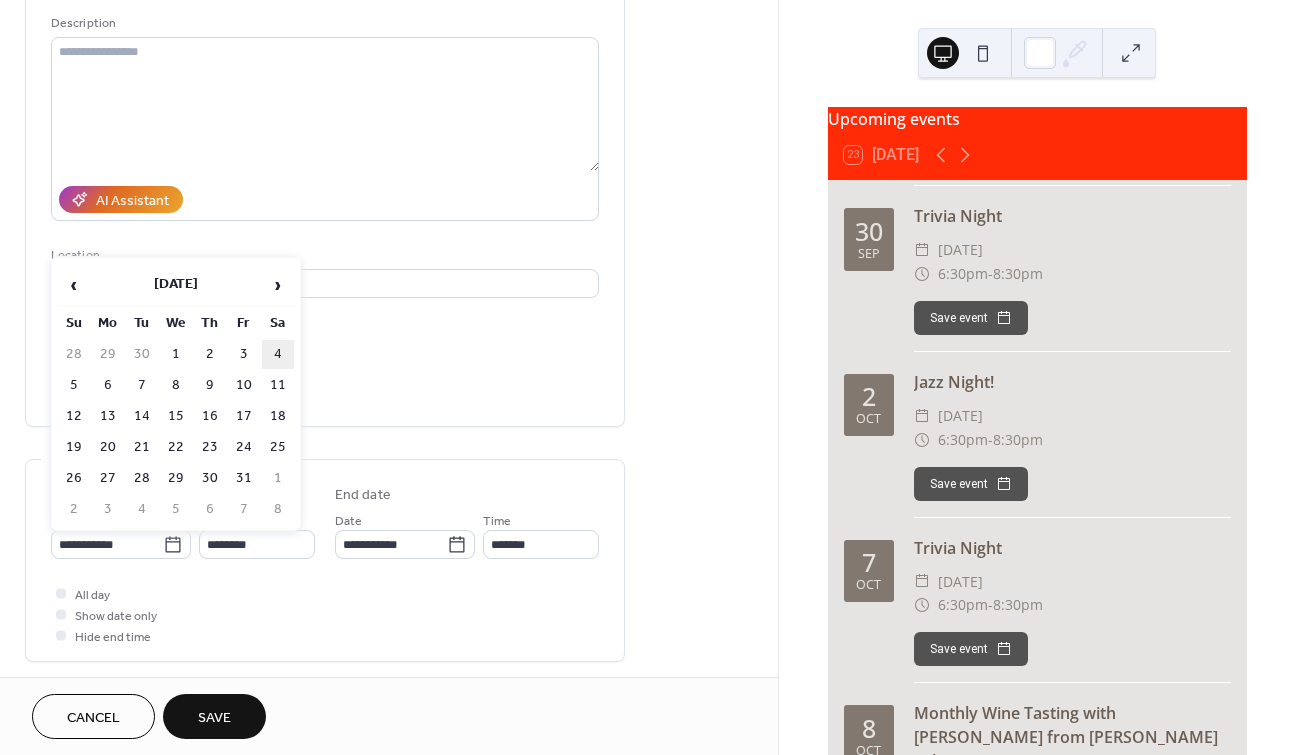 click on "4" at bounding box center (278, 354) 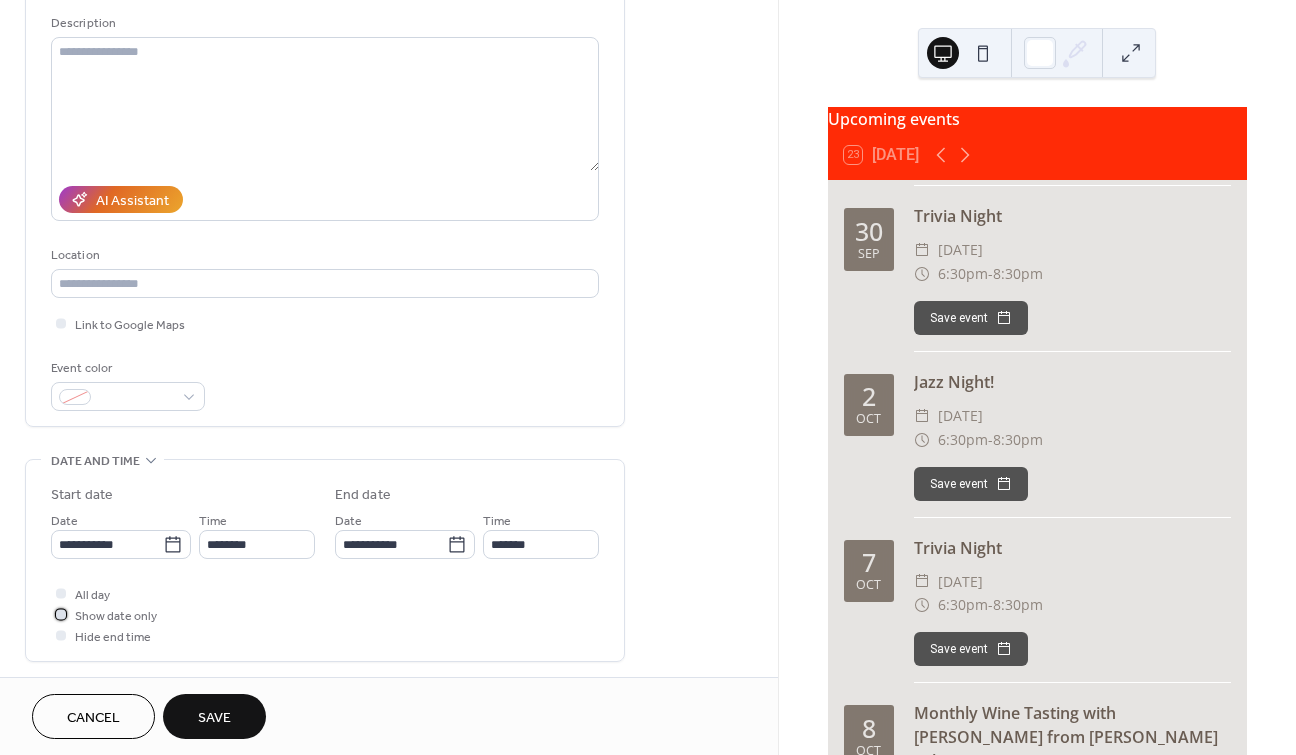 click at bounding box center [61, 614] 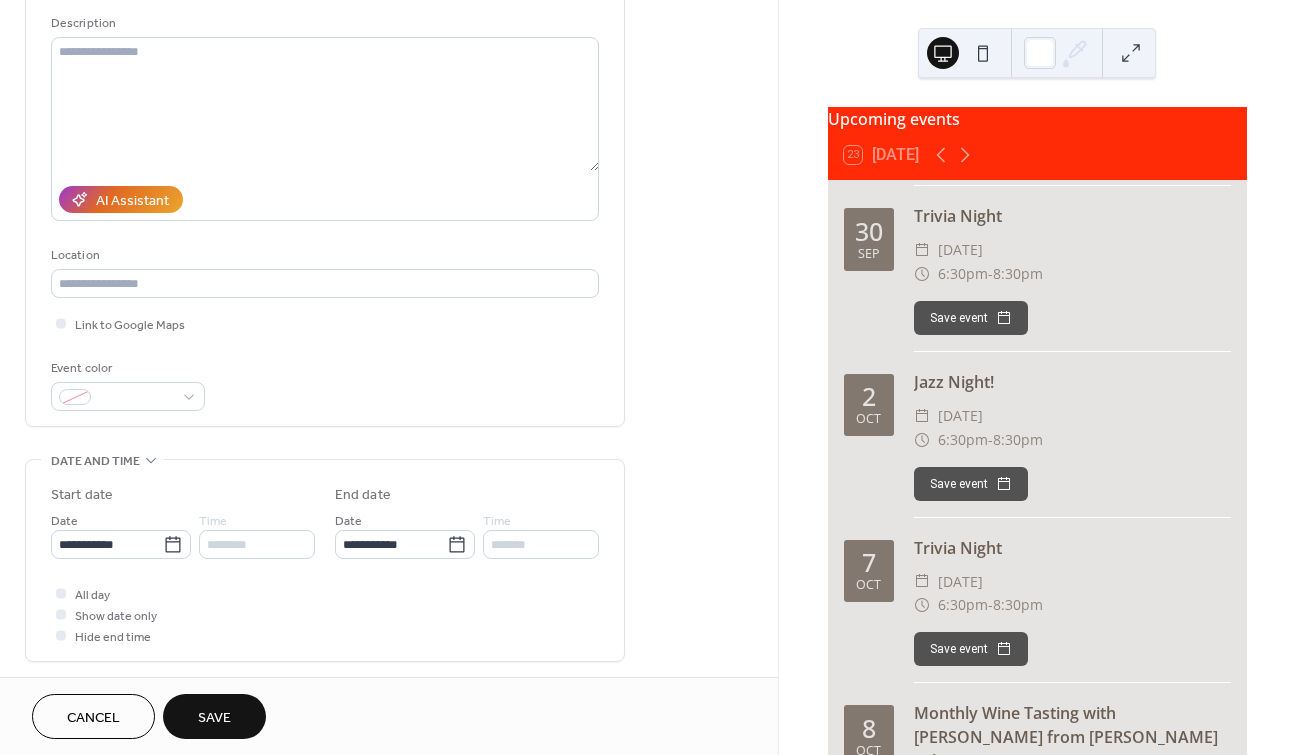 click on "Save" at bounding box center [214, 716] 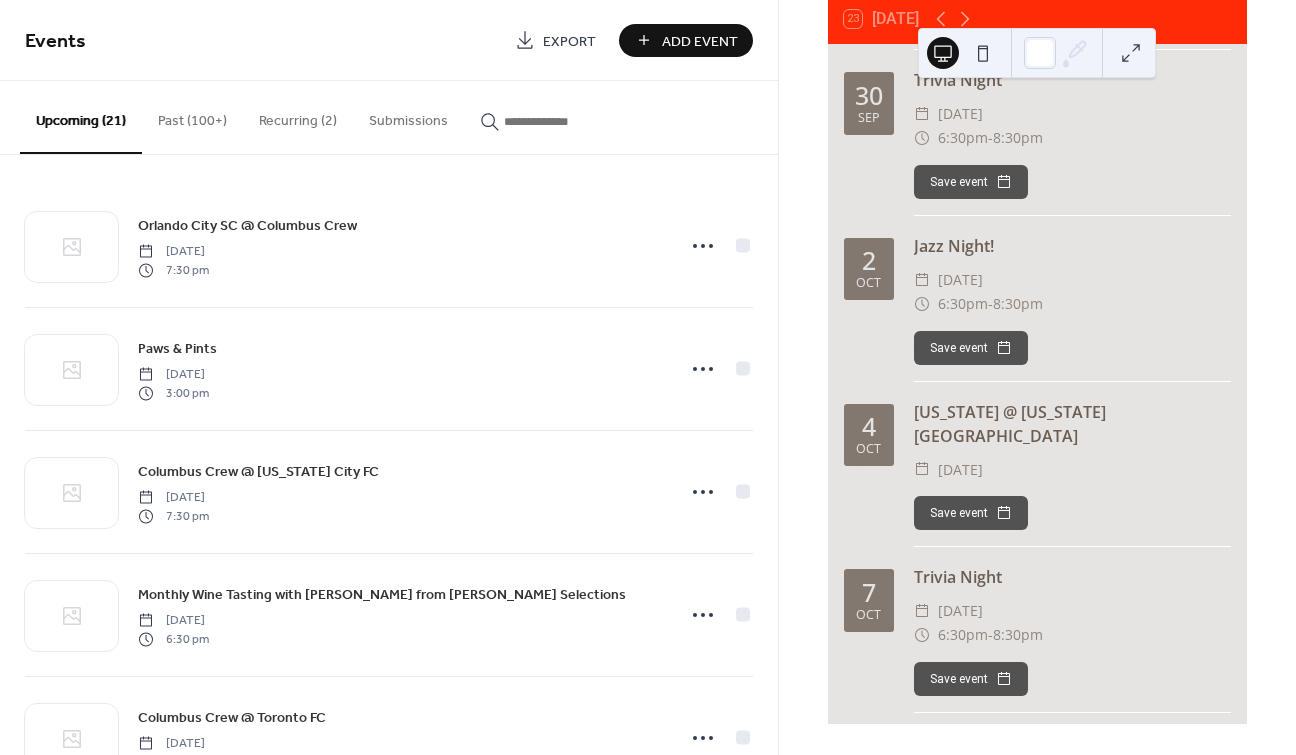 scroll, scrollTop: 138, scrollLeft: 0, axis: vertical 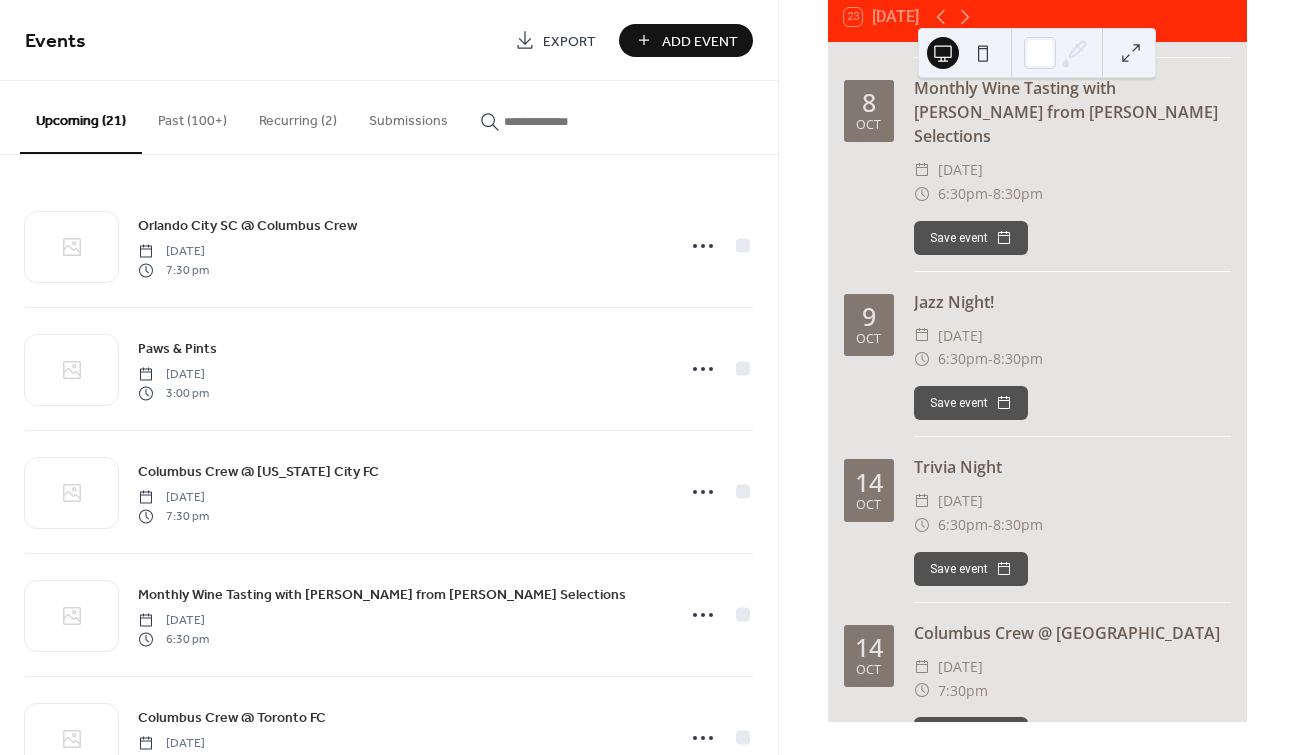 click on "Add Event" at bounding box center [700, 41] 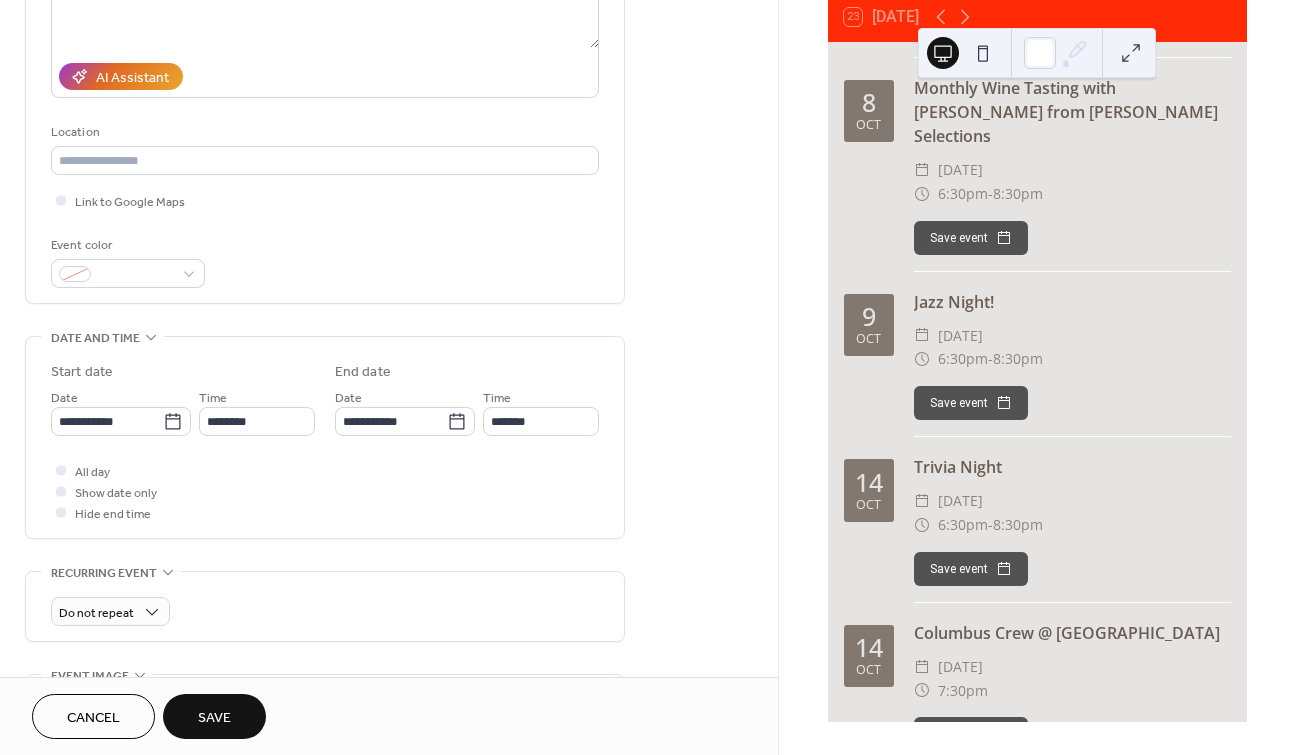scroll, scrollTop: 332, scrollLeft: 0, axis: vertical 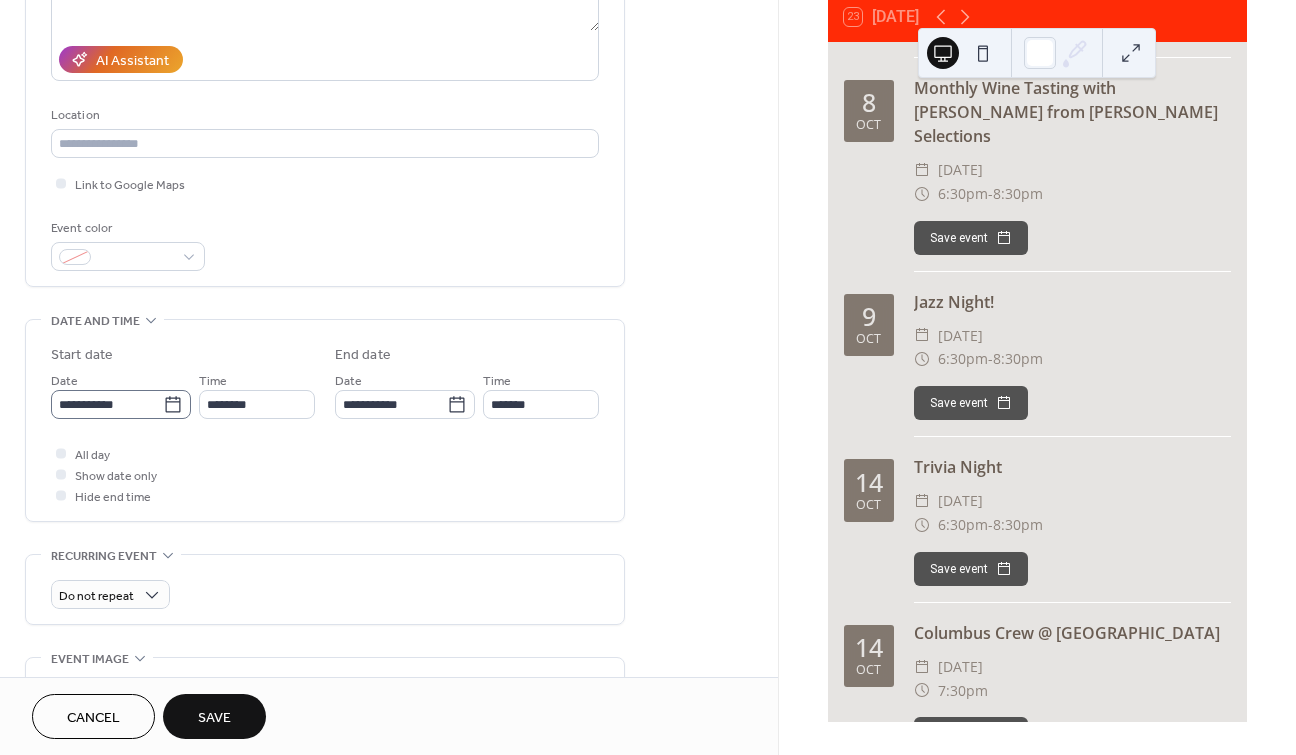 type on "**********" 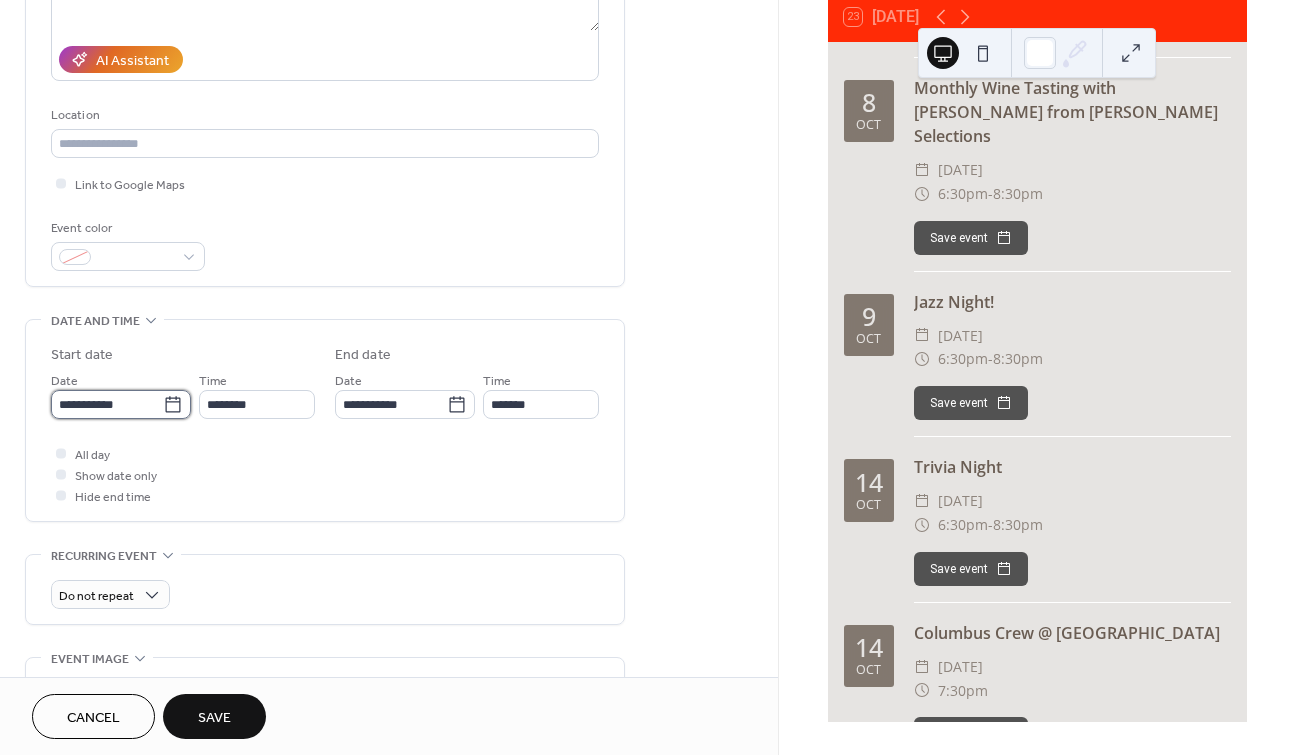 click on "**********" at bounding box center [107, 404] 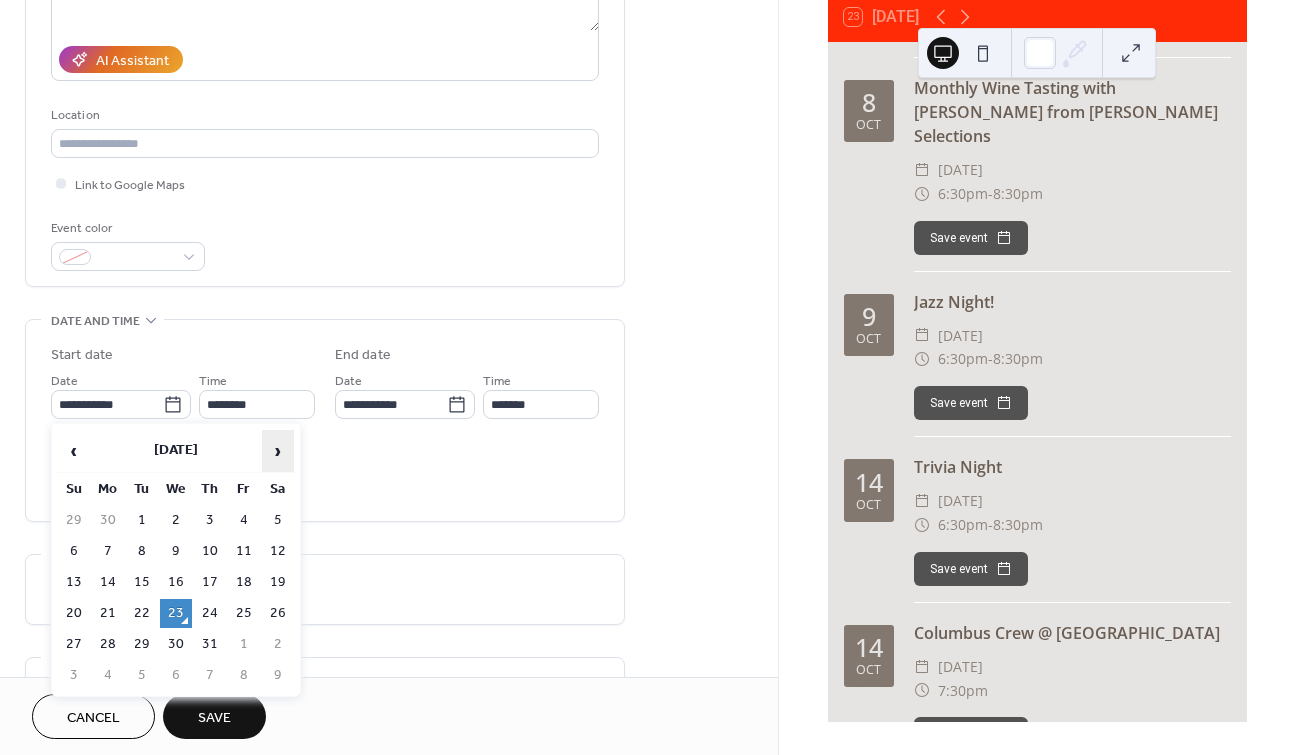 click on "›" at bounding box center (278, 451) 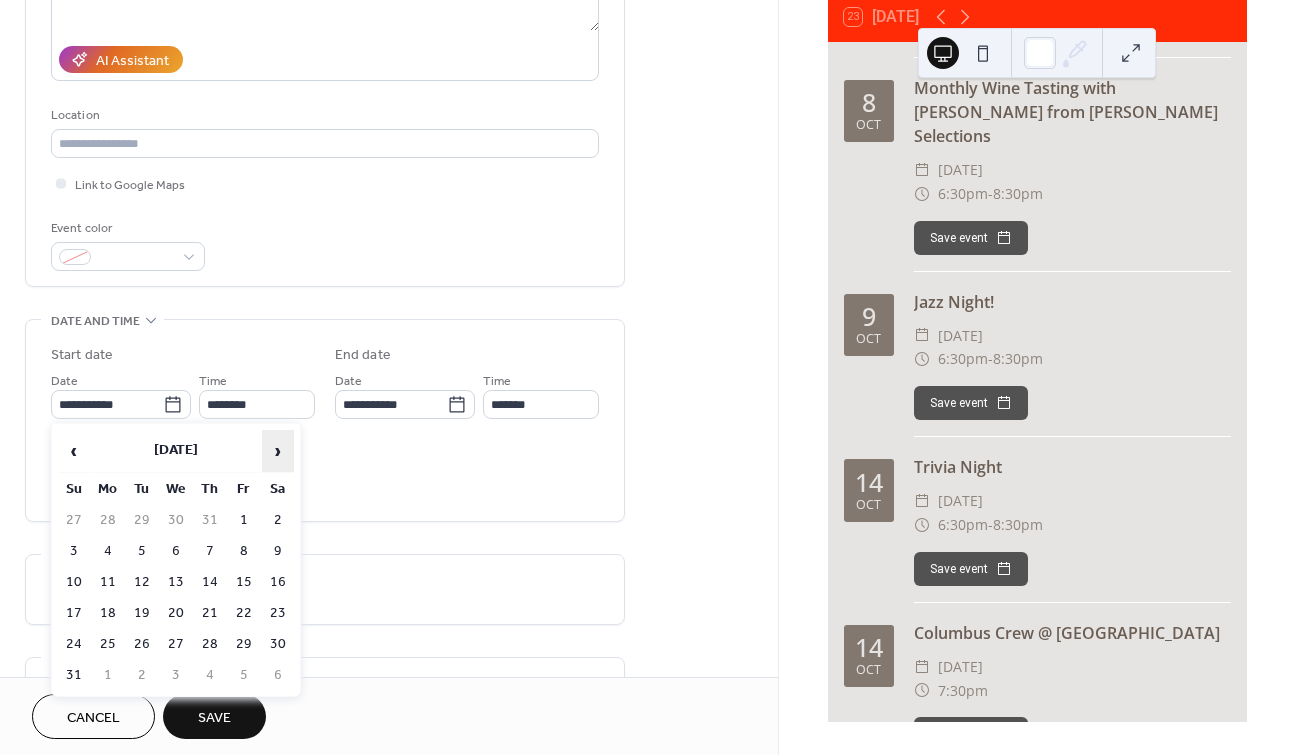 click on "›" at bounding box center (278, 451) 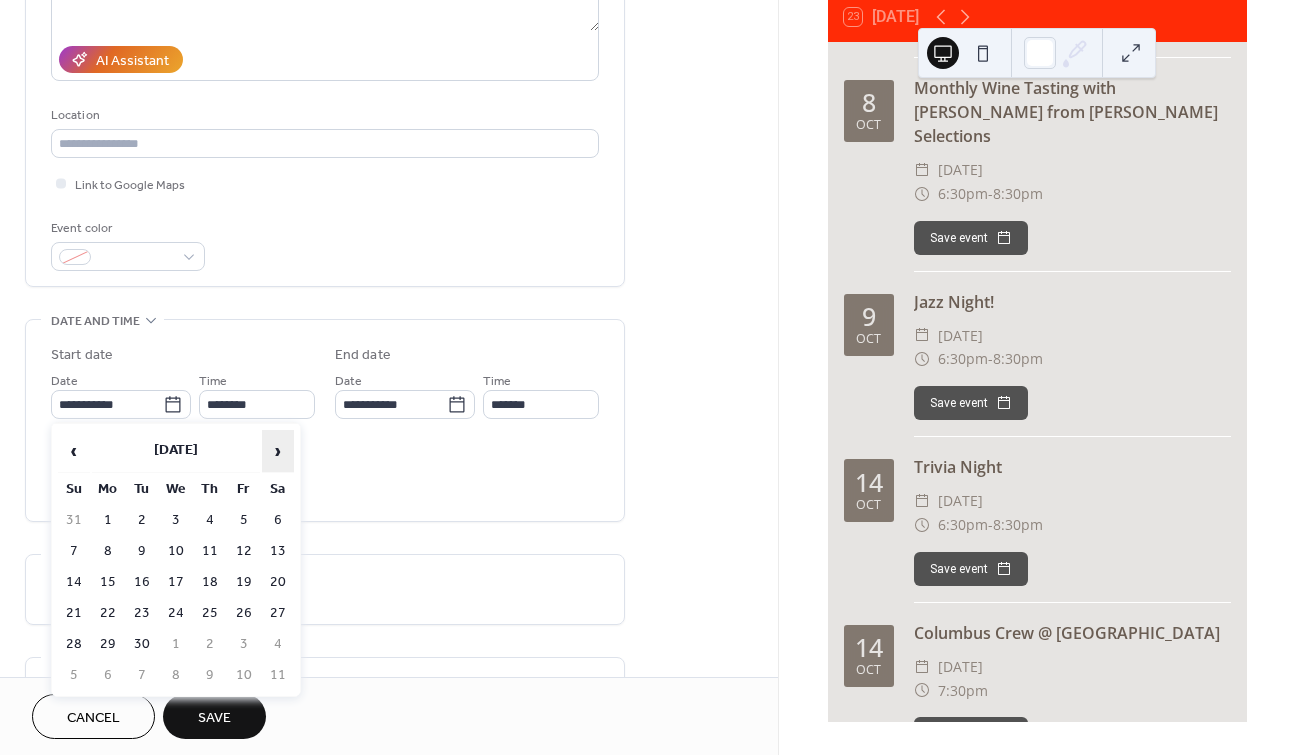 click on "›" at bounding box center (278, 451) 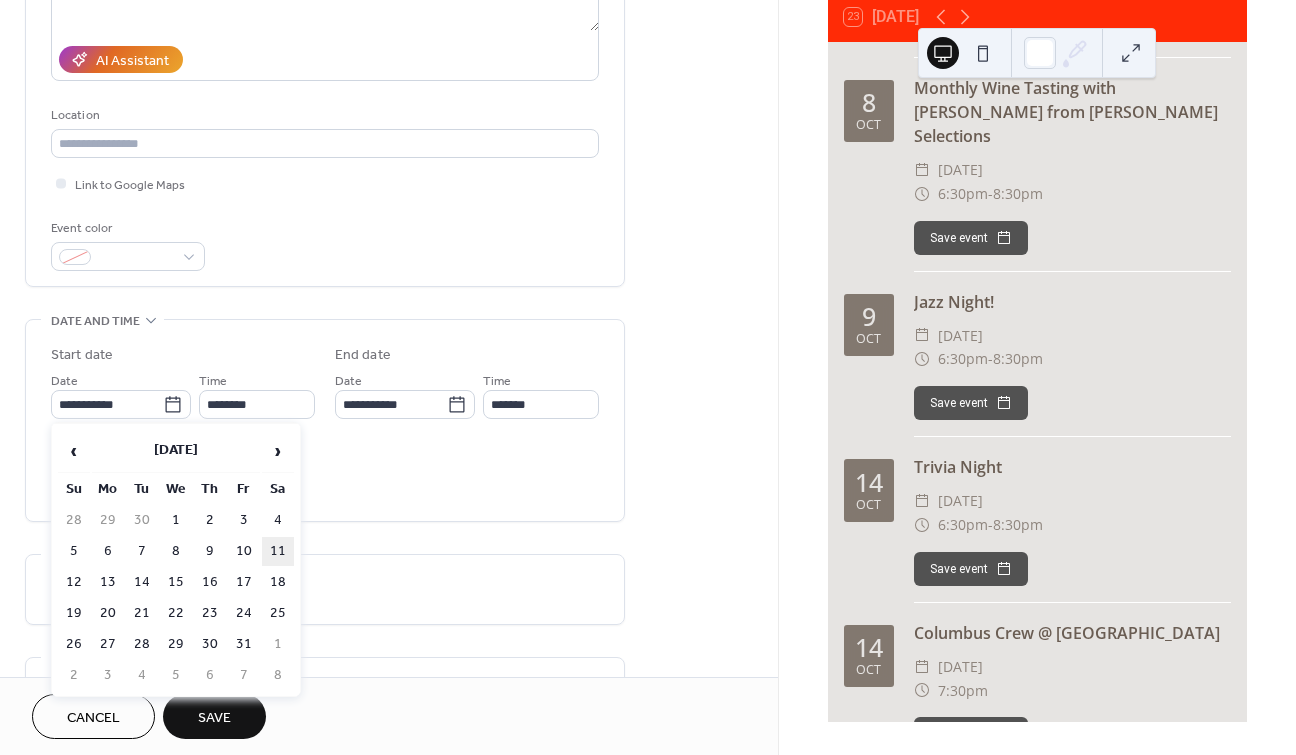 click on "11" at bounding box center (278, 551) 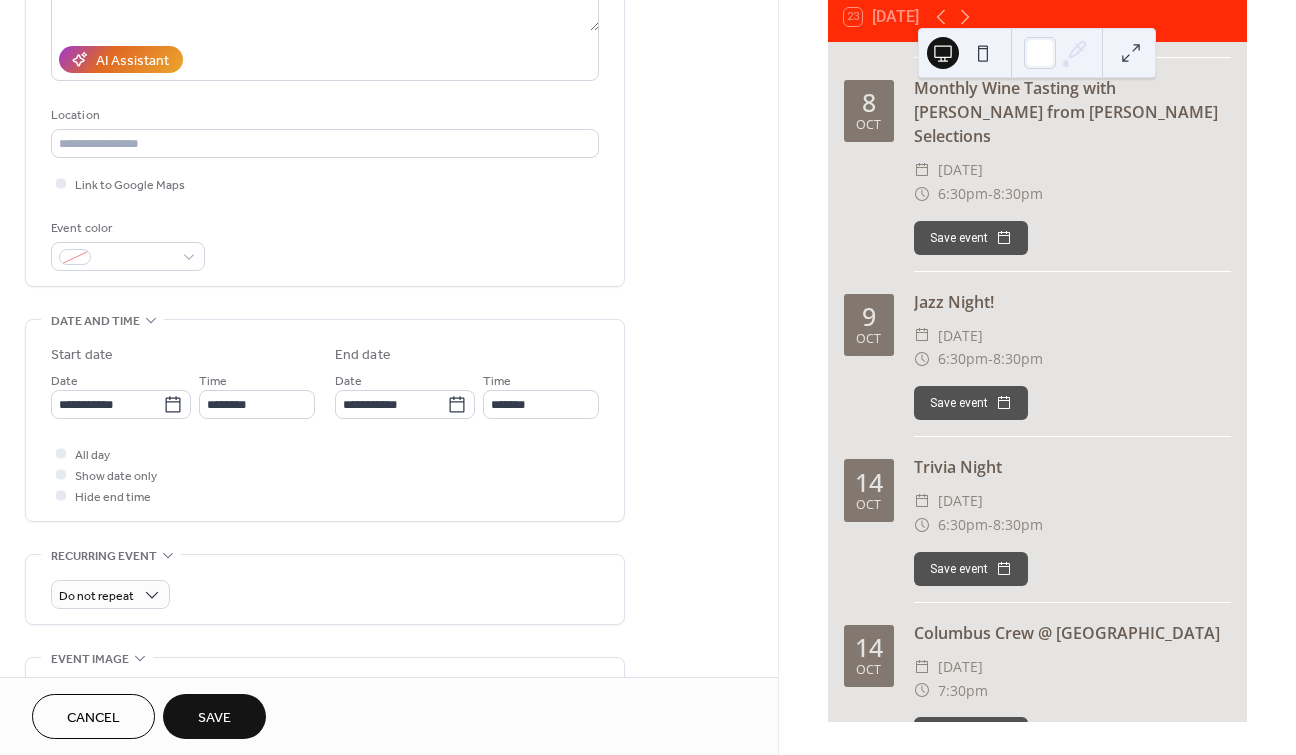 type on "**********" 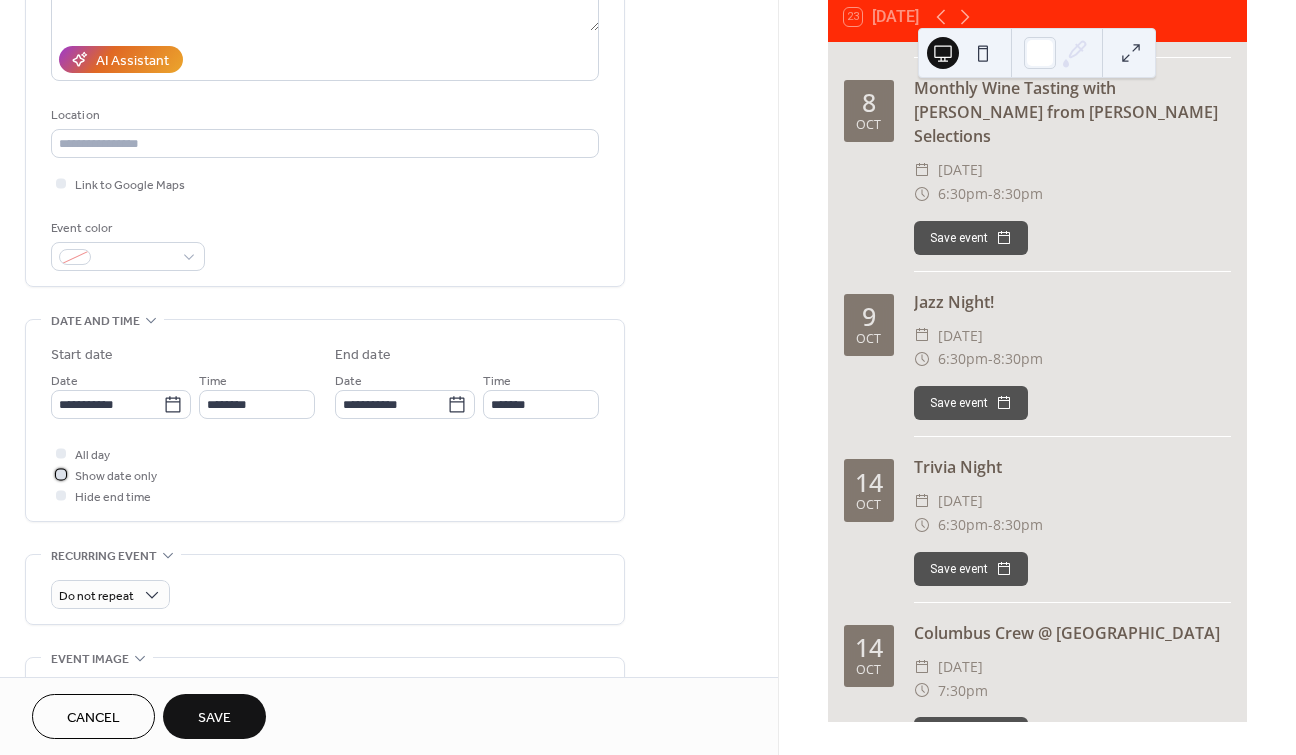click at bounding box center (61, 474) 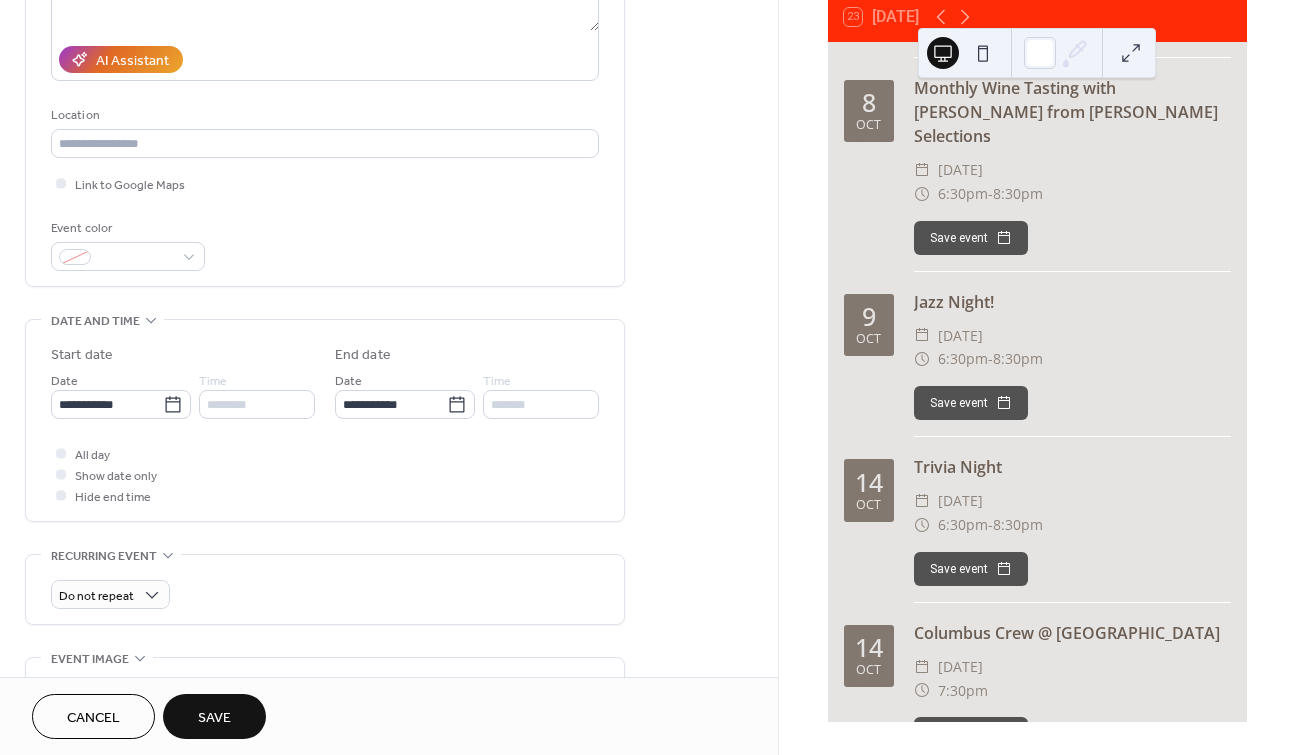 click on "Save" at bounding box center (214, 718) 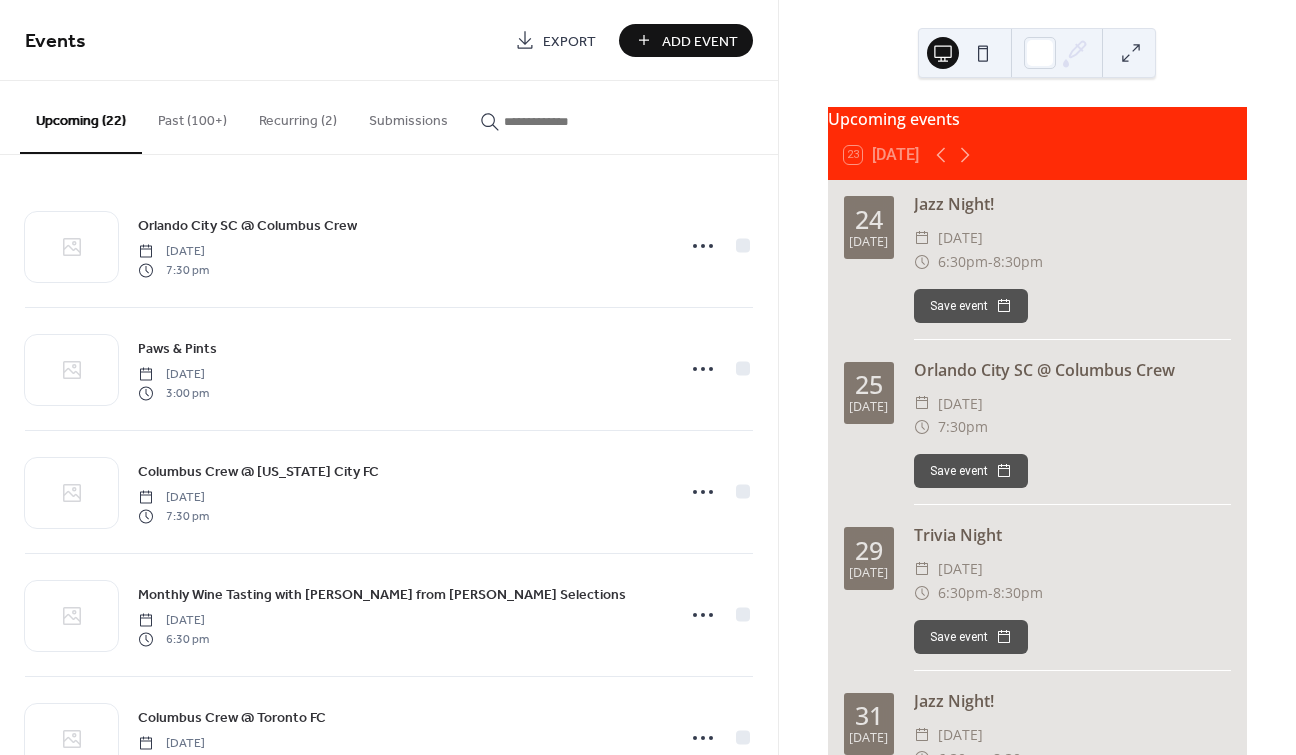 scroll, scrollTop: 0, scrollLeft: 0, axis: both 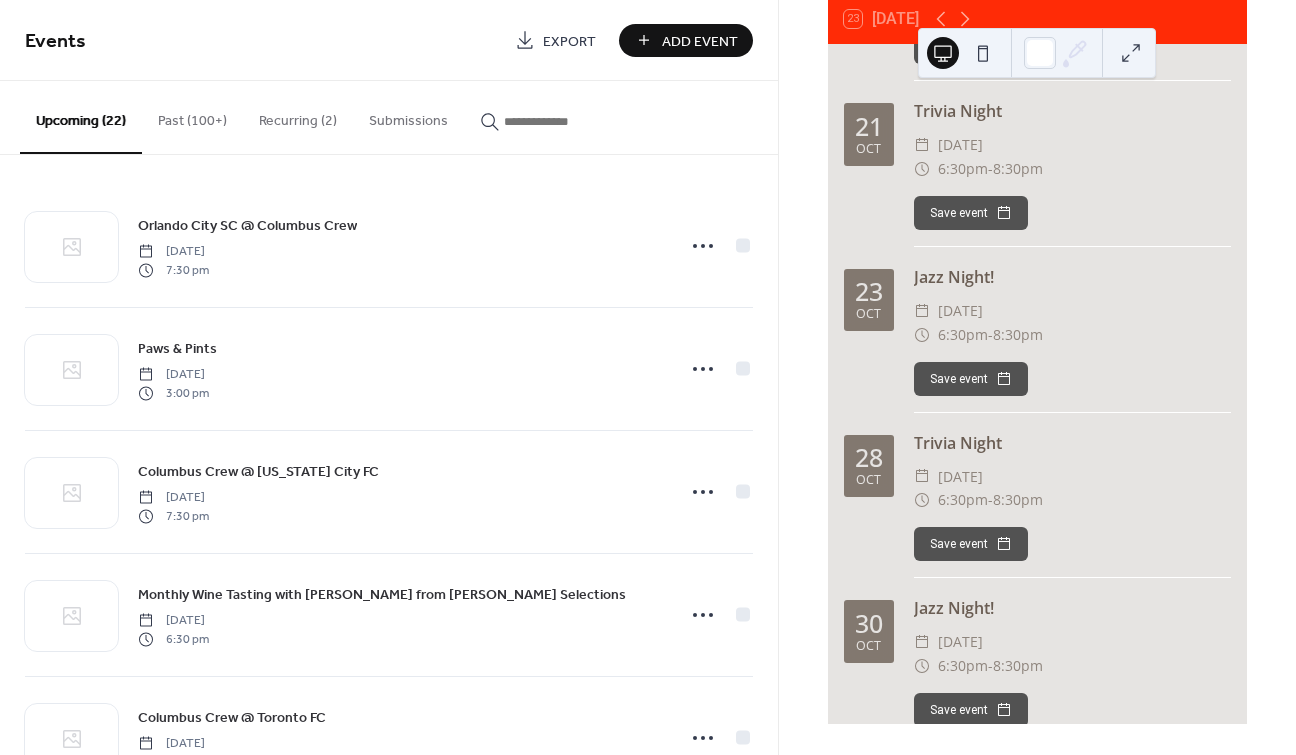 click on "Add Event" at bounding box center [700, 41] 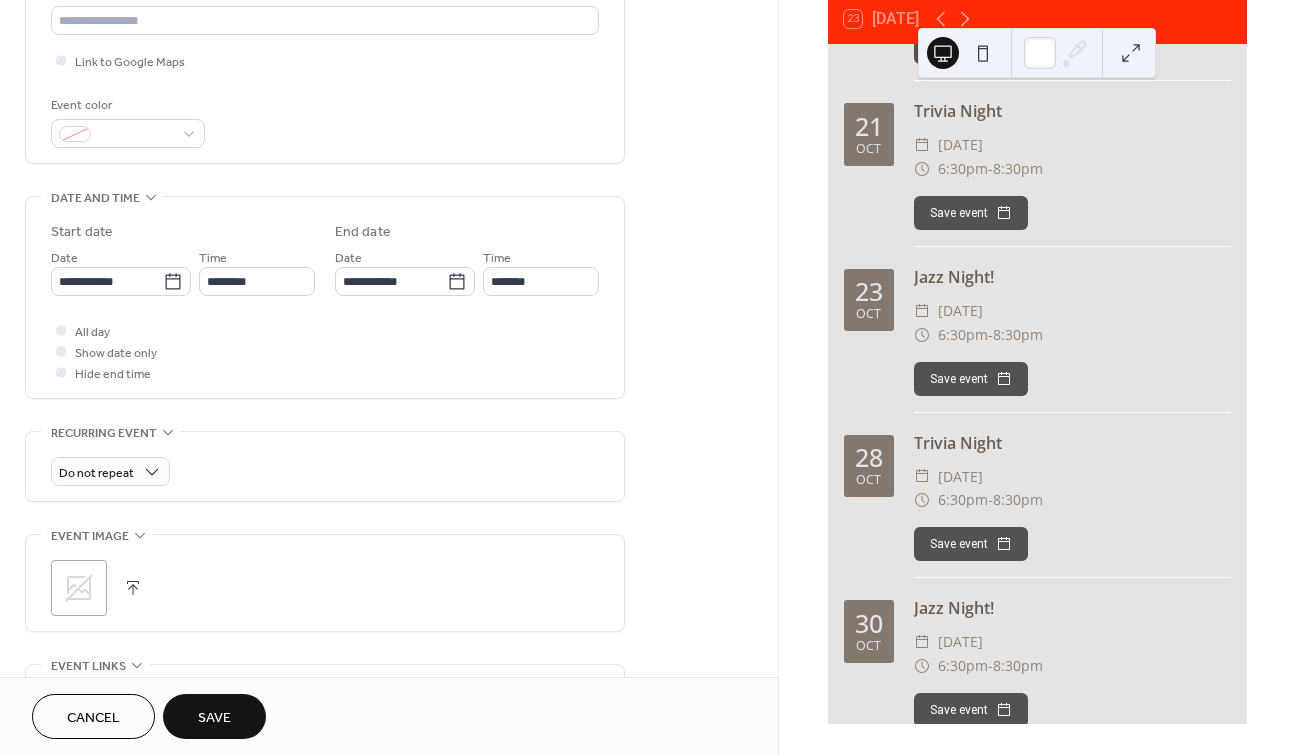 scroll, scrollTop: 466, scrollLeft: 0, axis: vertical 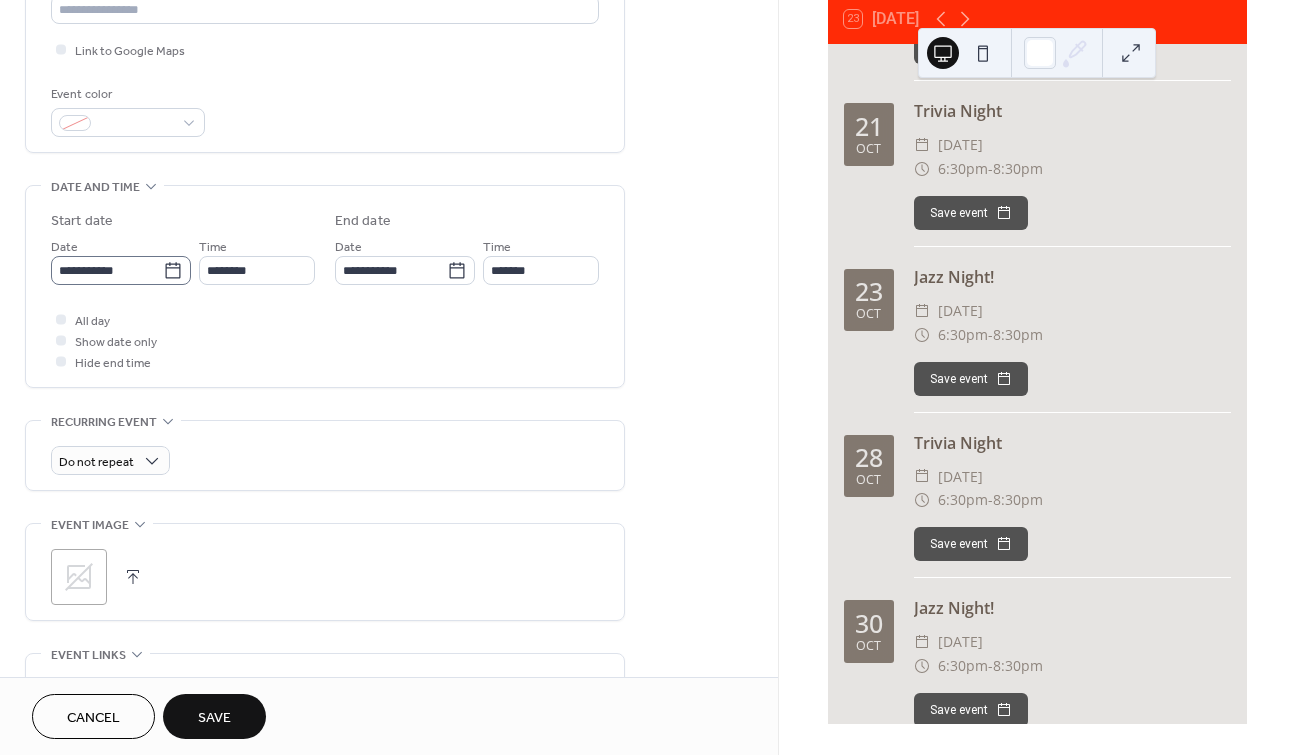 type on "**********" 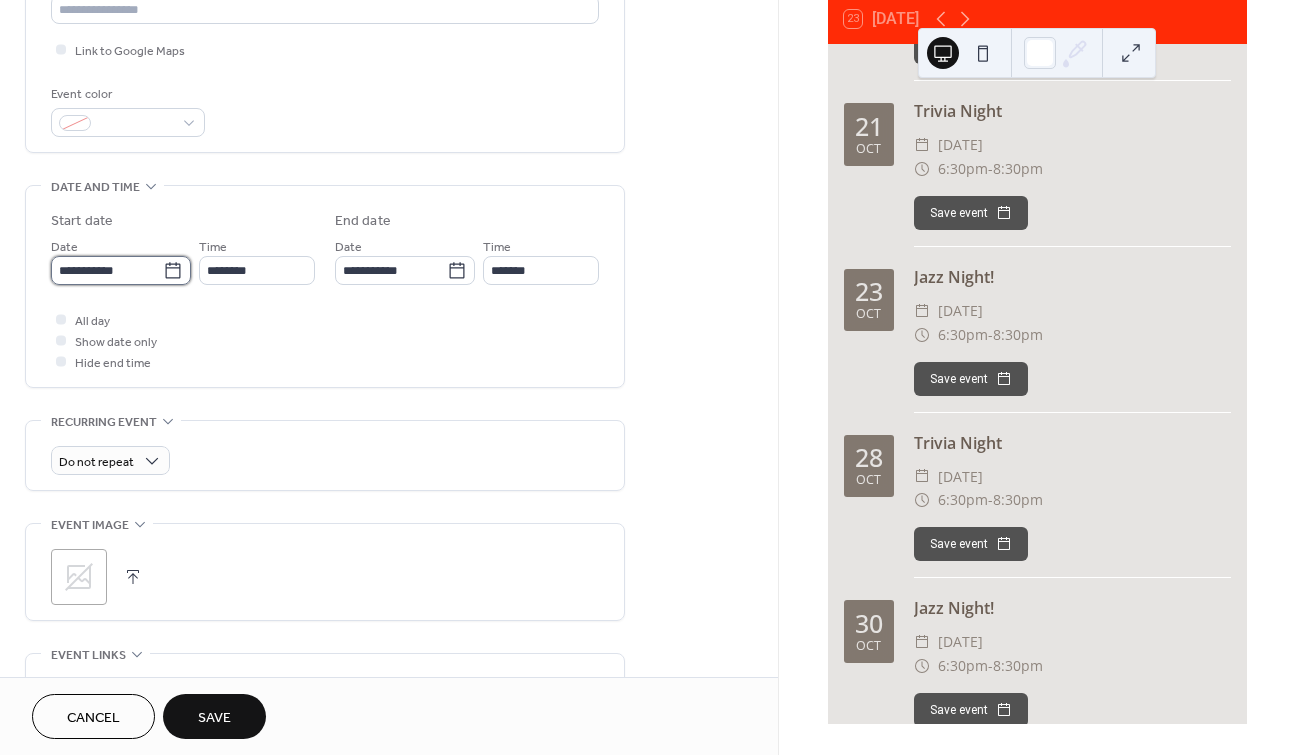 click on "**********" at bounding box center [107, 270] 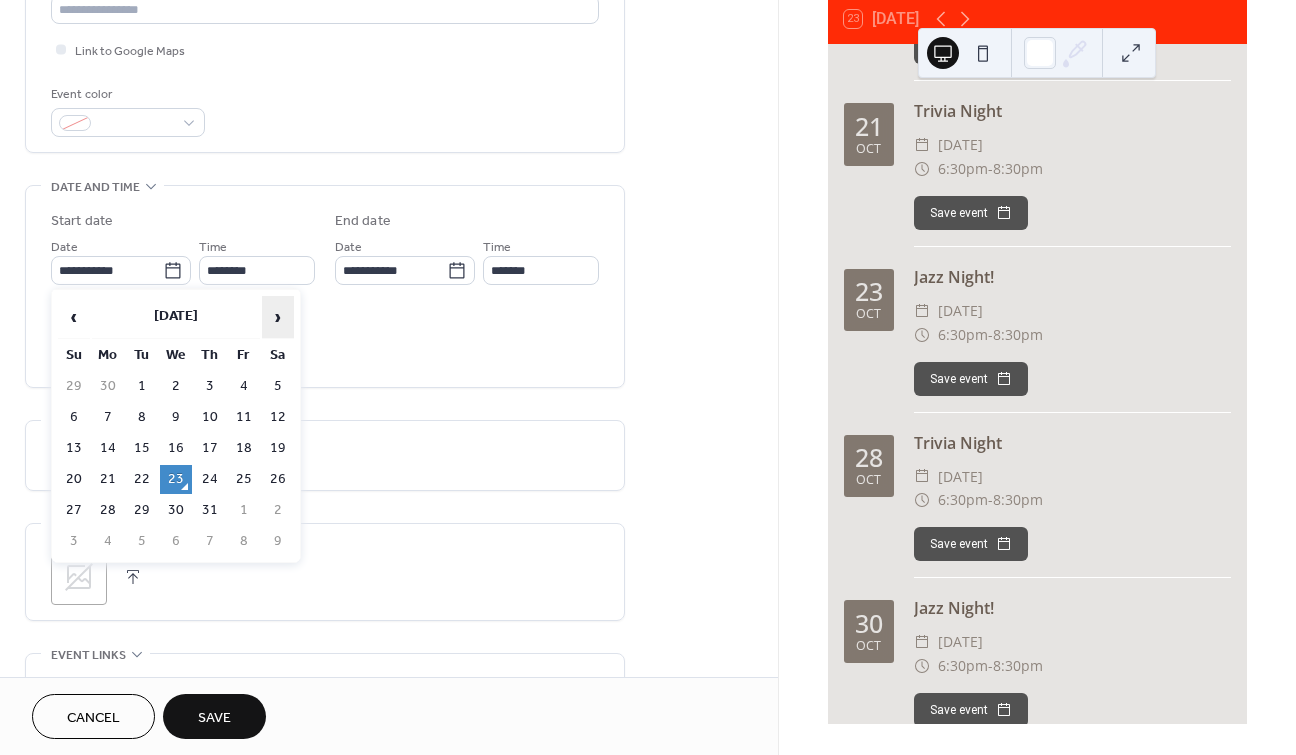 click on "›" at bounding box center [278, 317] 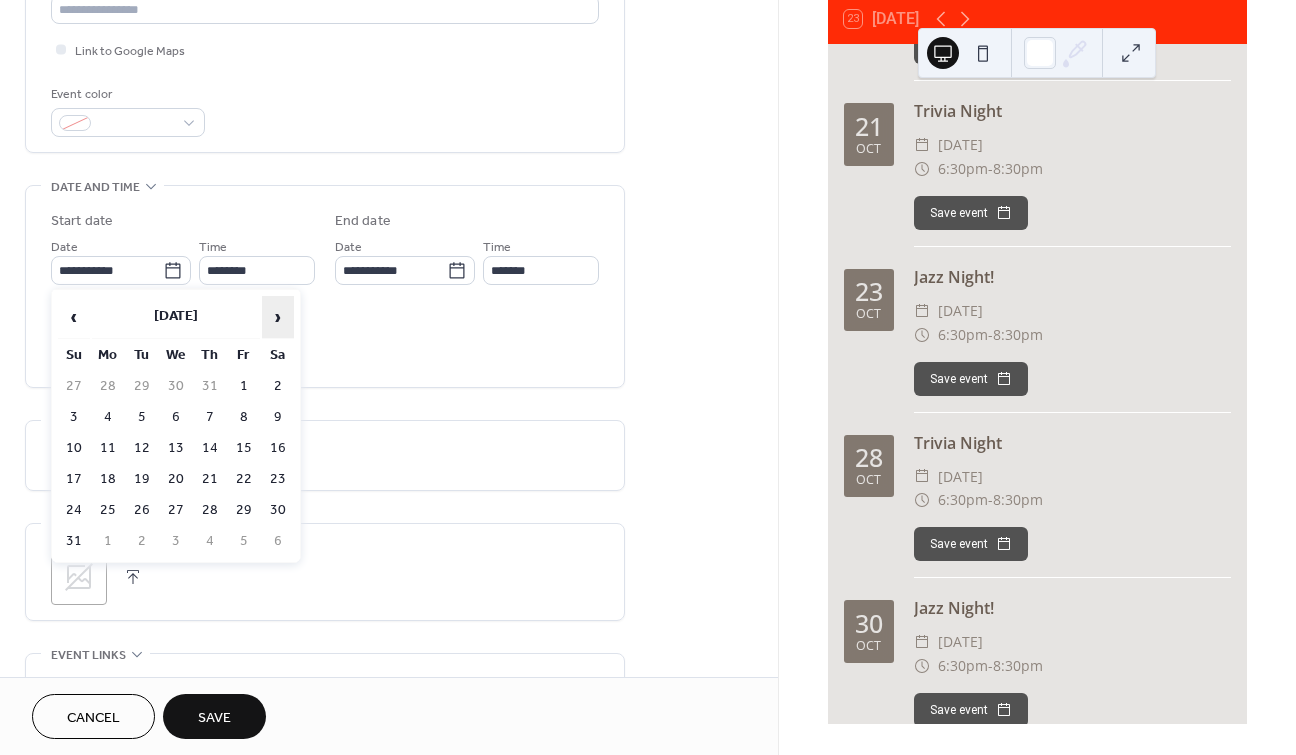 click on "›" at bounding box center (278, 317) 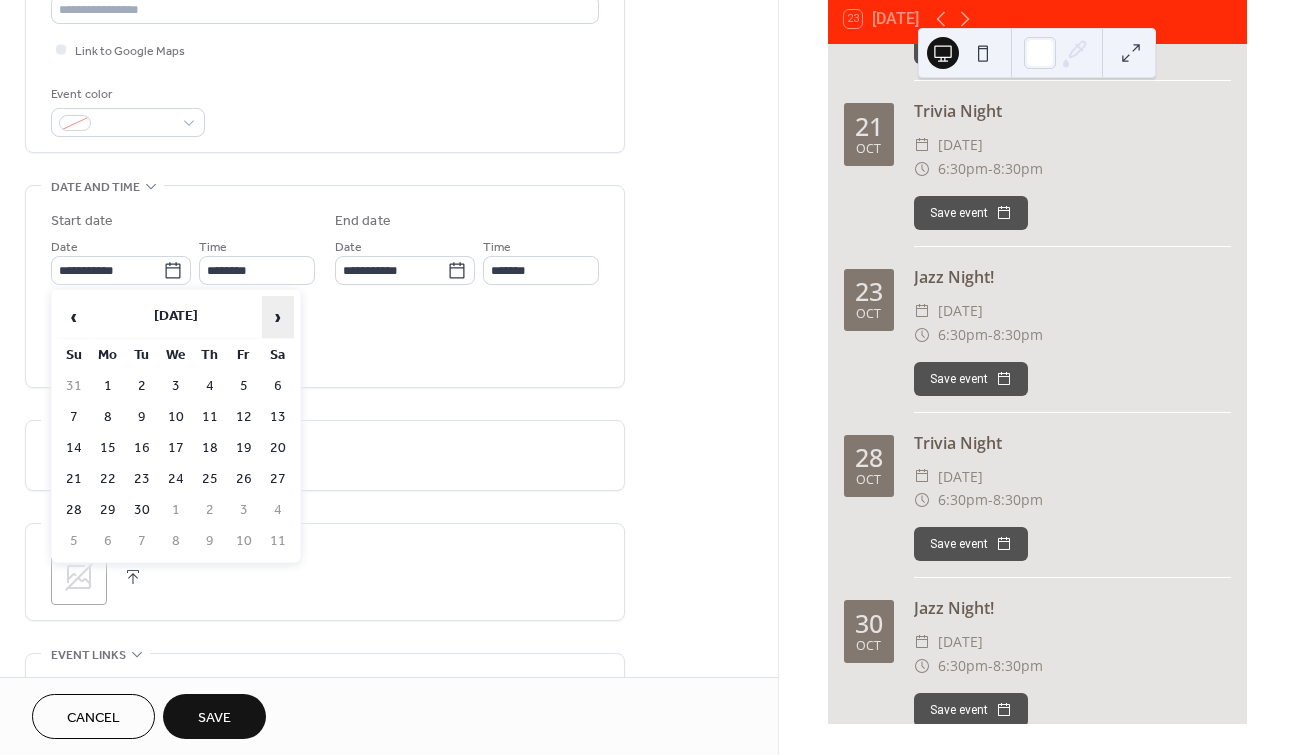 click on "›" at bounding box center [278, 317] 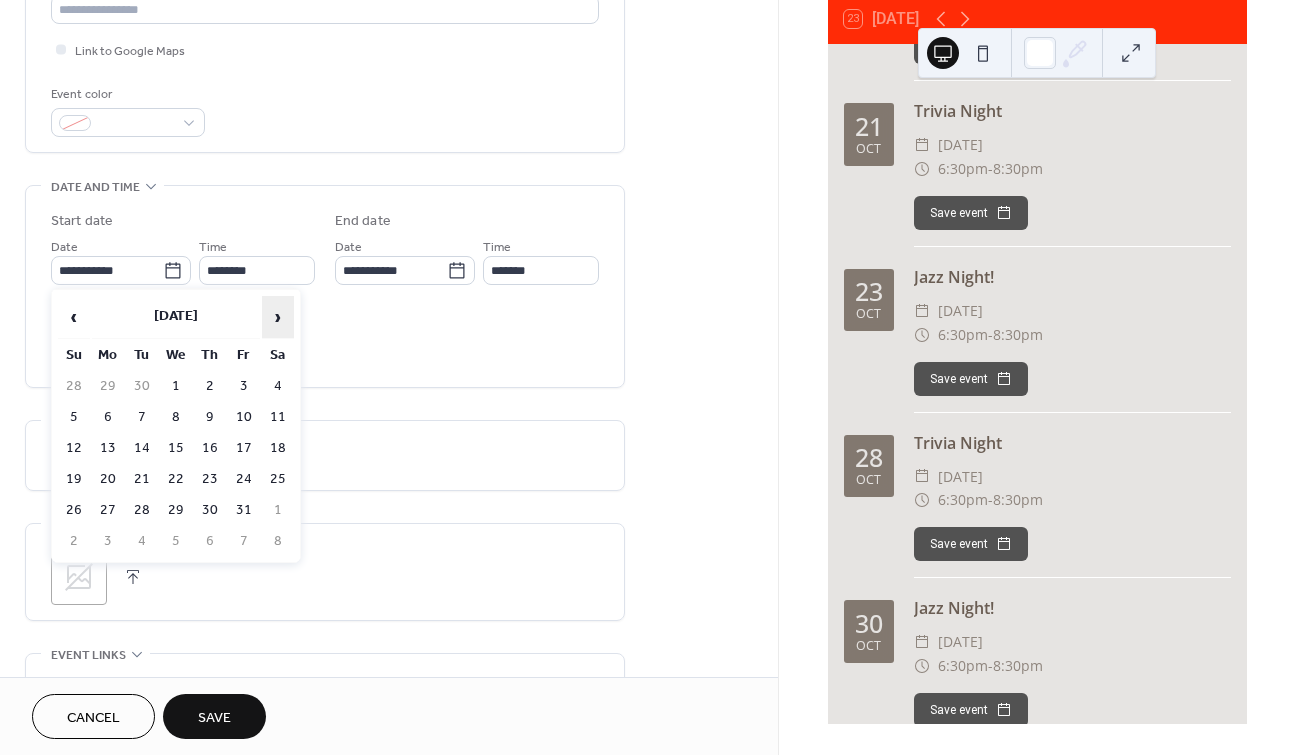 click on "›" at bounding box center (278, 317) 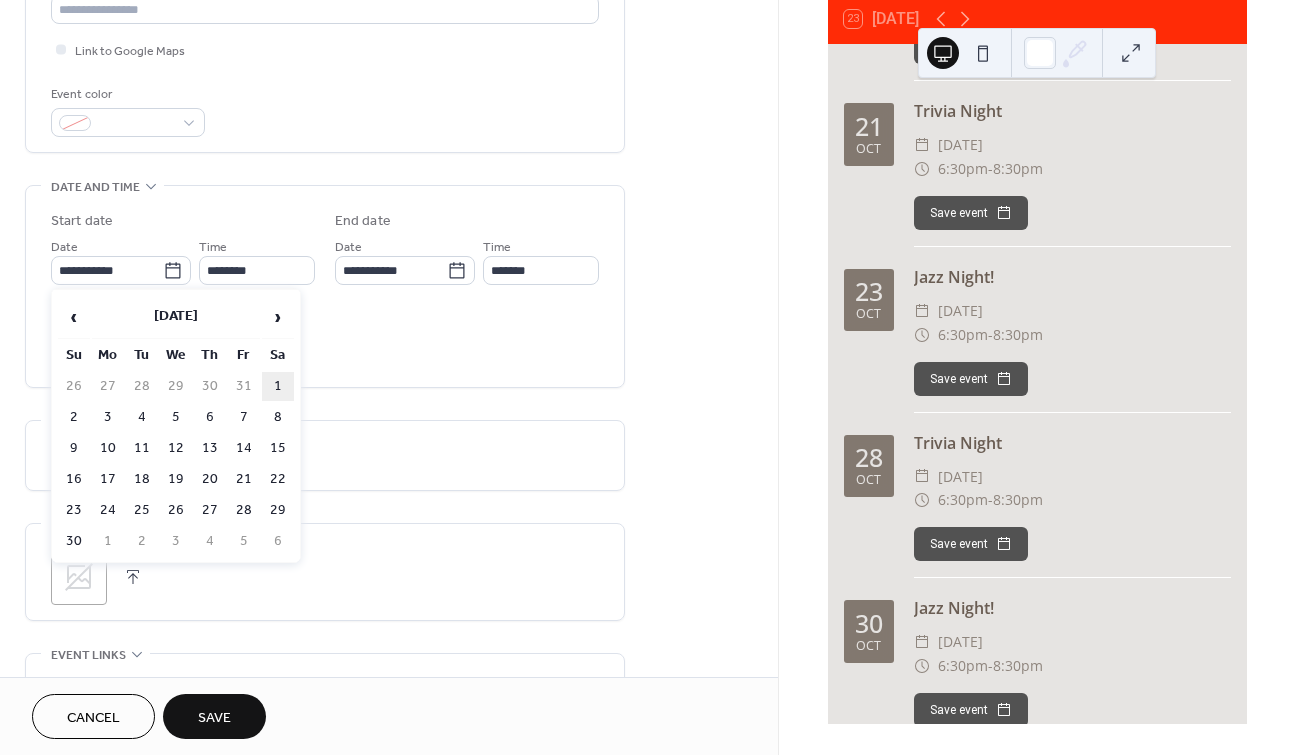 click on "1" at bounding box center (278, 386) 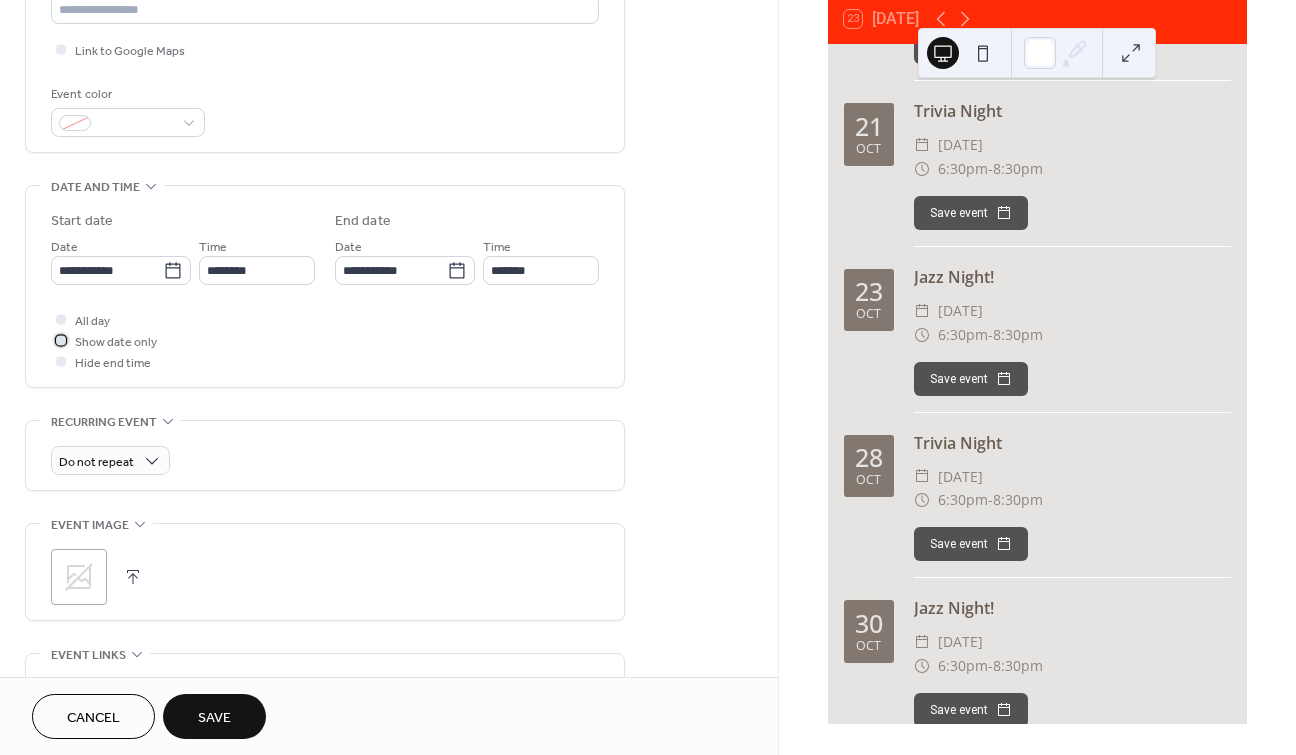 click at bounding box center [61, 340] 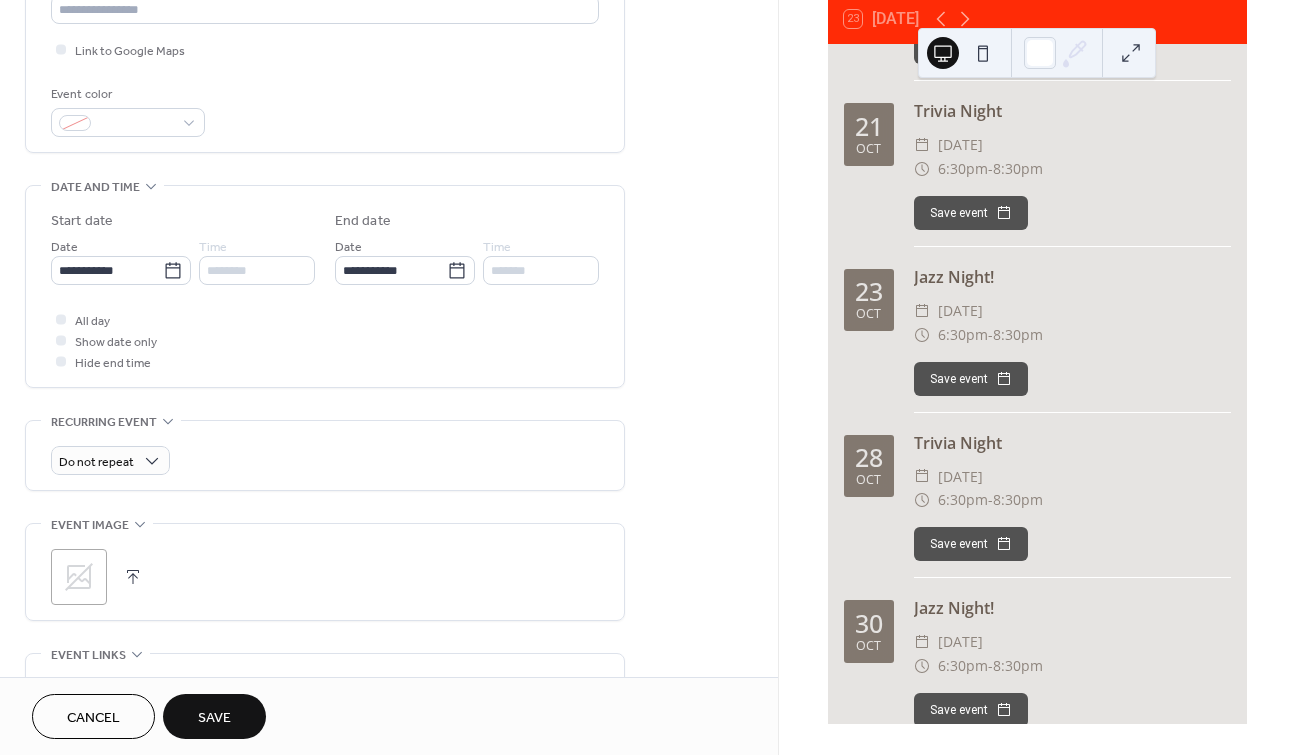 click on "Save" at bounding box center (214, 718) 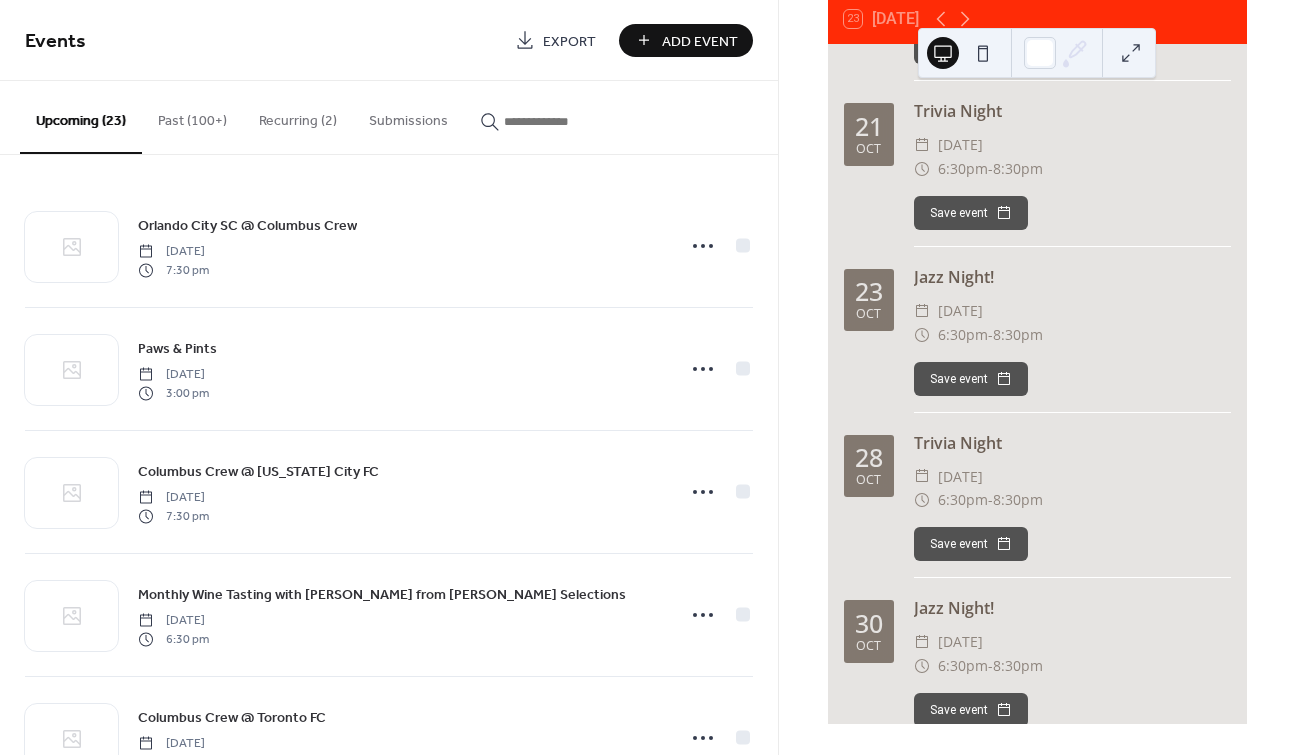scroll, scrollTop: 7601, scrollLeft: 0, axis: vertical 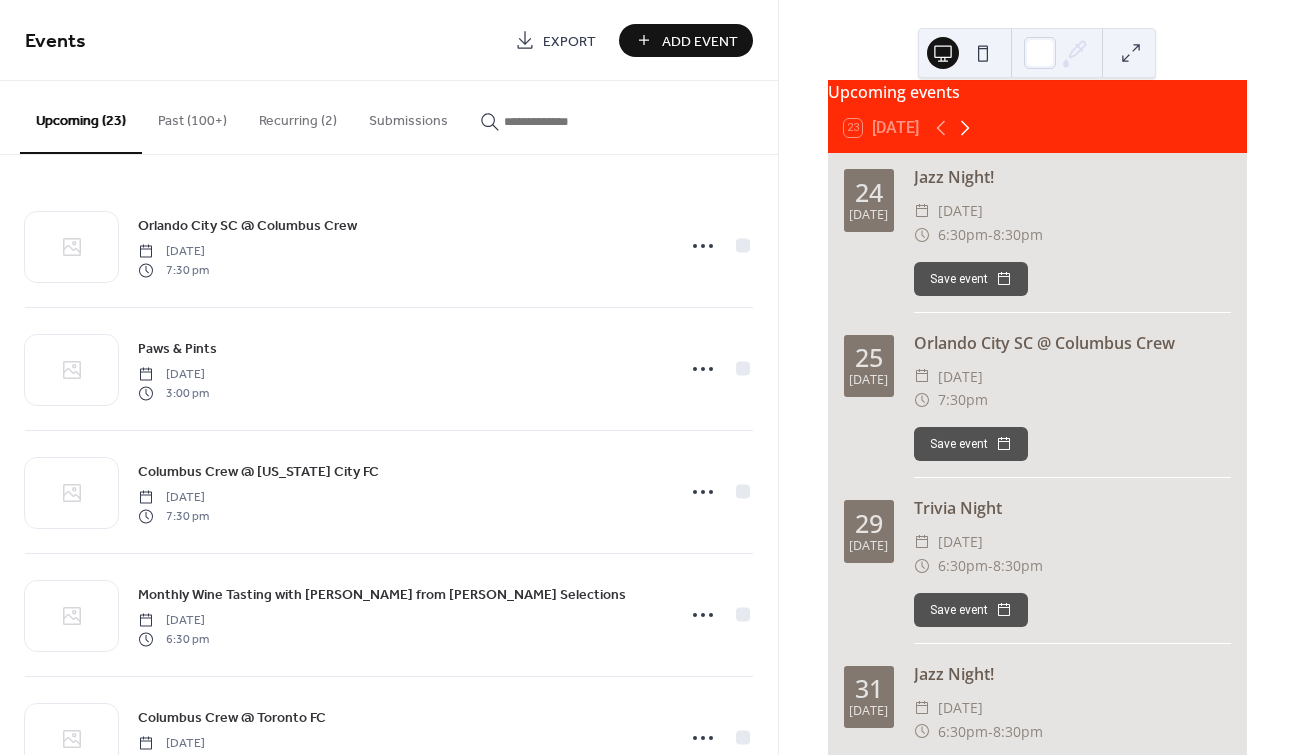 click 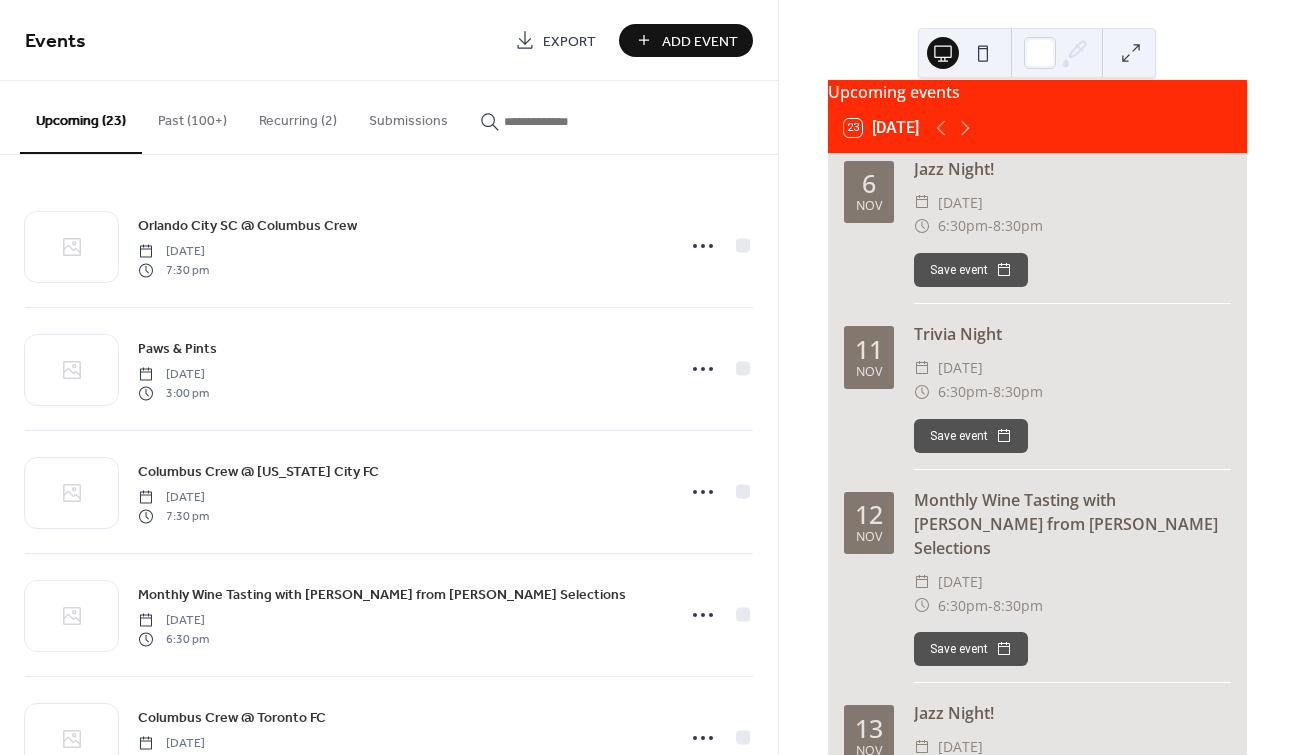 scroll, scrollTop: 148, scrollLeft: 0, axis: vertical 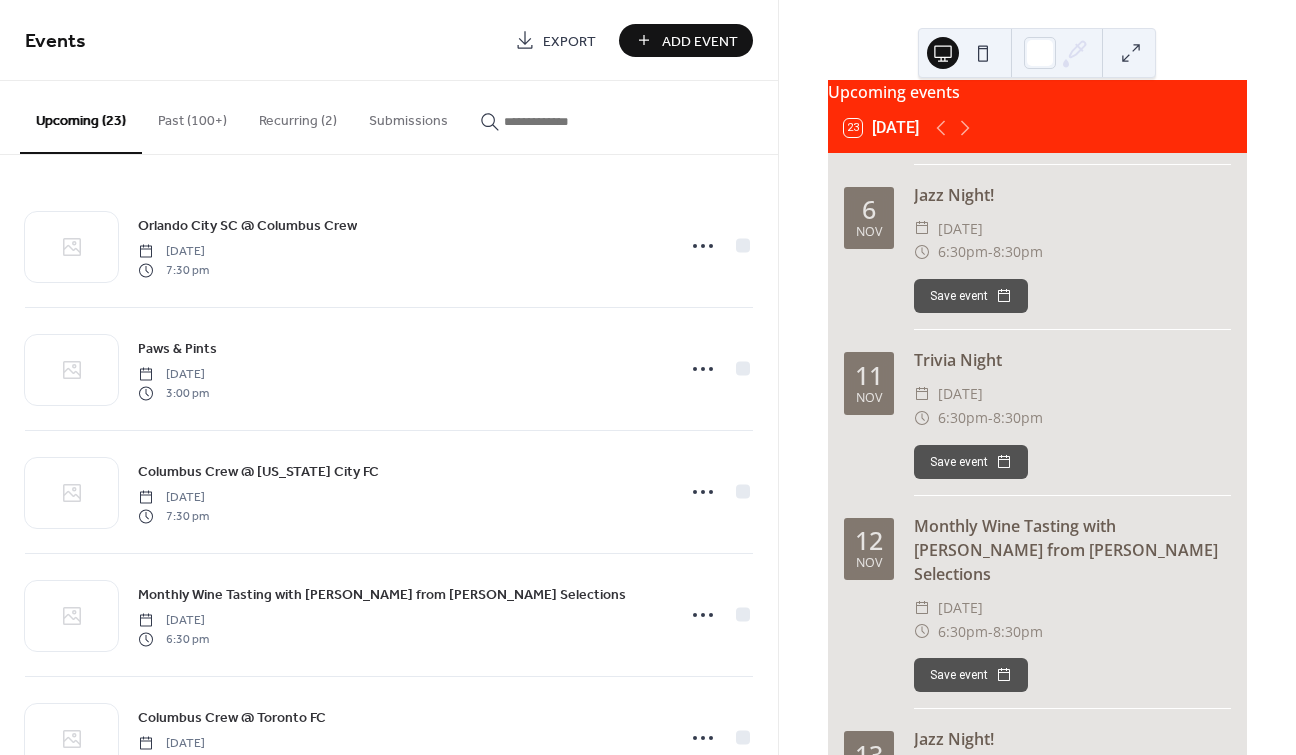 click on "Add Event" at bounding box center (686, 40) 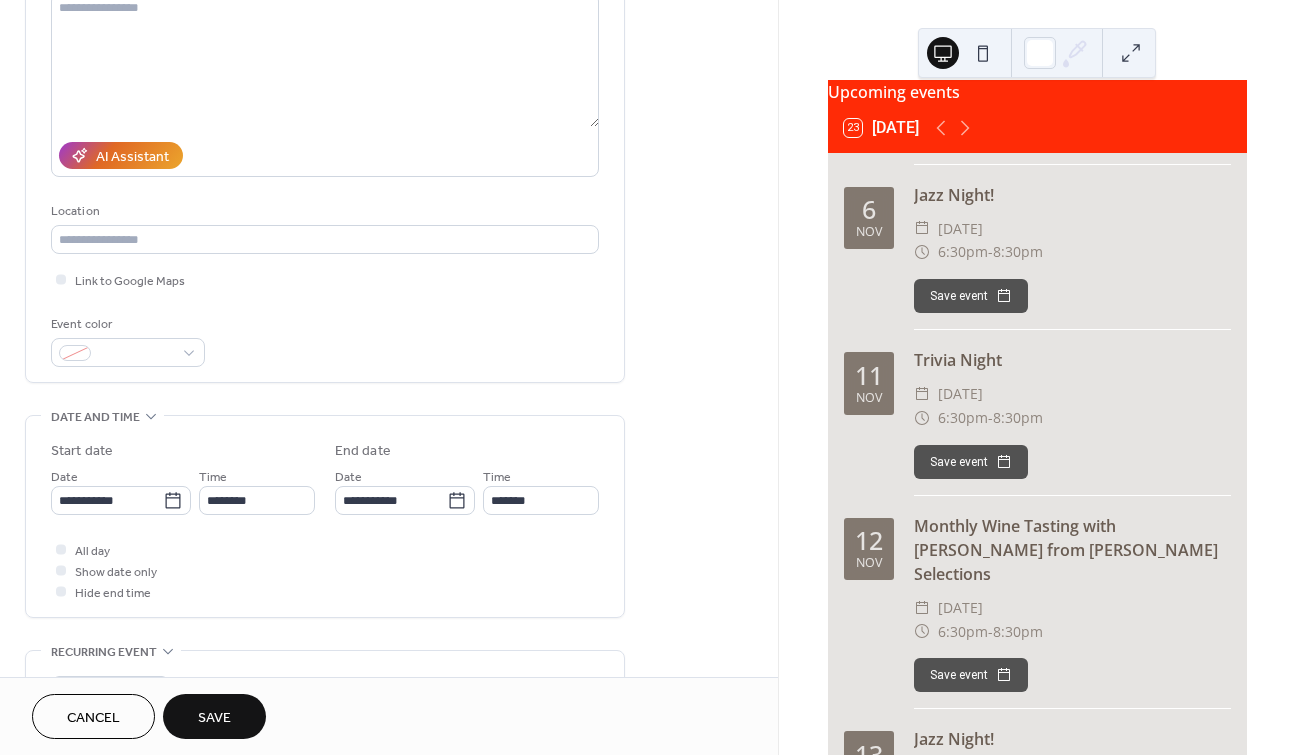 scroll, scrollTop: 260, scrollLeft: 0, axis: vertical 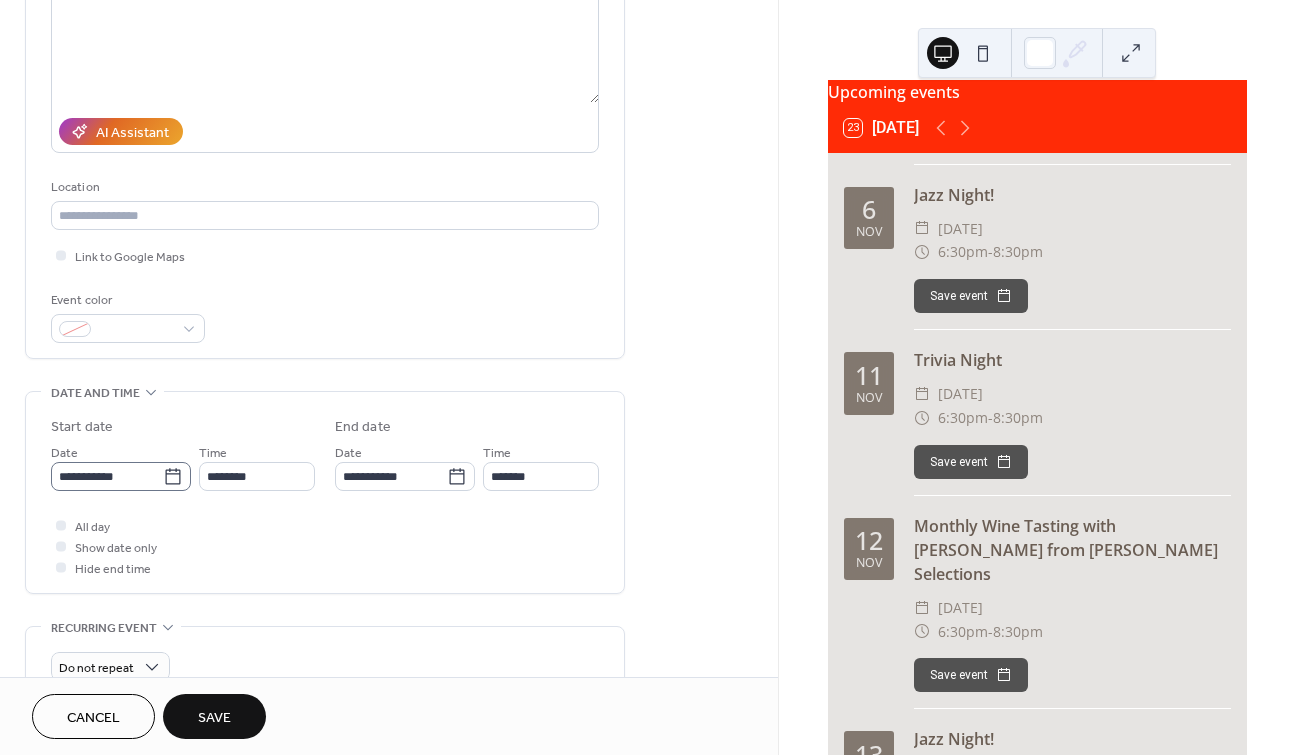 type on "**********" 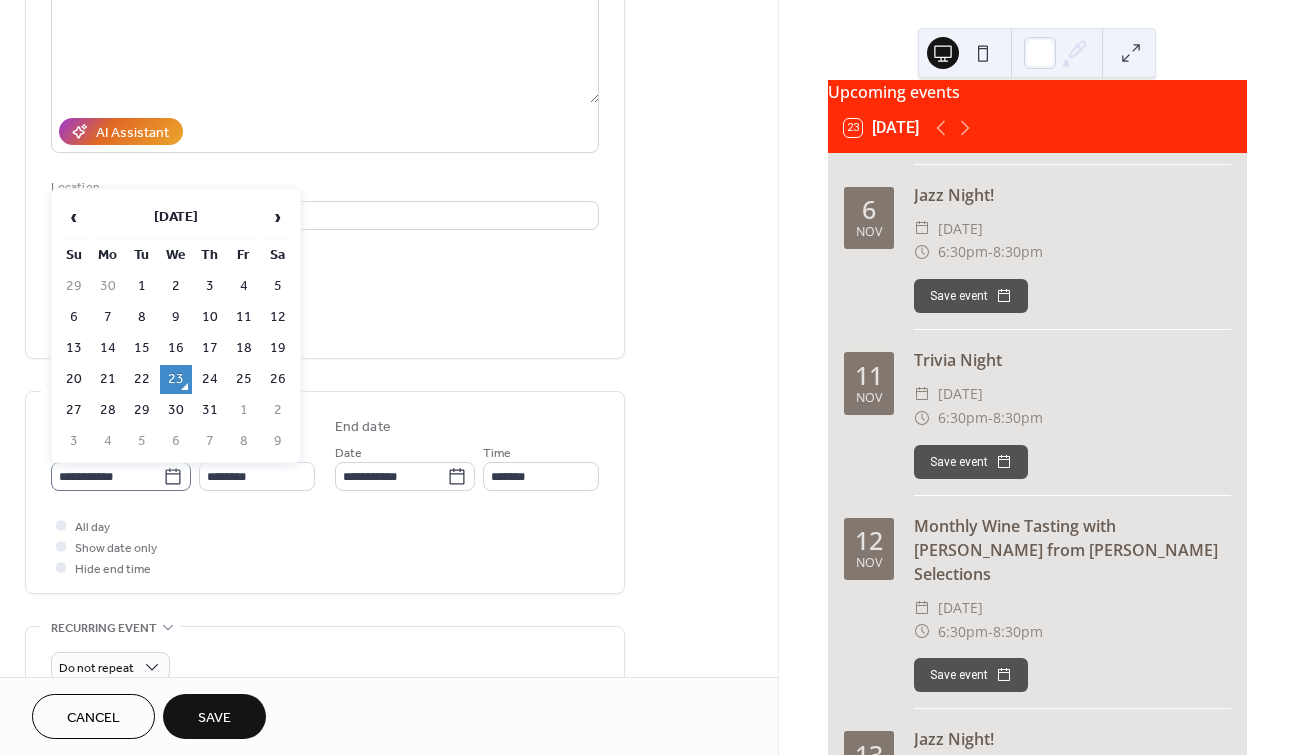 click 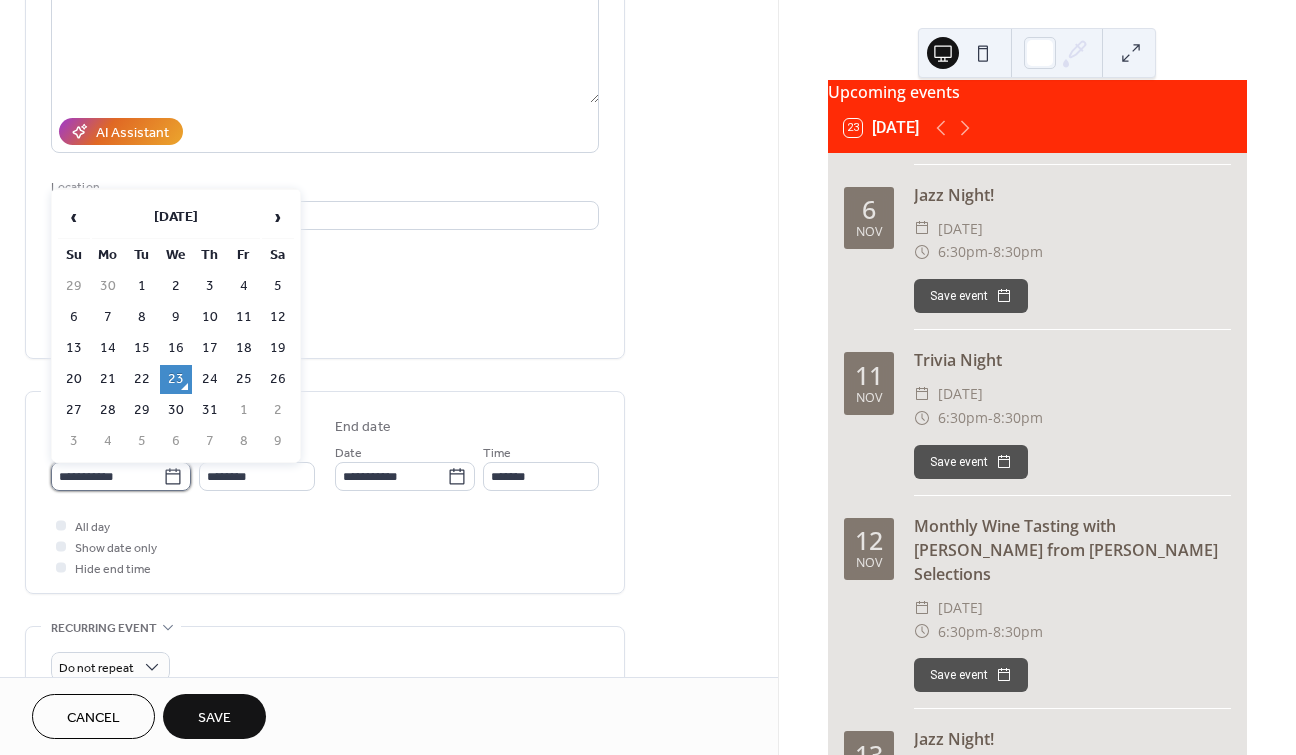 click on "**********" at bounding box center (107, 476) 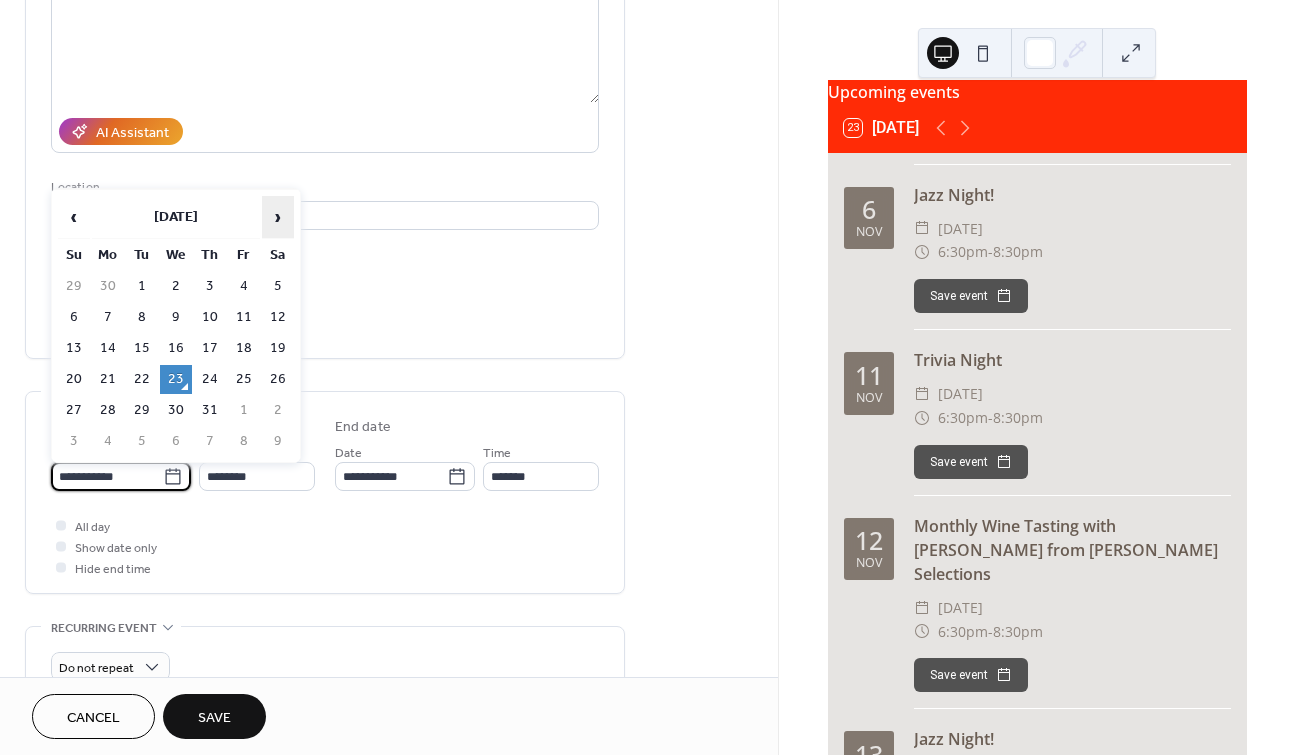 click on "›" at bounding box center (278, 217) 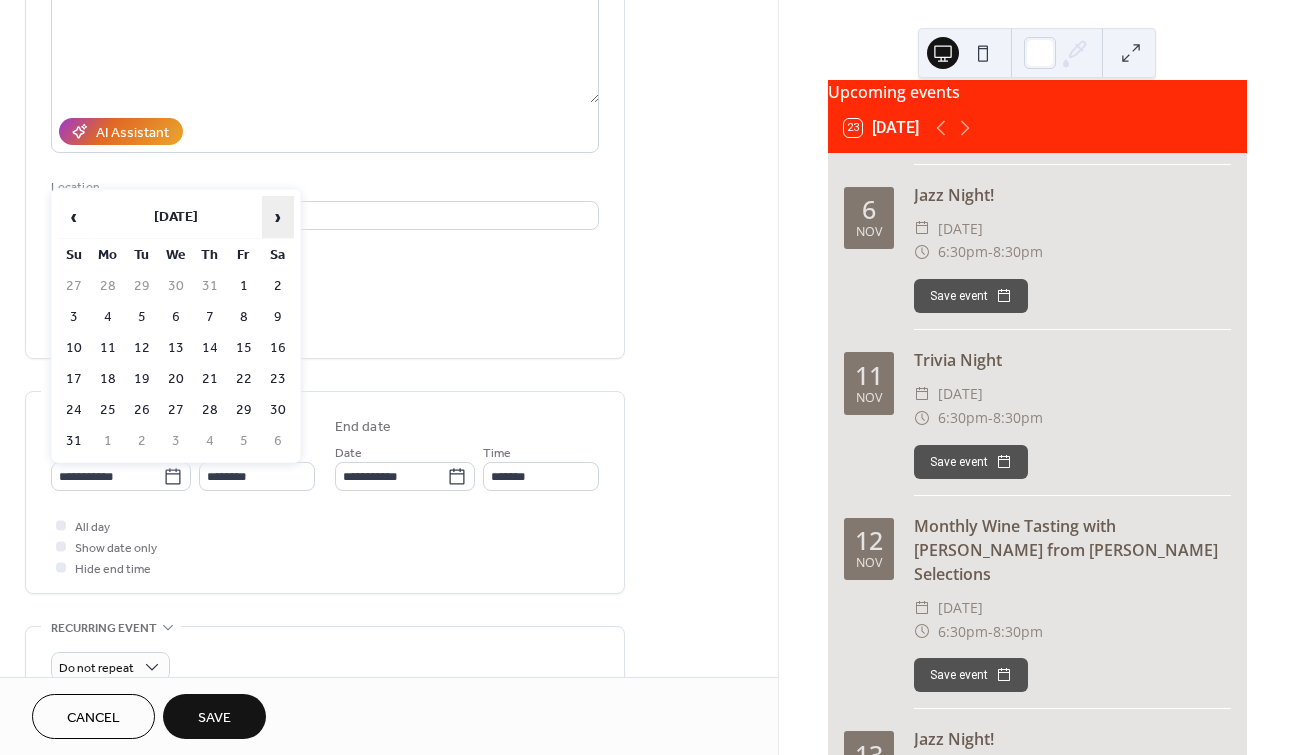 click on "›" at bounding box center (278, 217) 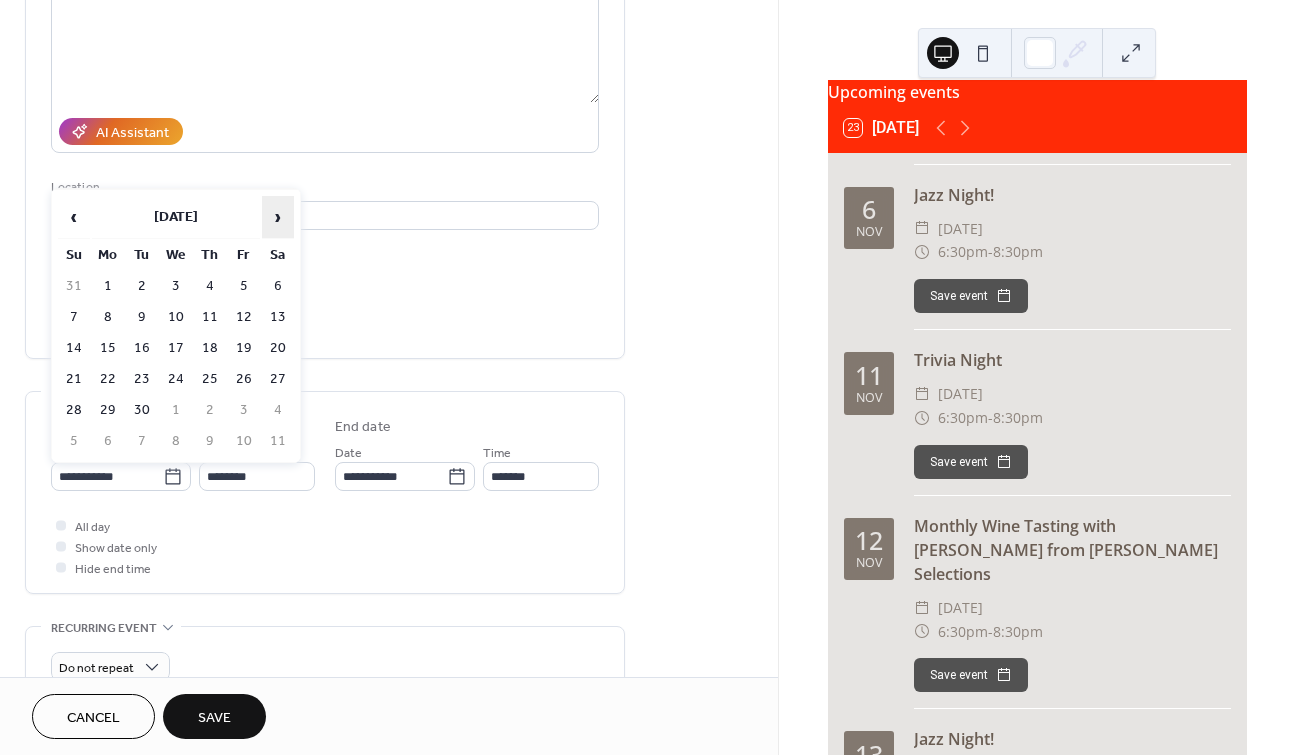 click on "›" at bounding box center [278, 217] 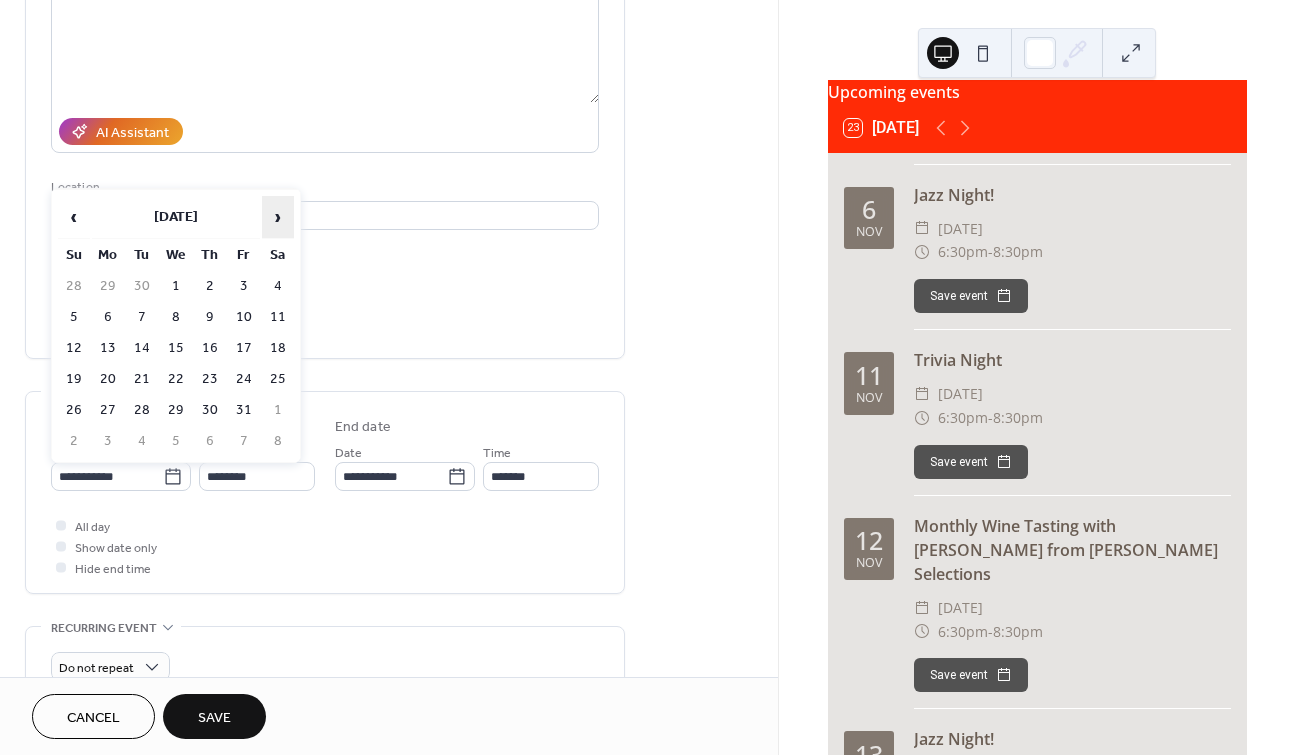 click on "›" at bounding box center [278, 217] 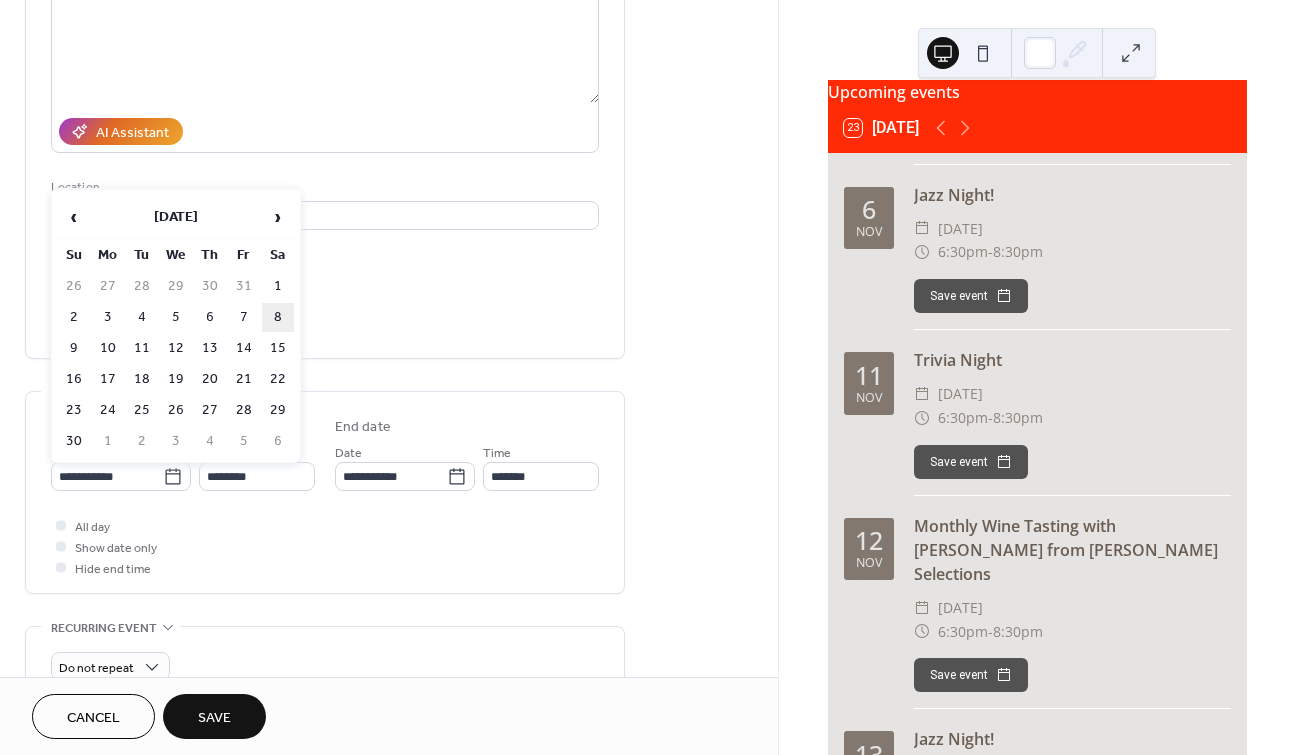 click on "8" at bounding box center [278, 317] 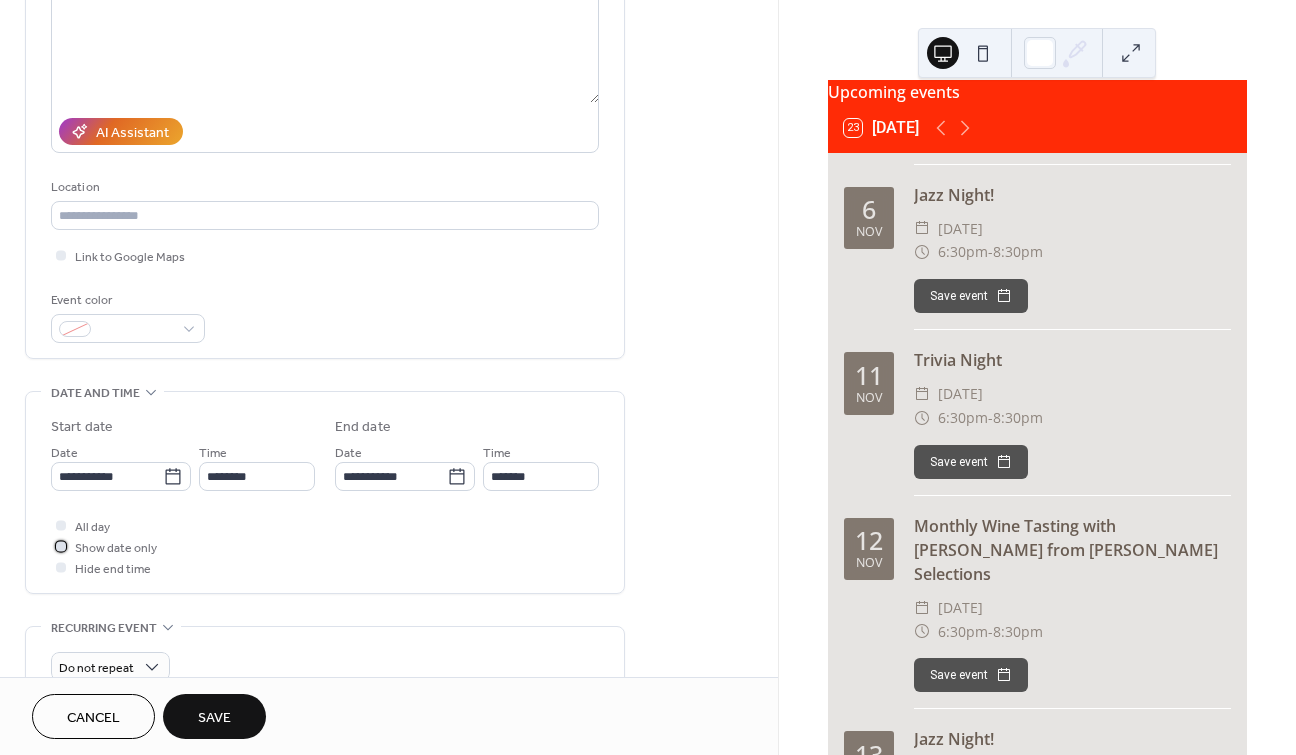 click at bounding box center [61, 546] 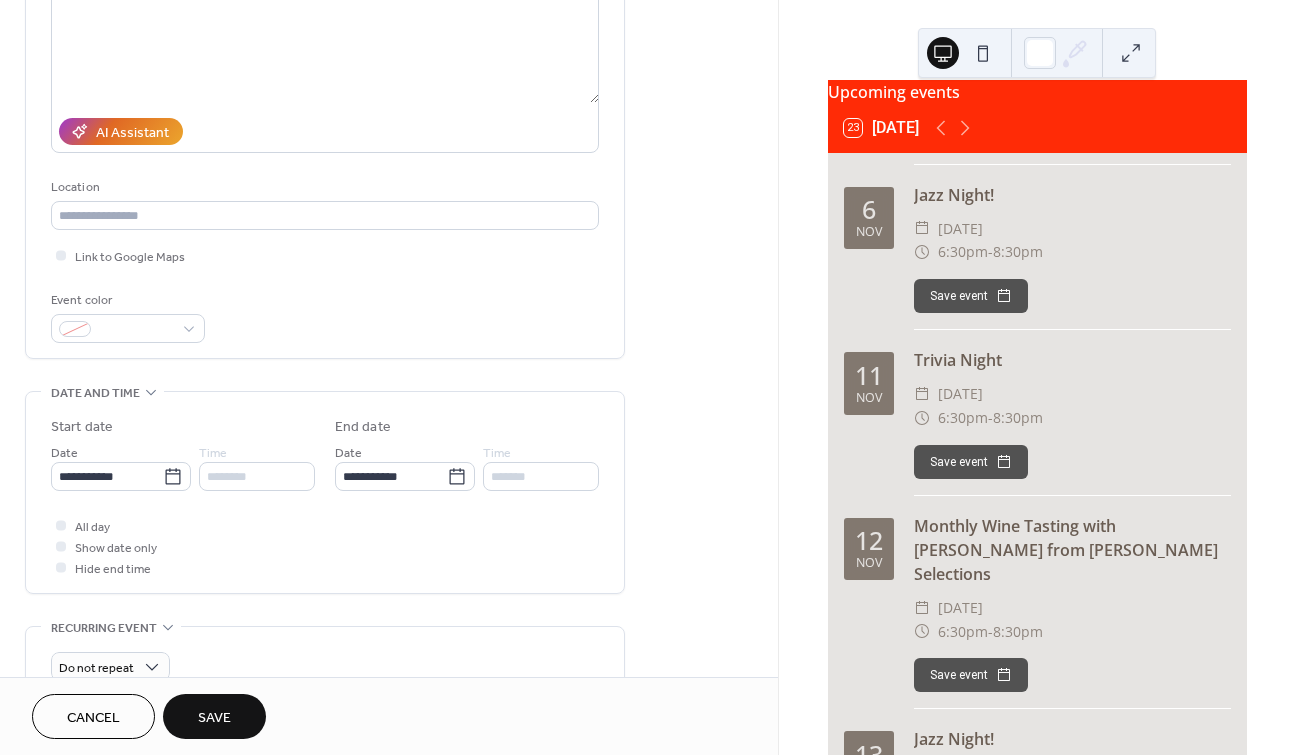click on "Save" at bounding box center [214, 718] 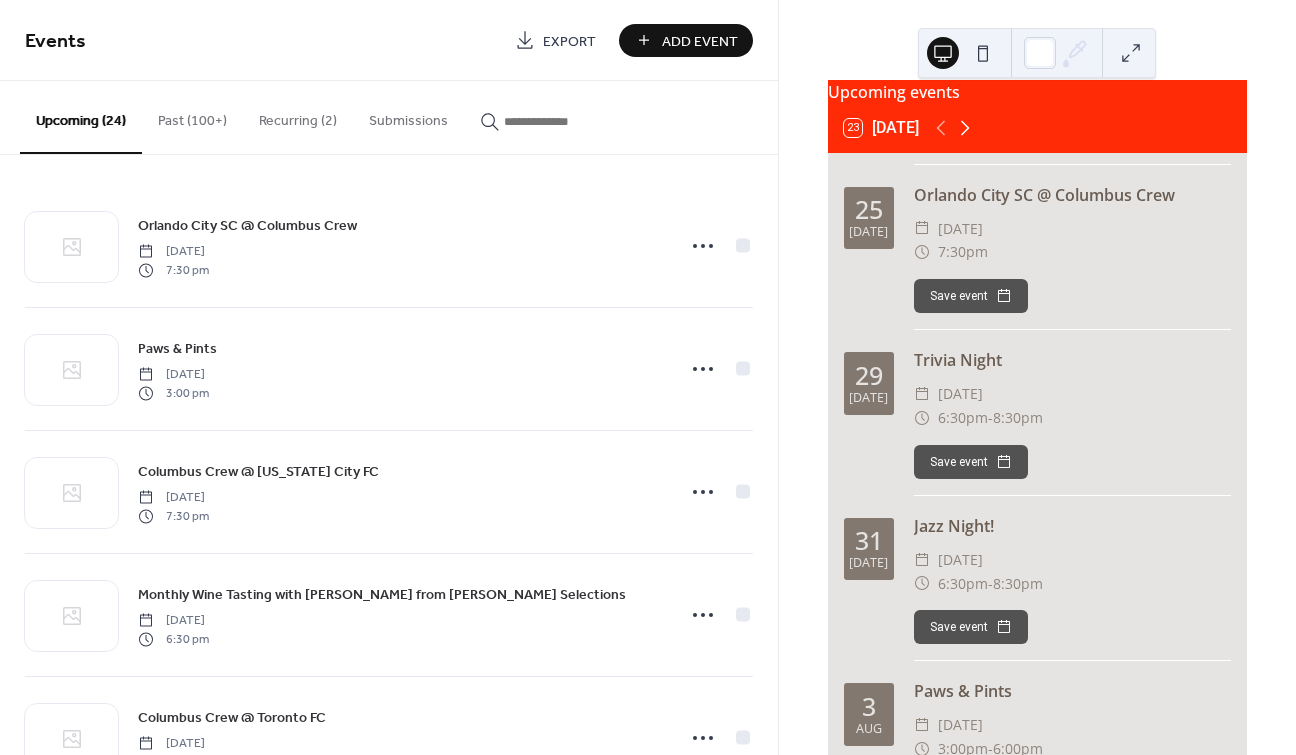 click 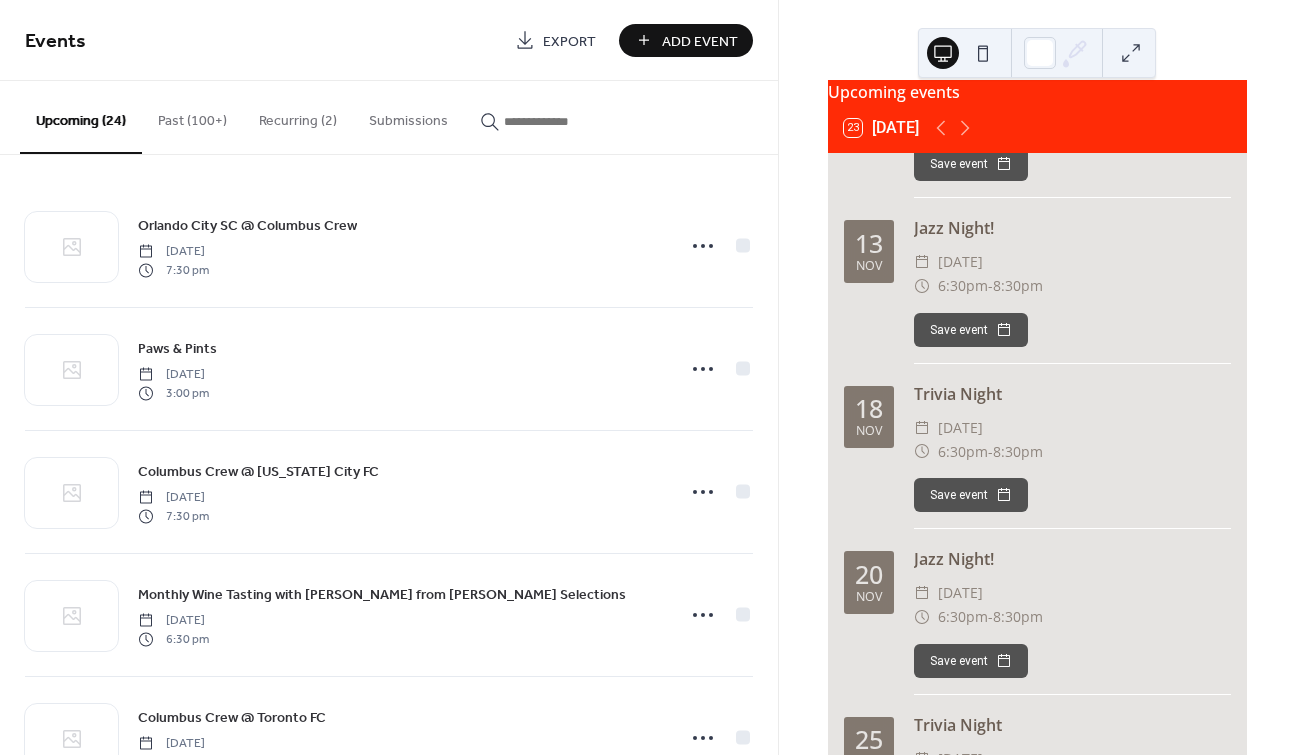 scroll, scrollTop: 817, scrollLeft: 0, axis: vertical 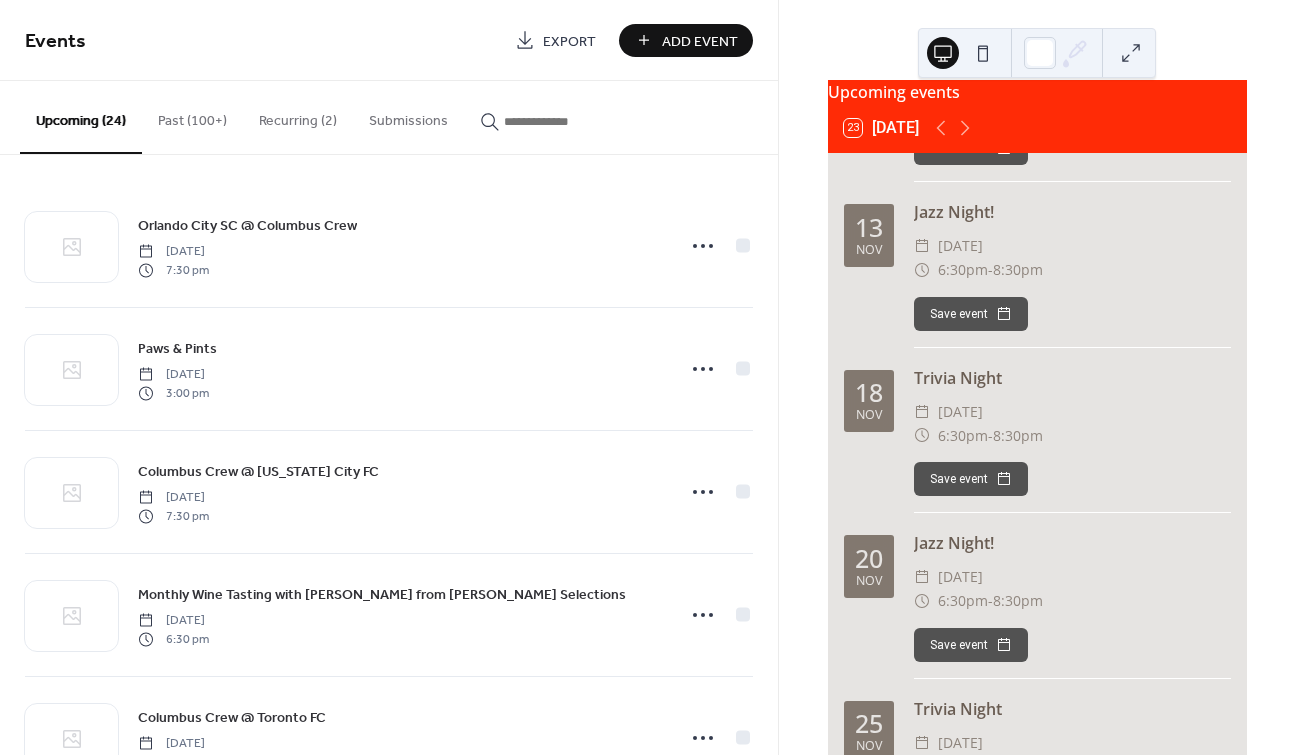 click on "Add Event" at bounding box center (686, 40) 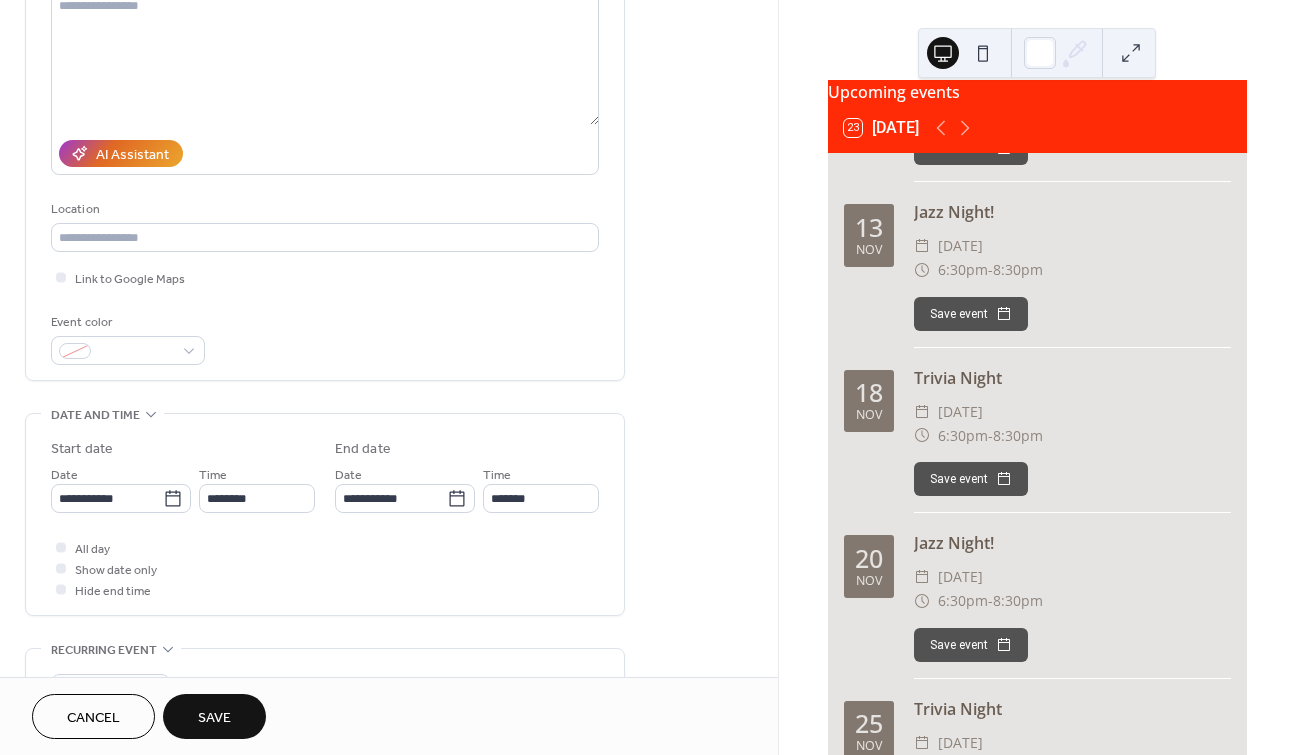 scroll, scrollTop: 242, scrollLeft: 0, axis: vertical 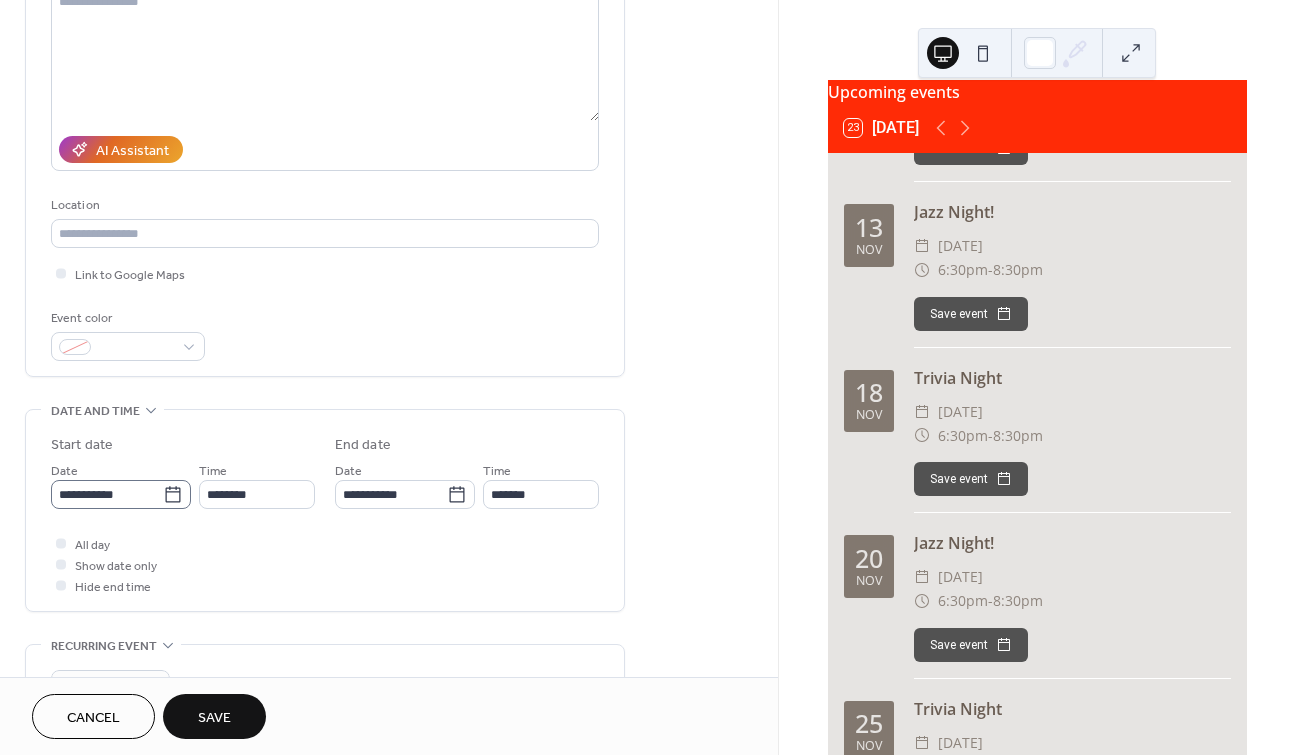type on "**********" 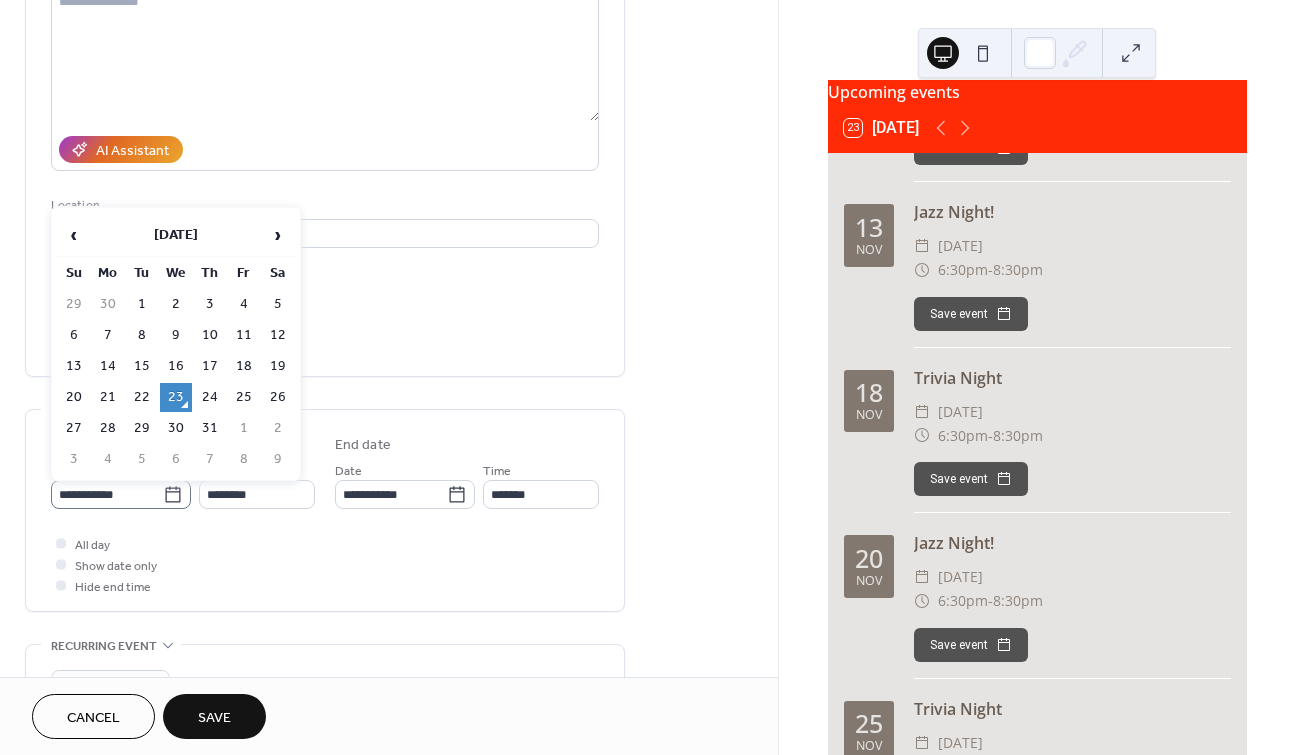 click 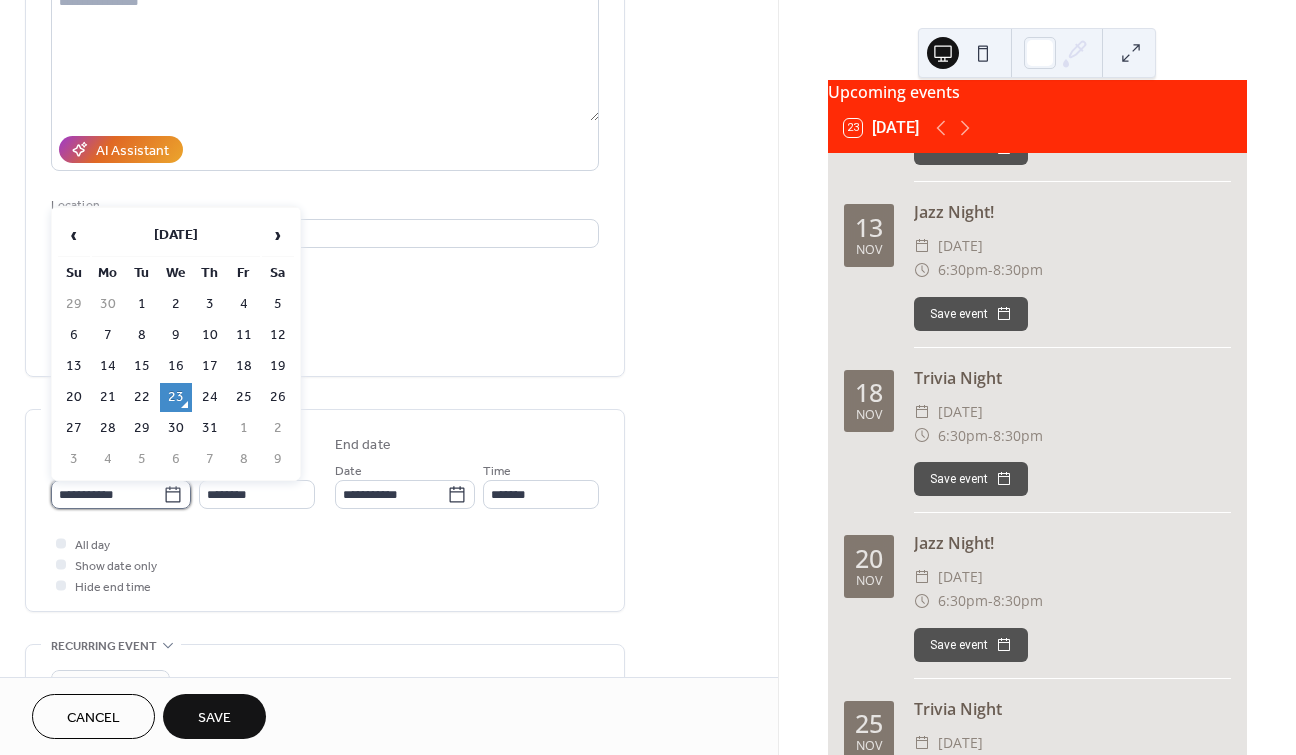 click on "**********" at bounding box center (107, 494) 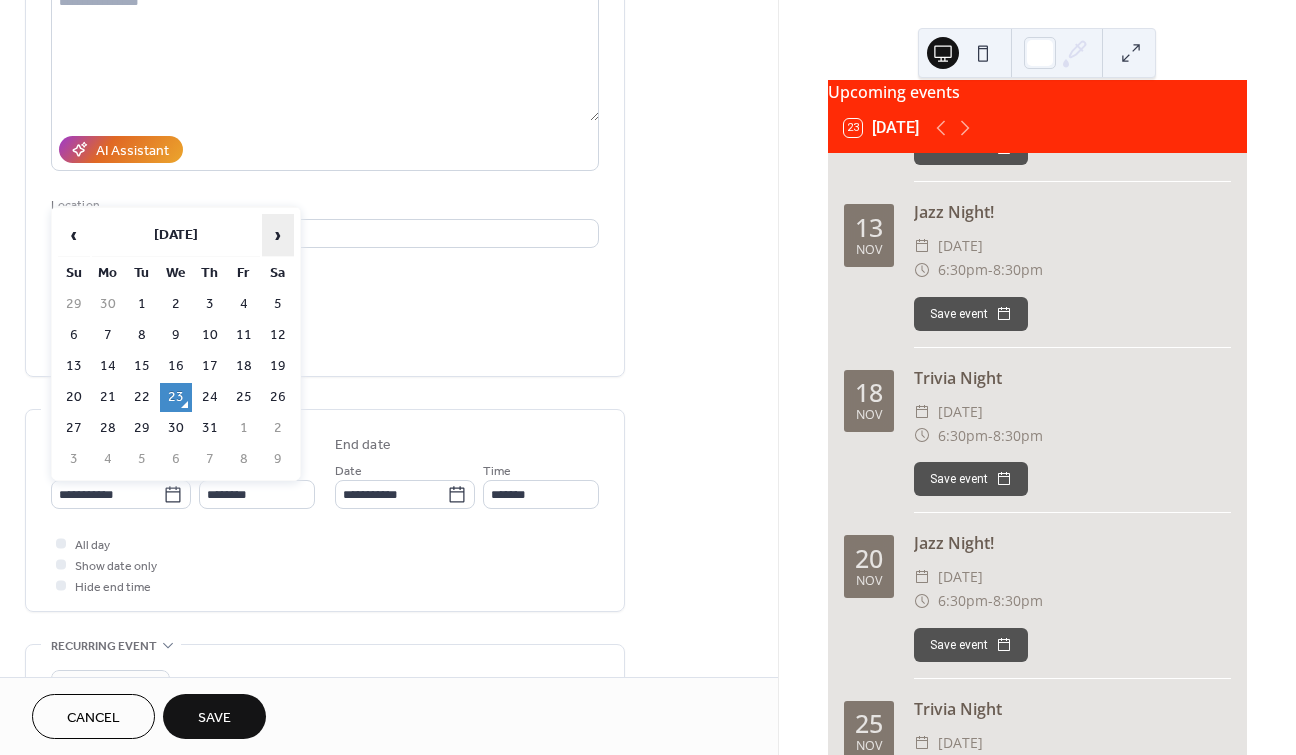click on "›" at bounding box center (278, 235) 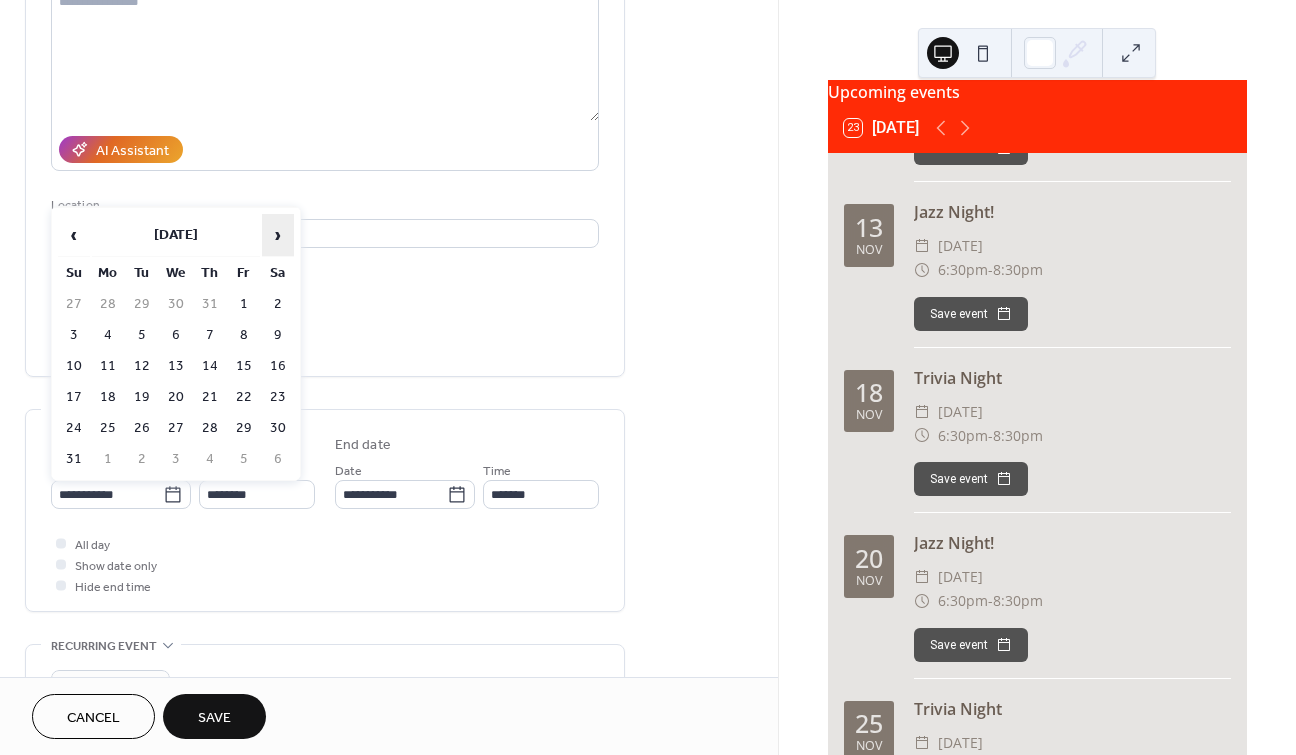 click on "›" at bounding box center [278, 235] 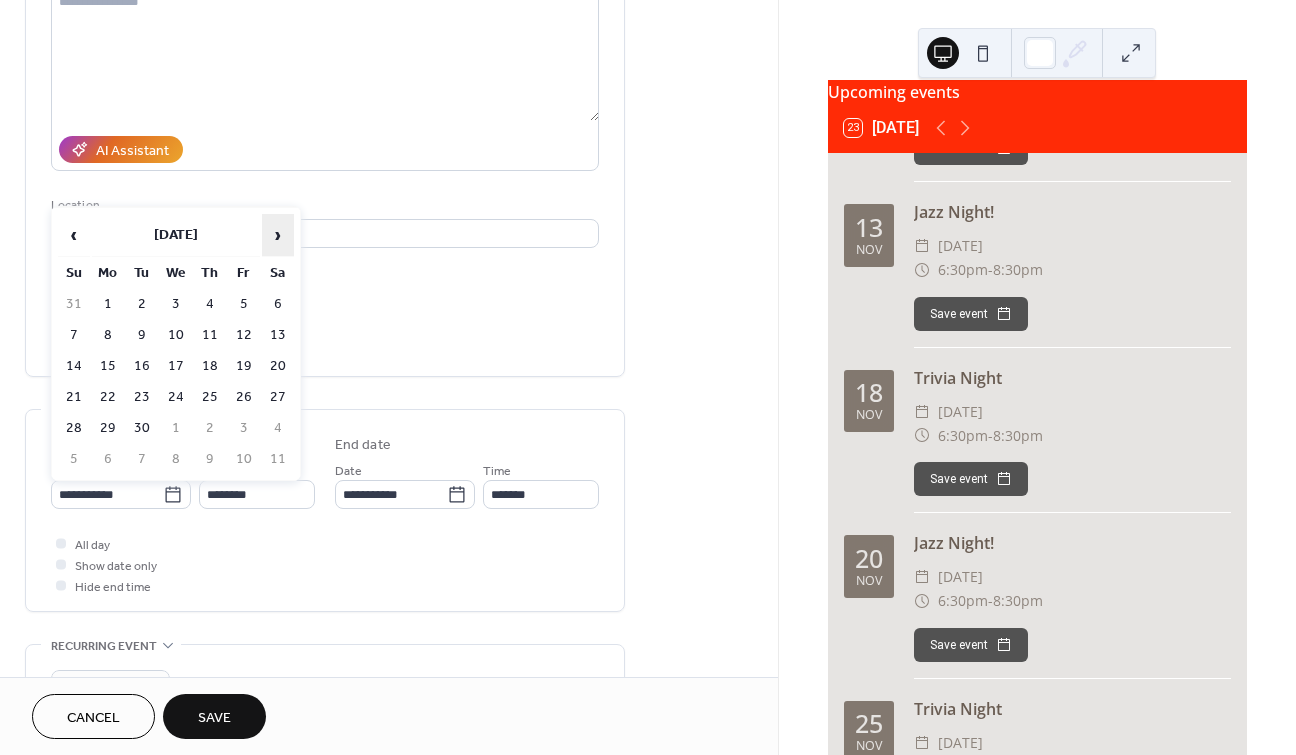 click on "›" at bounding box center (278, 235) 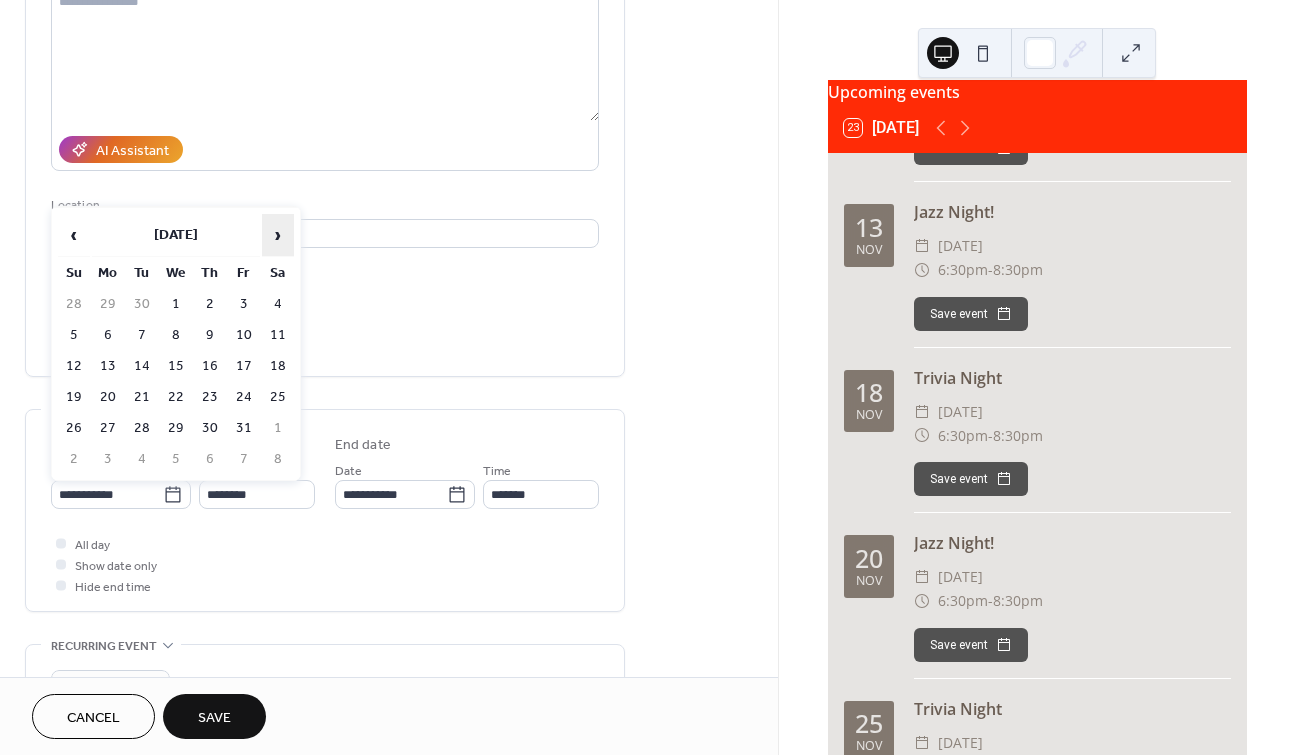 click on "›" at bounding box center [278, 235] 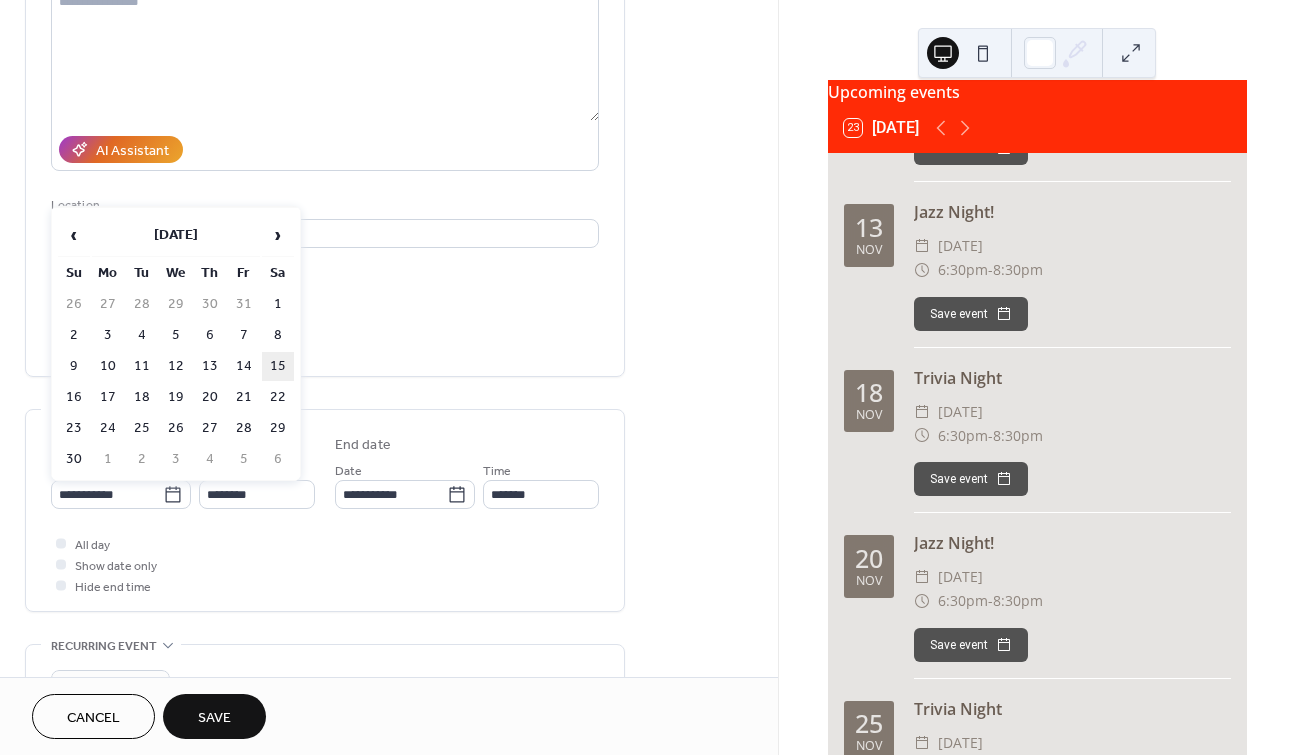 click on "15" at bounding box center (278, 366) 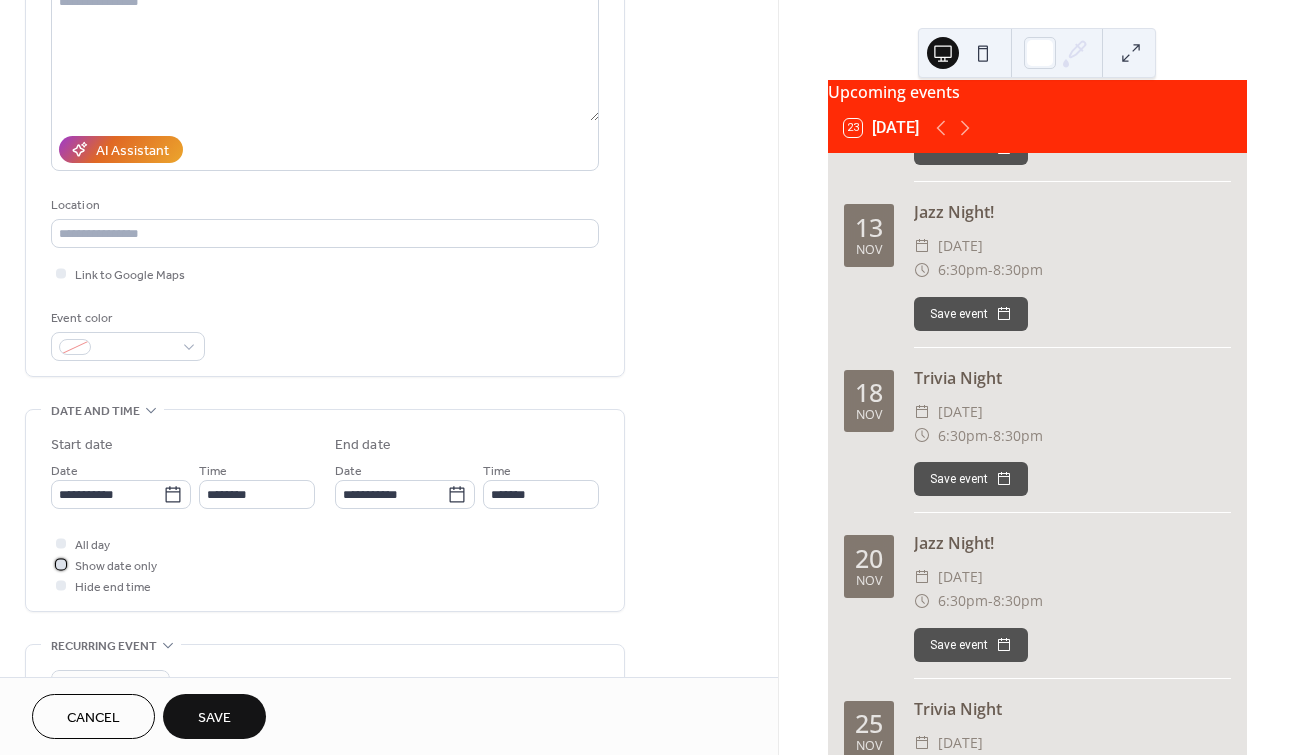 click at bounding box center [61, 564] 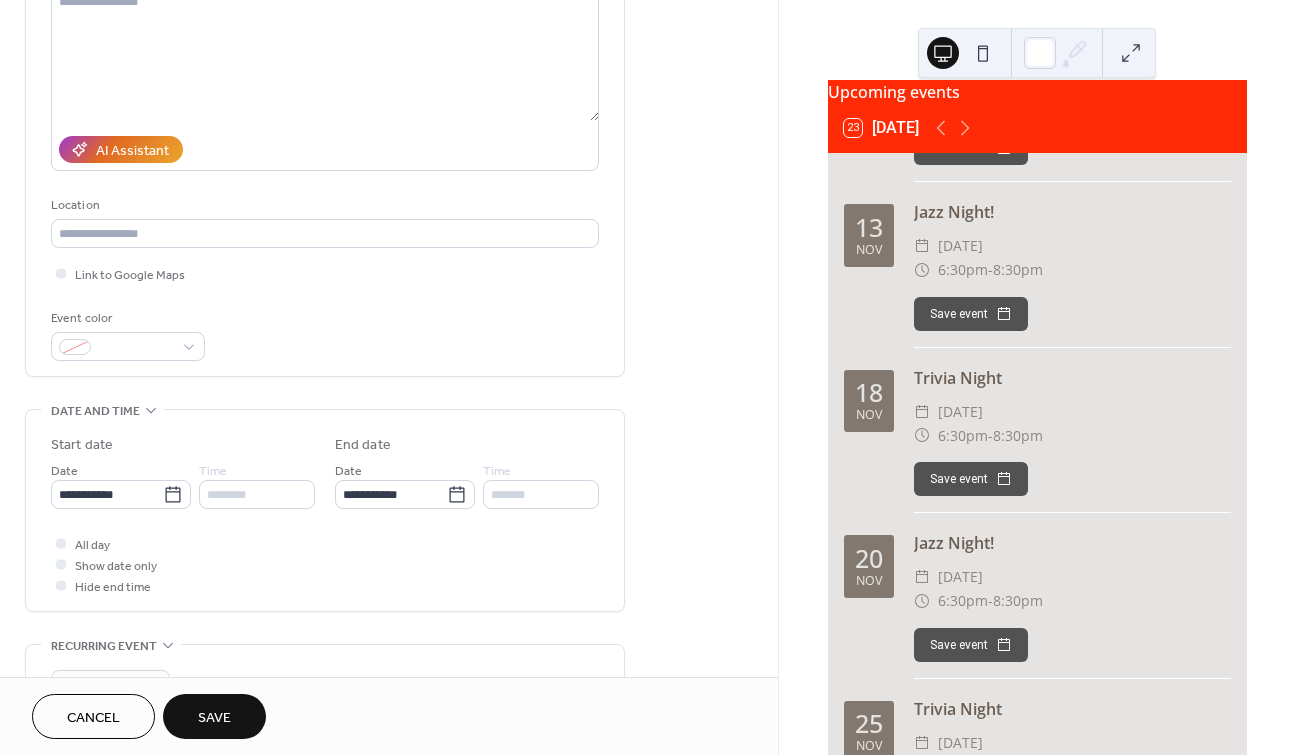 click on "Save" at bounding box center (214, 716) 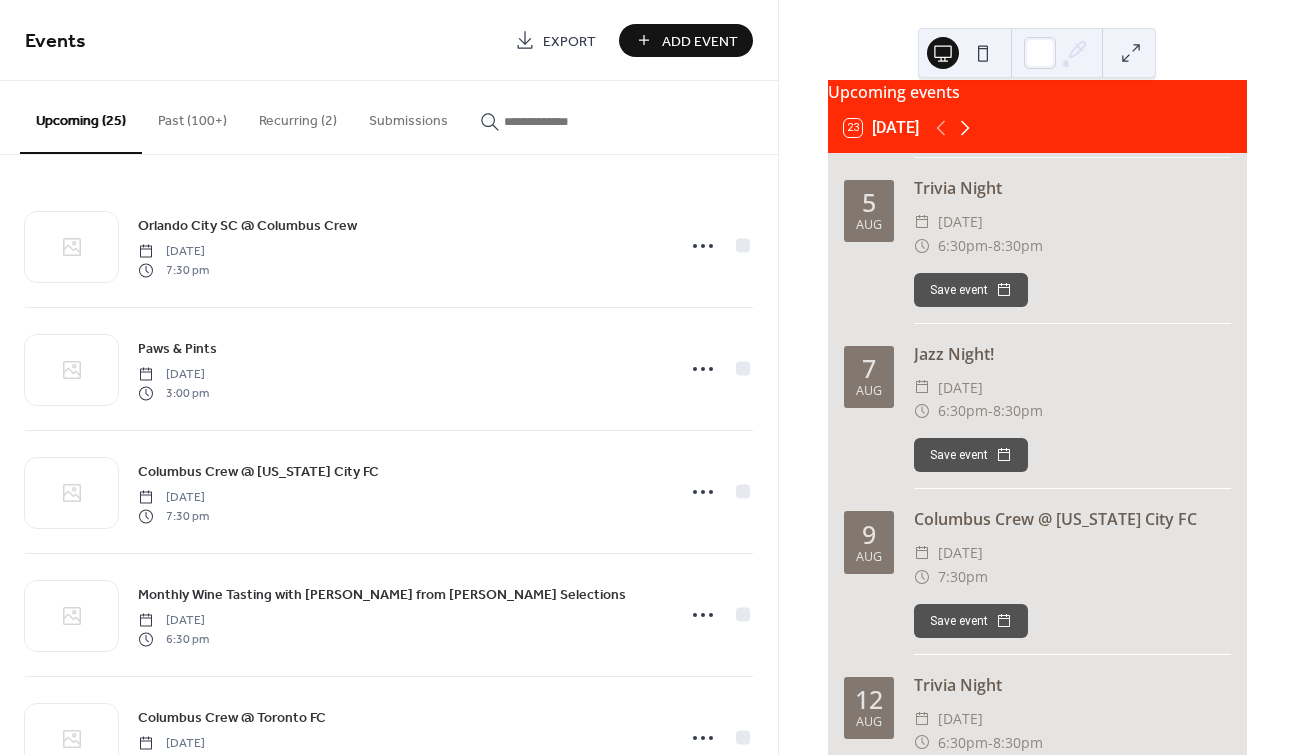 click 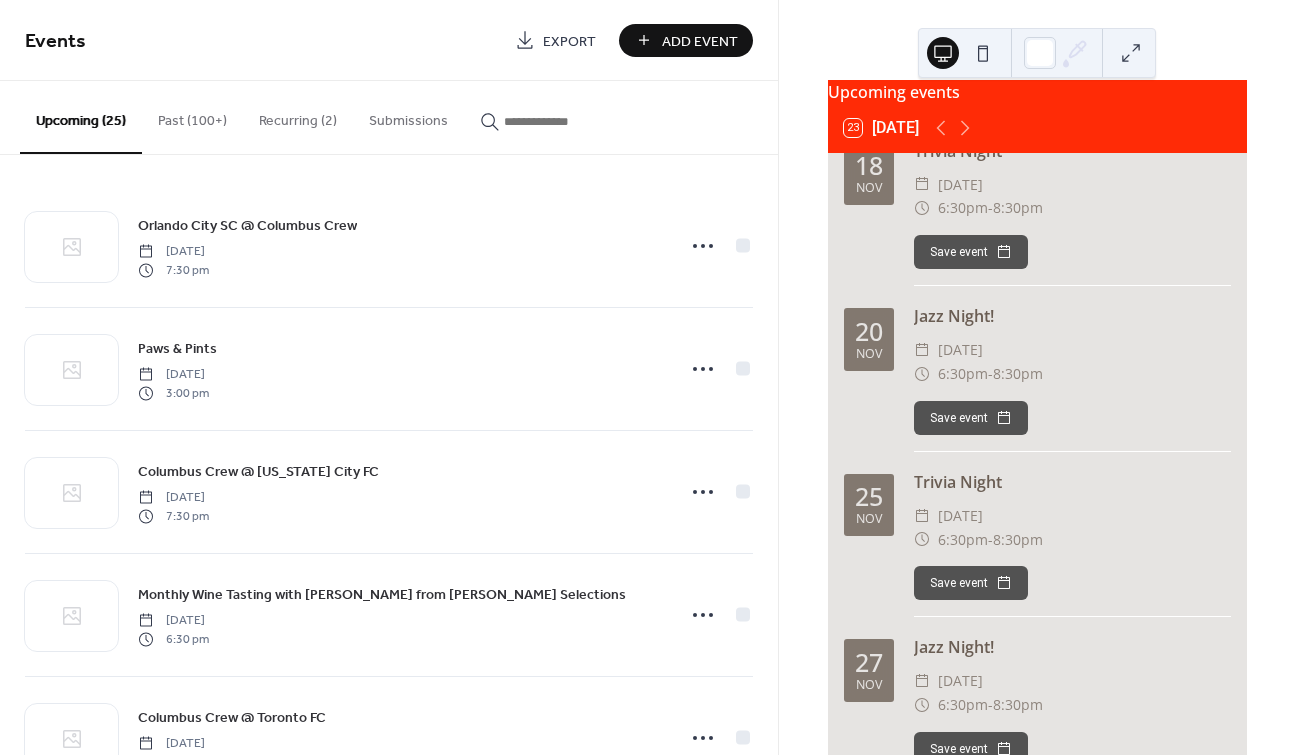 scroll, scrollTop: 1276, scrollLeft: 0, axis: vertical 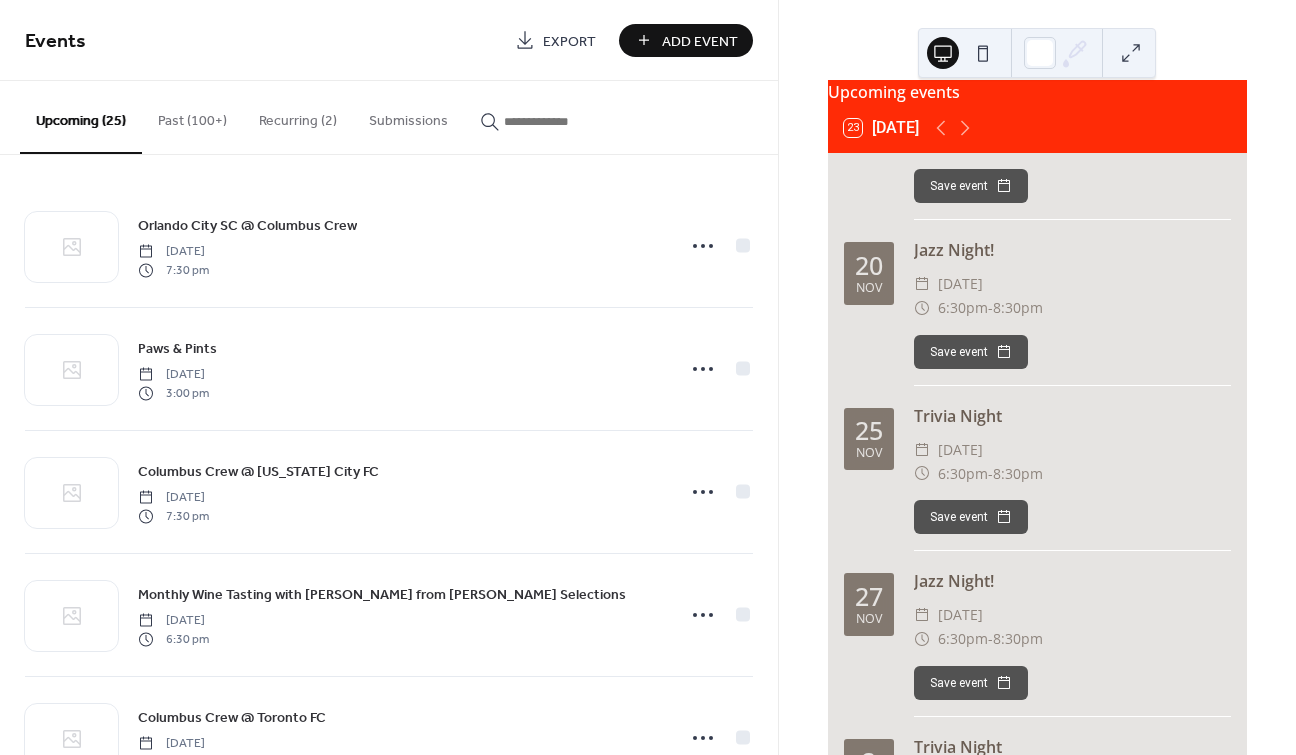 click on "Add Event" at bounding box center [686, 40] 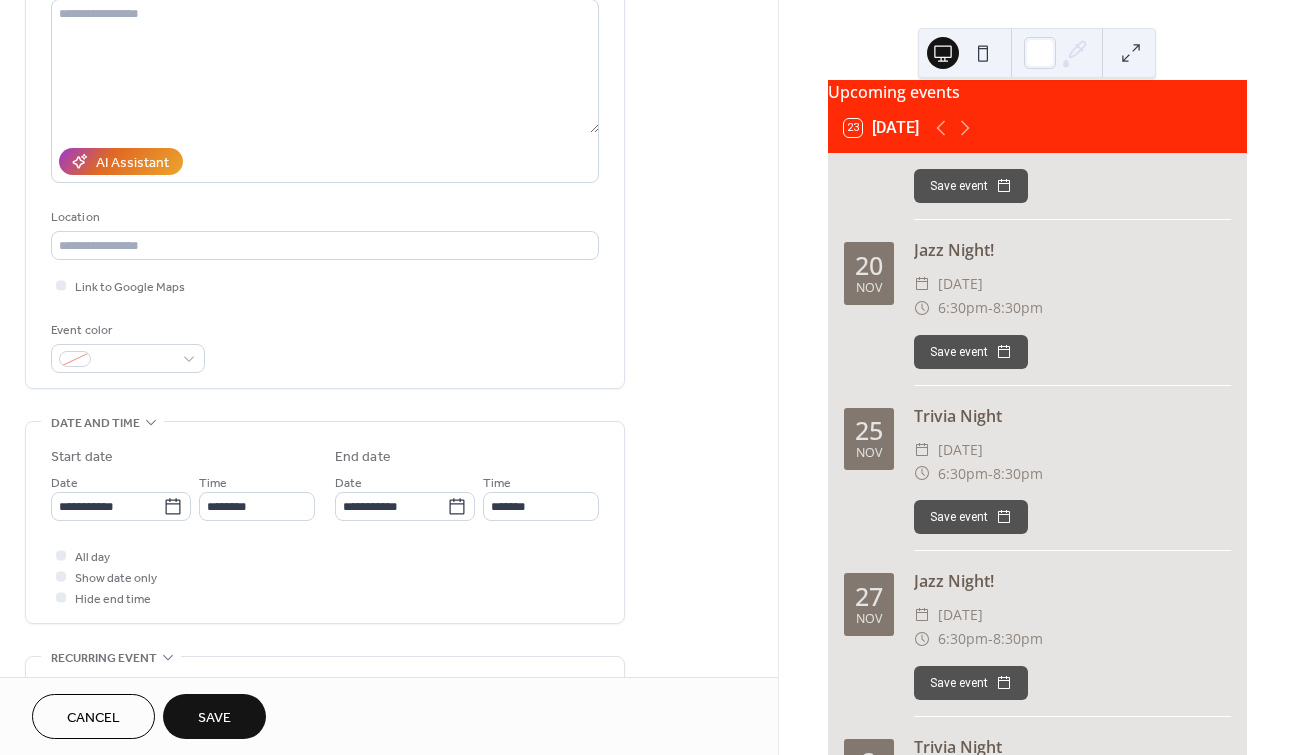 scroll, scrollTop: 246, scrollLeft: 0, axis: vertical 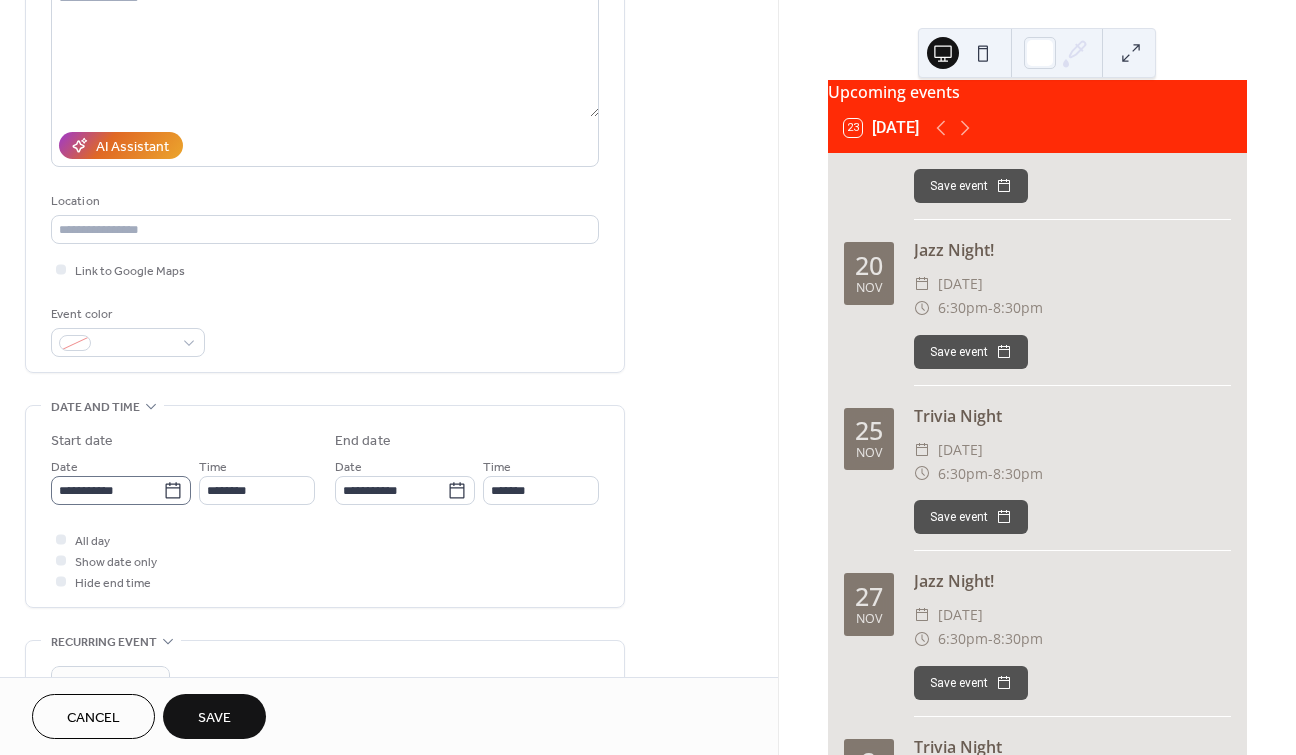 type on "**********" 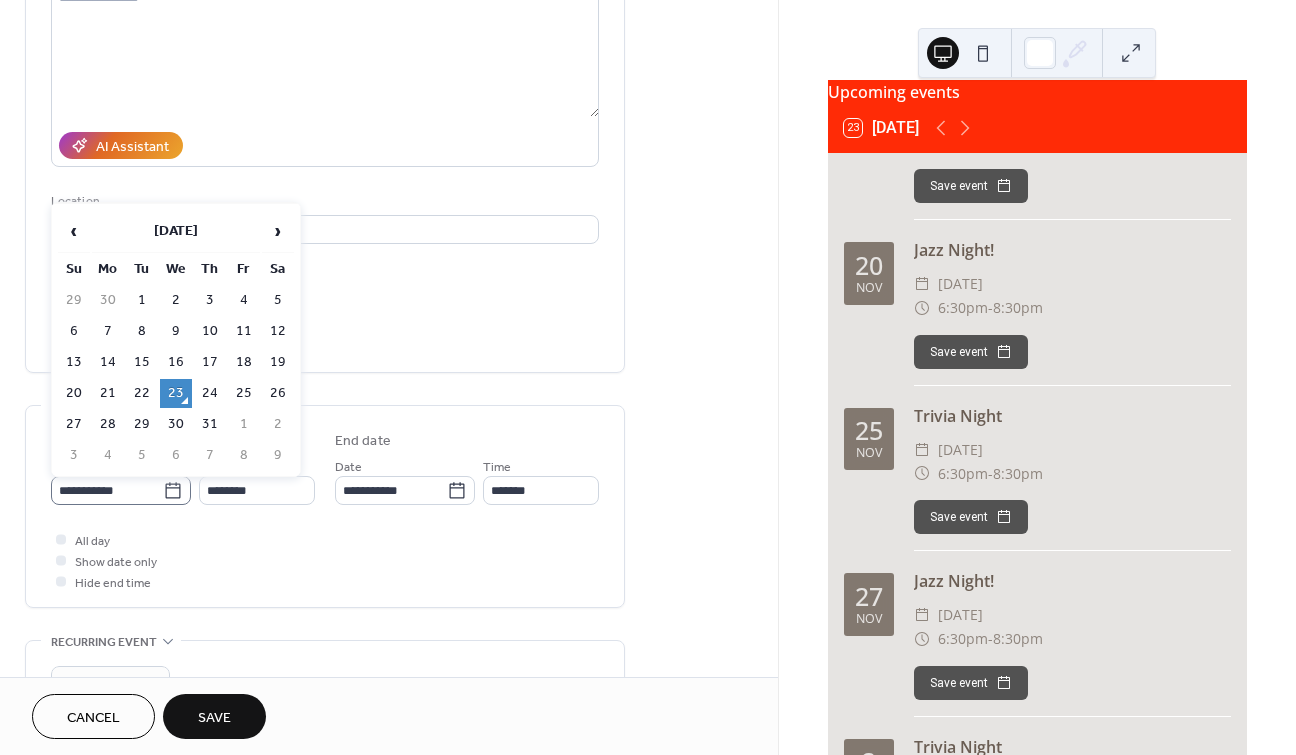click 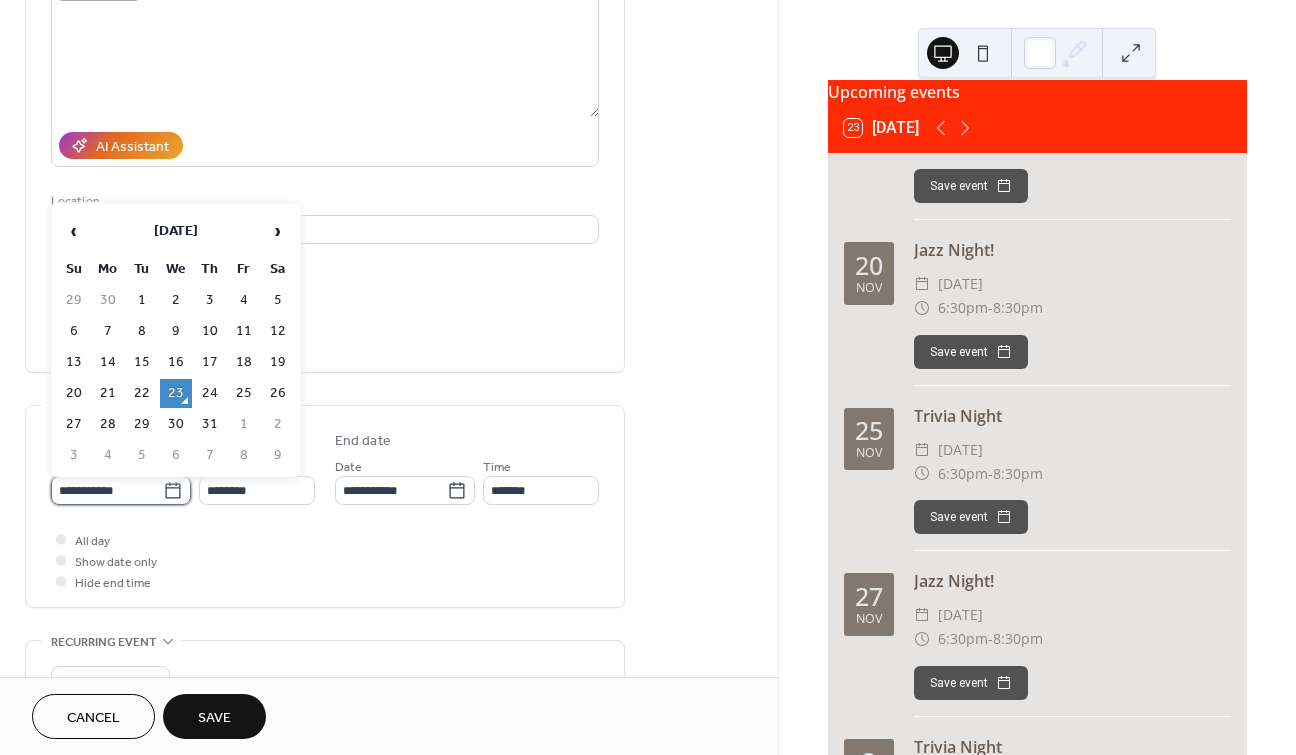 click on "**********" at bounding box center (107, 490) 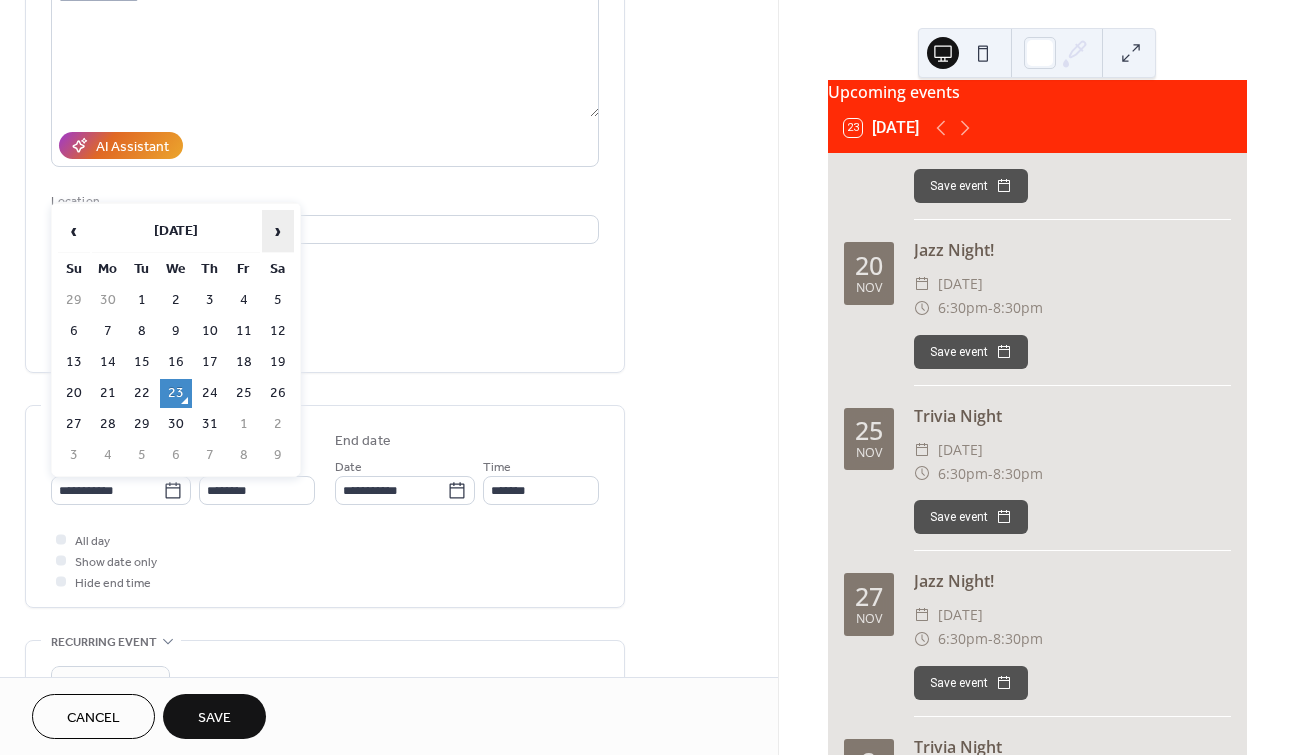 click on "›" at bounding box center (278, 231) 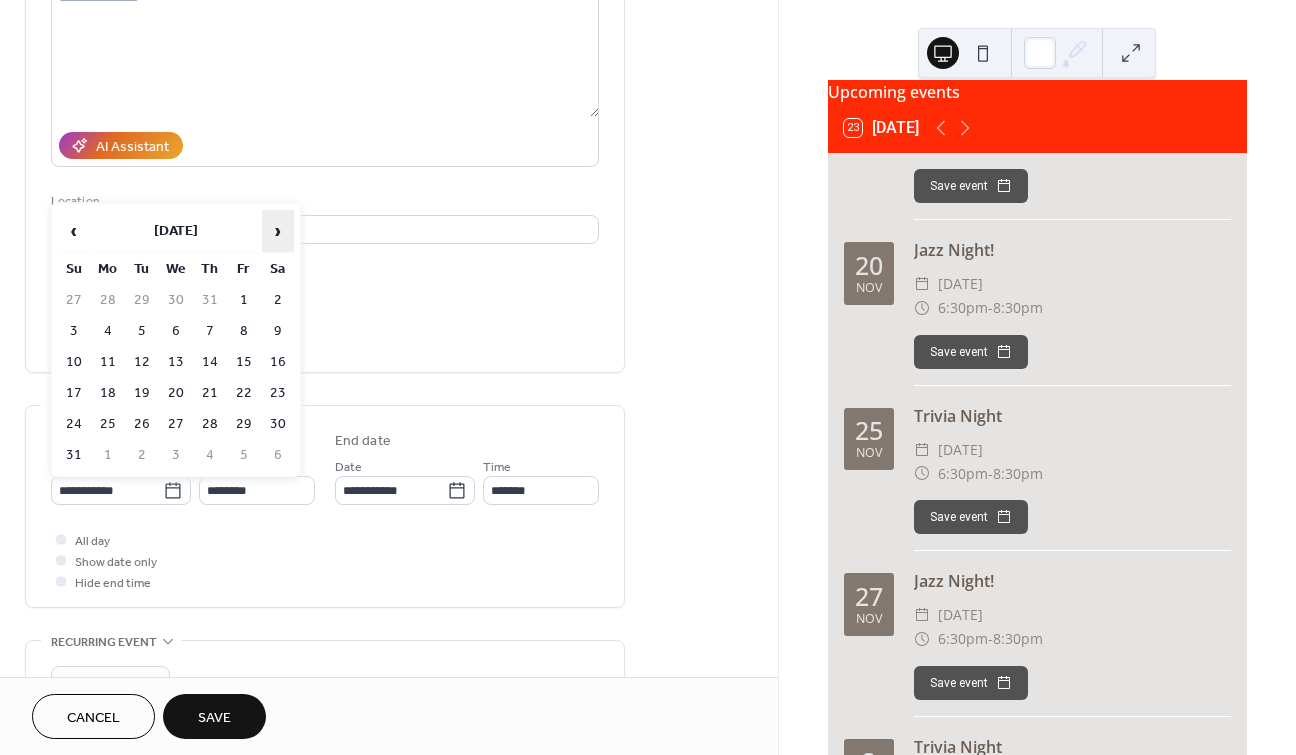 click on "›" at bounding box center [278, 231] 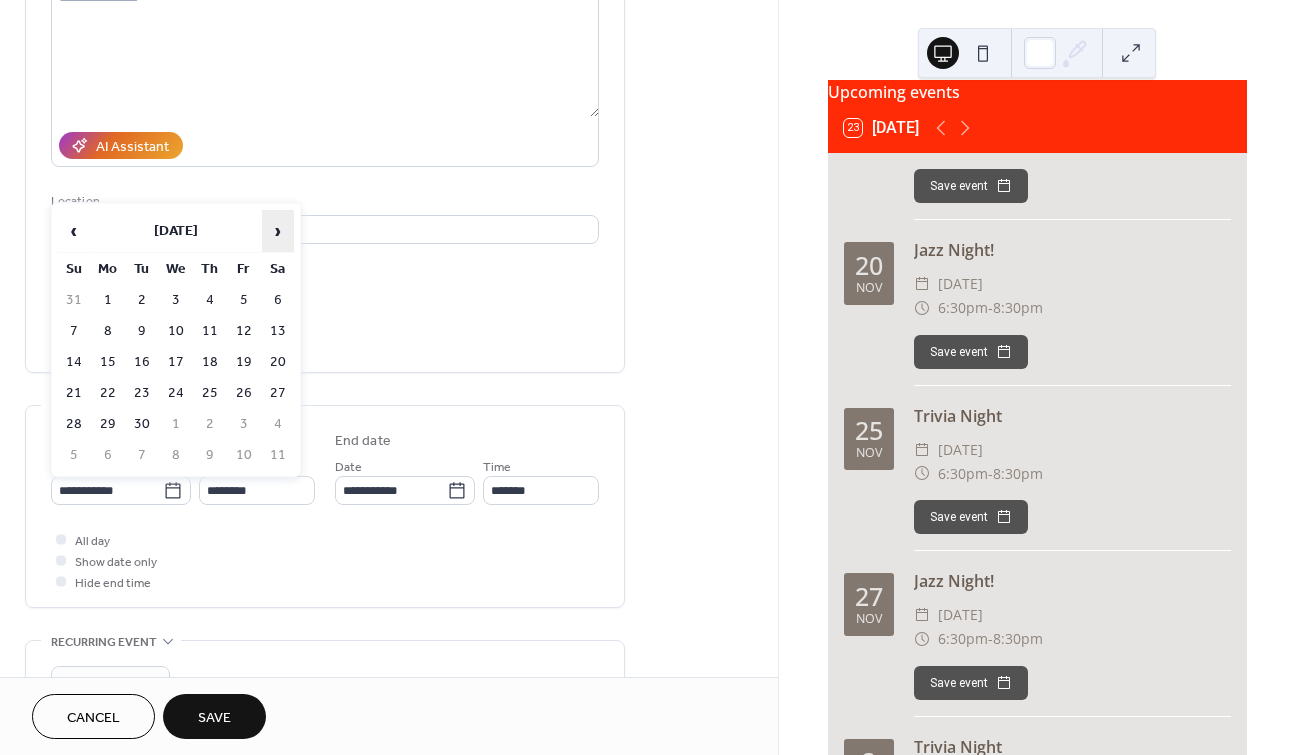 click on "›" at bounding box center (278, 231) 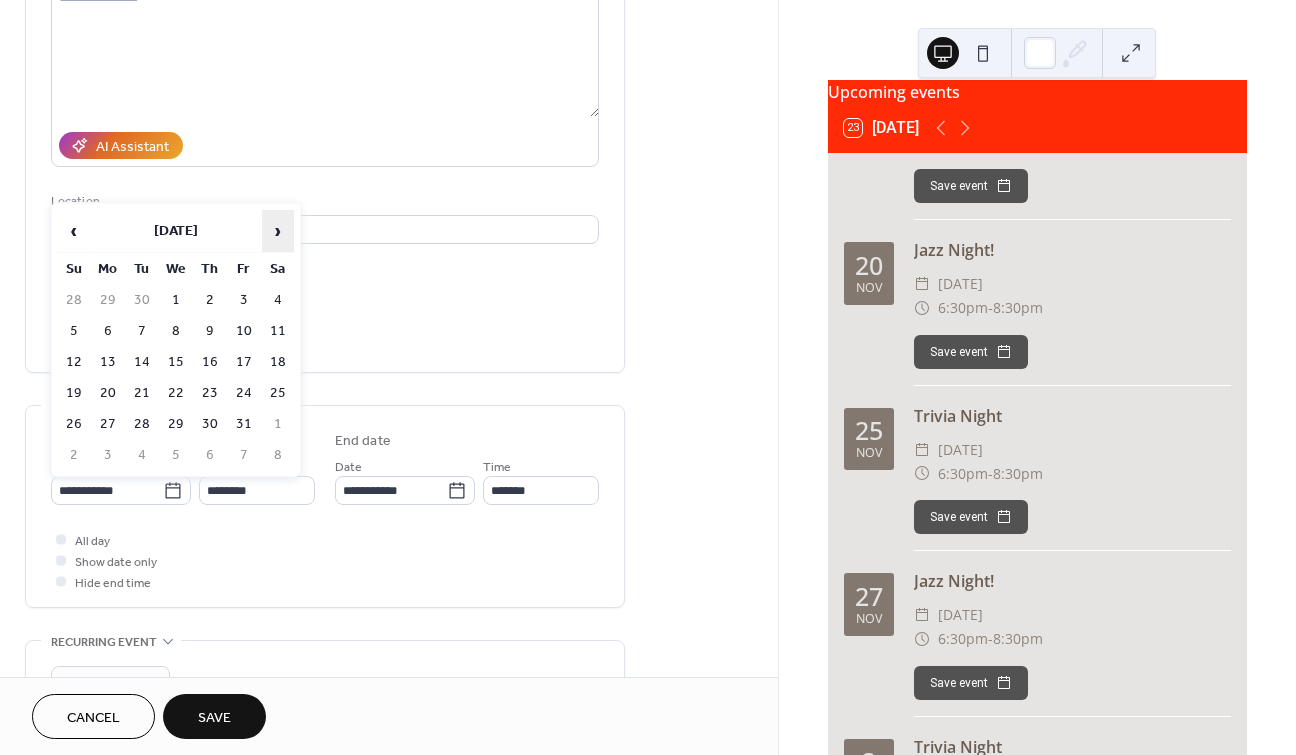 click on "›" at bounding box center [278, 231] 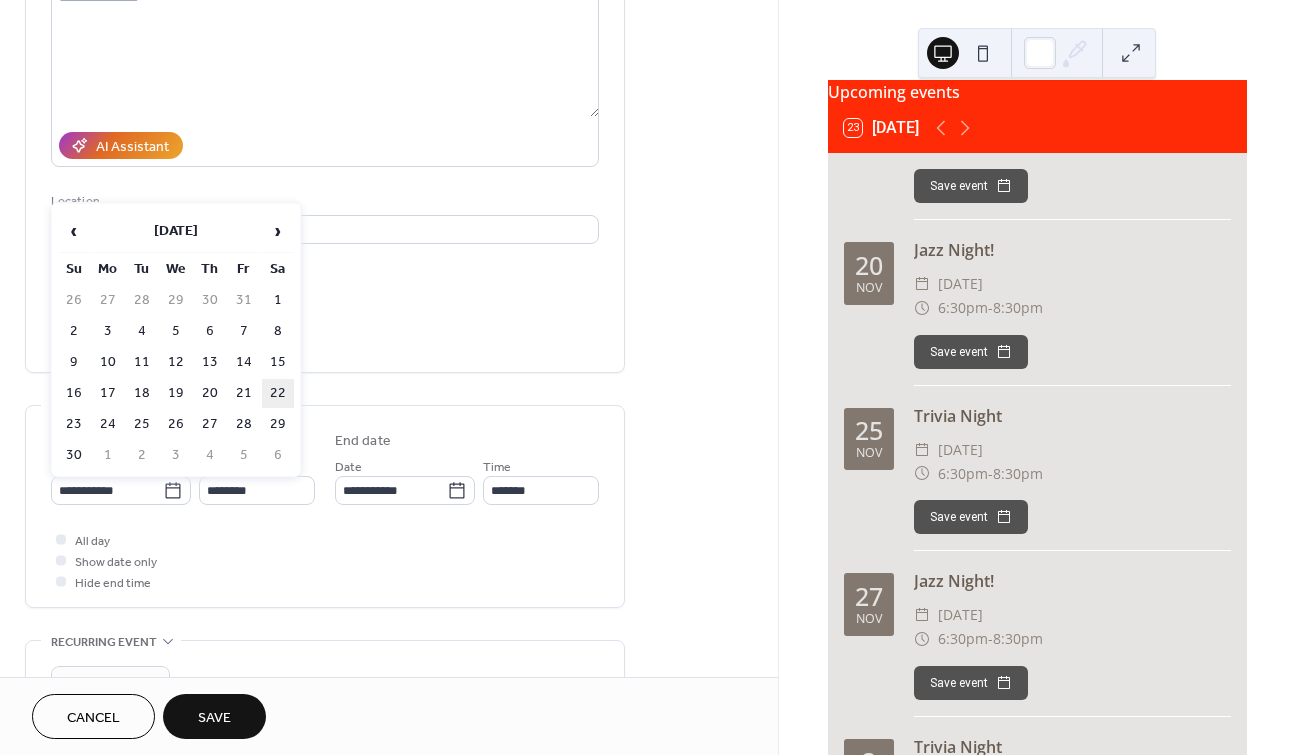 click on "22" at bounding box center [278, 393] 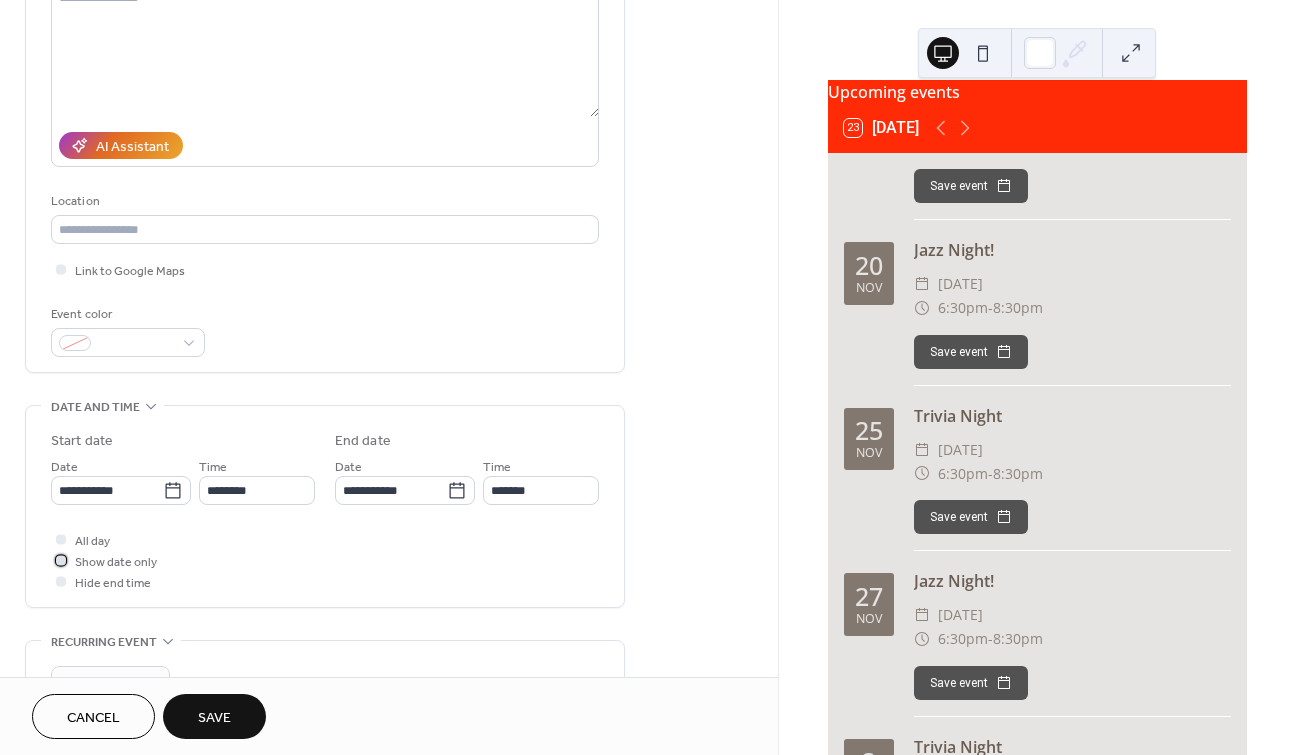 click at bounding box center [61, 560] 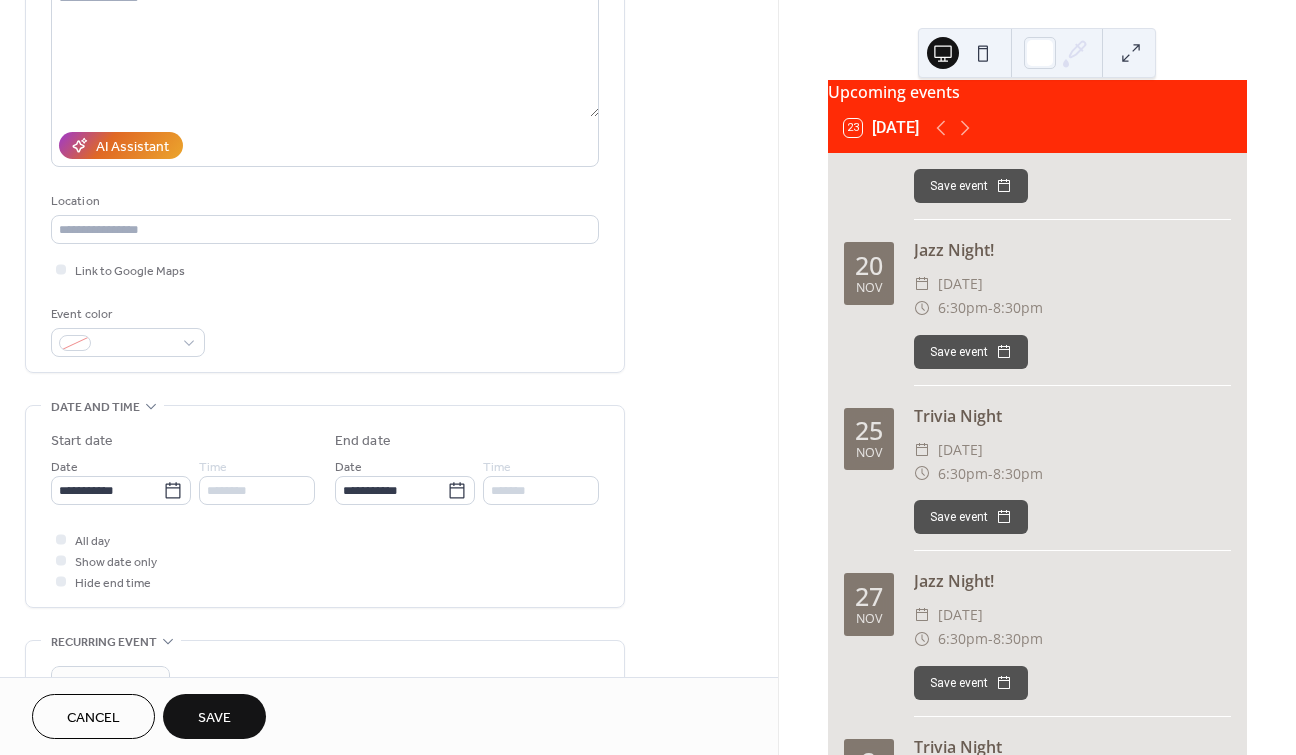 click on "Save" at bounding box center [214, 718] 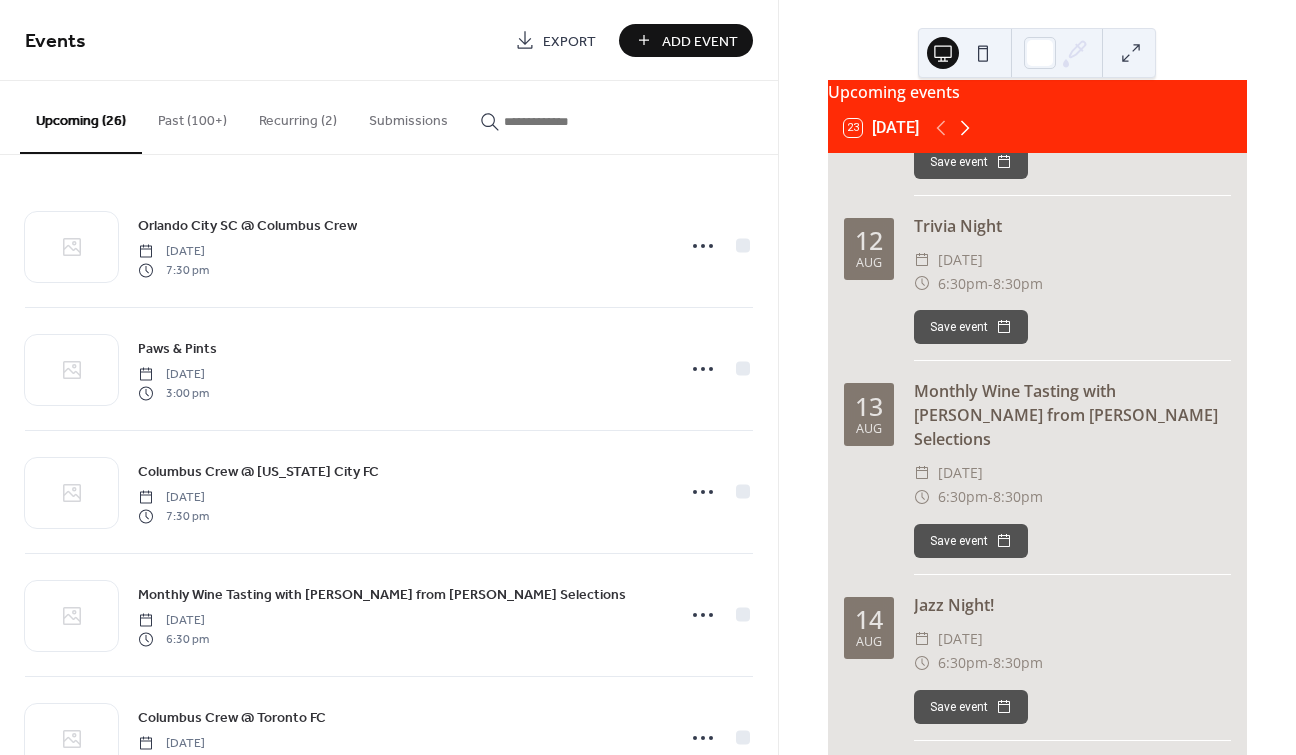 click 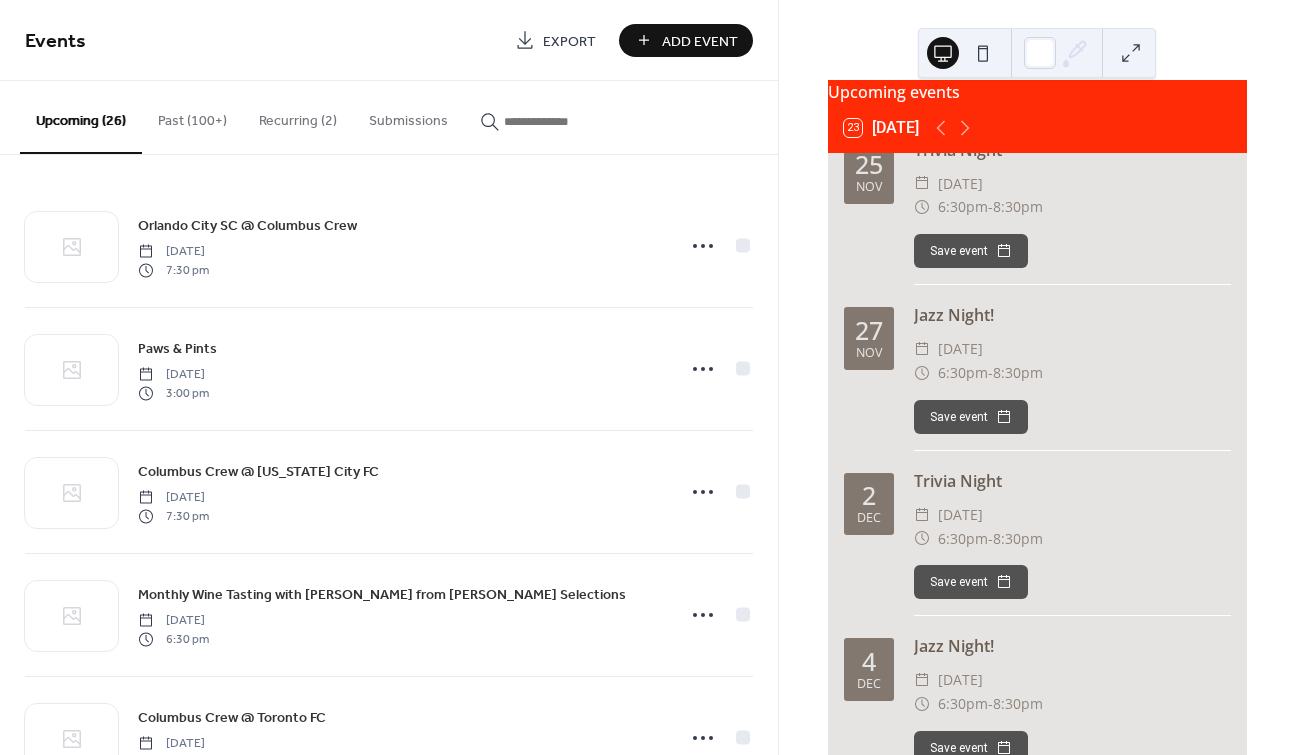scroll, scrollTop: 1756, scrollLeft: 0, axis: vertical 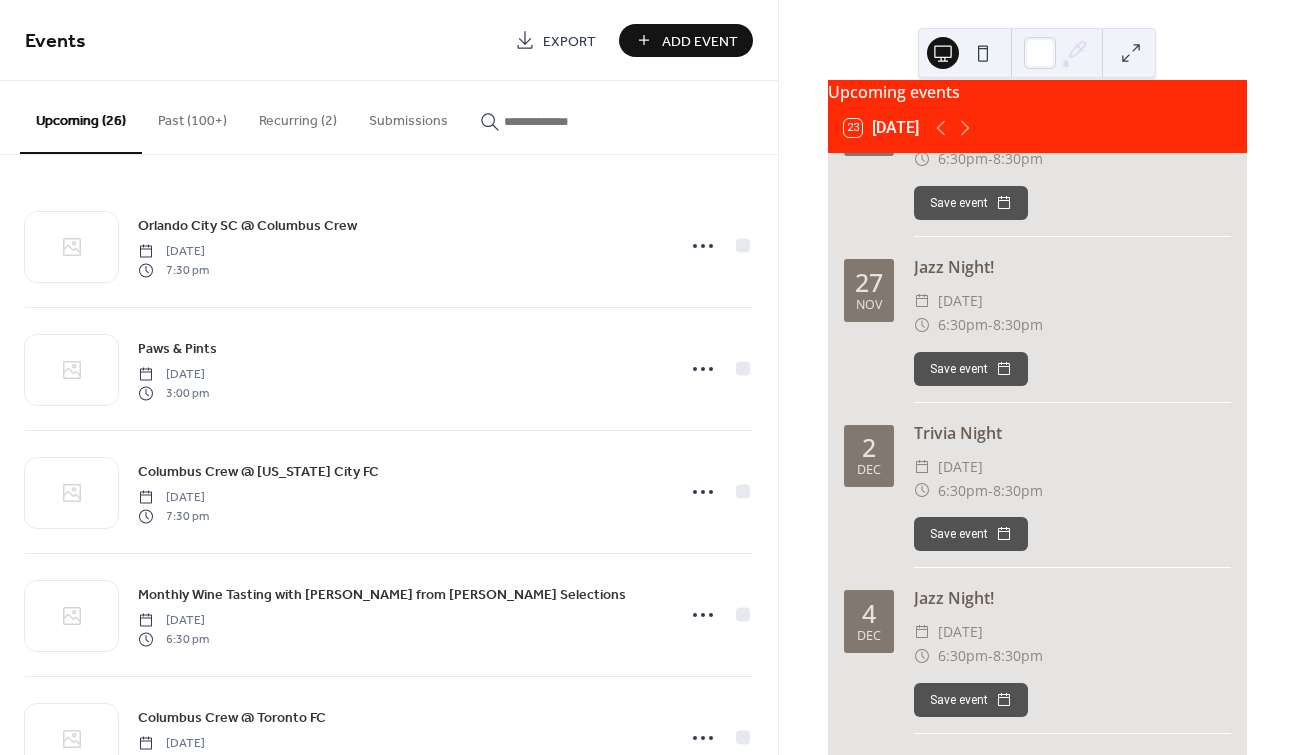 click on "Add Event" at bounding box center (686, 40) 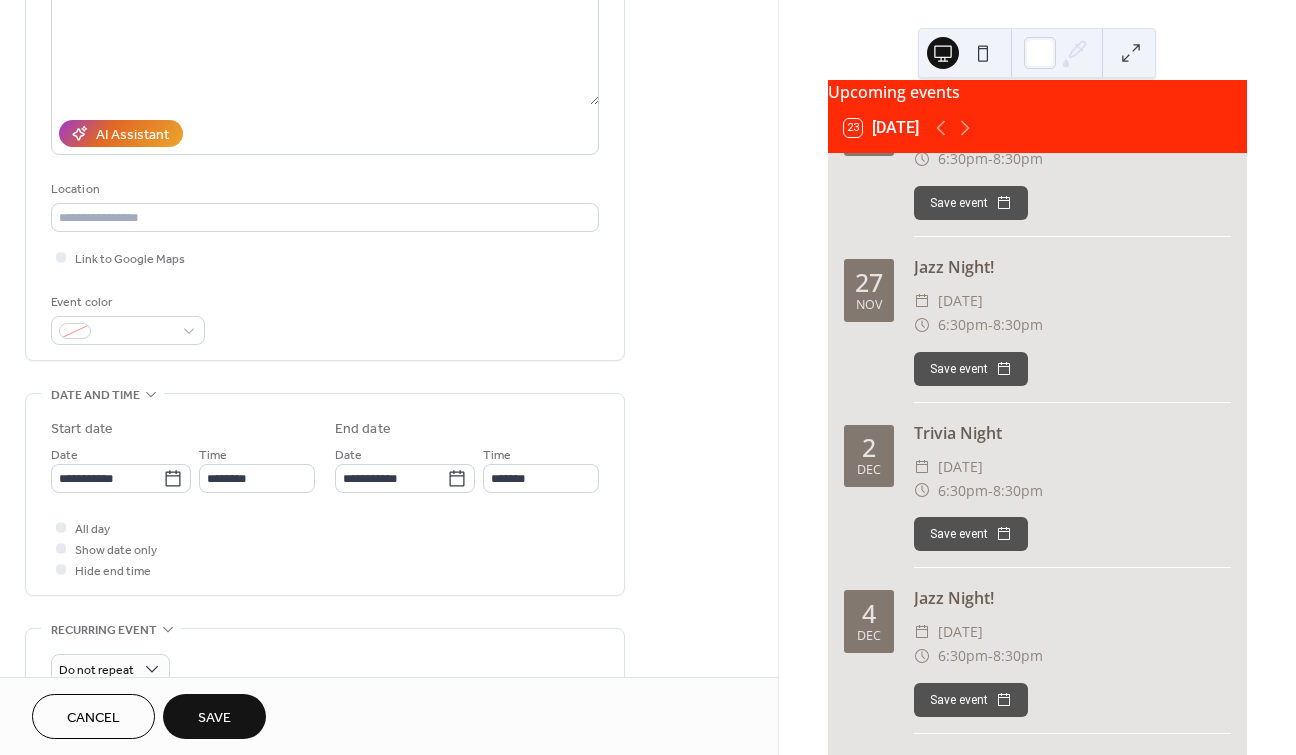 scroll, scrollTop: 261, scrollLeft: 0, axis: vertical 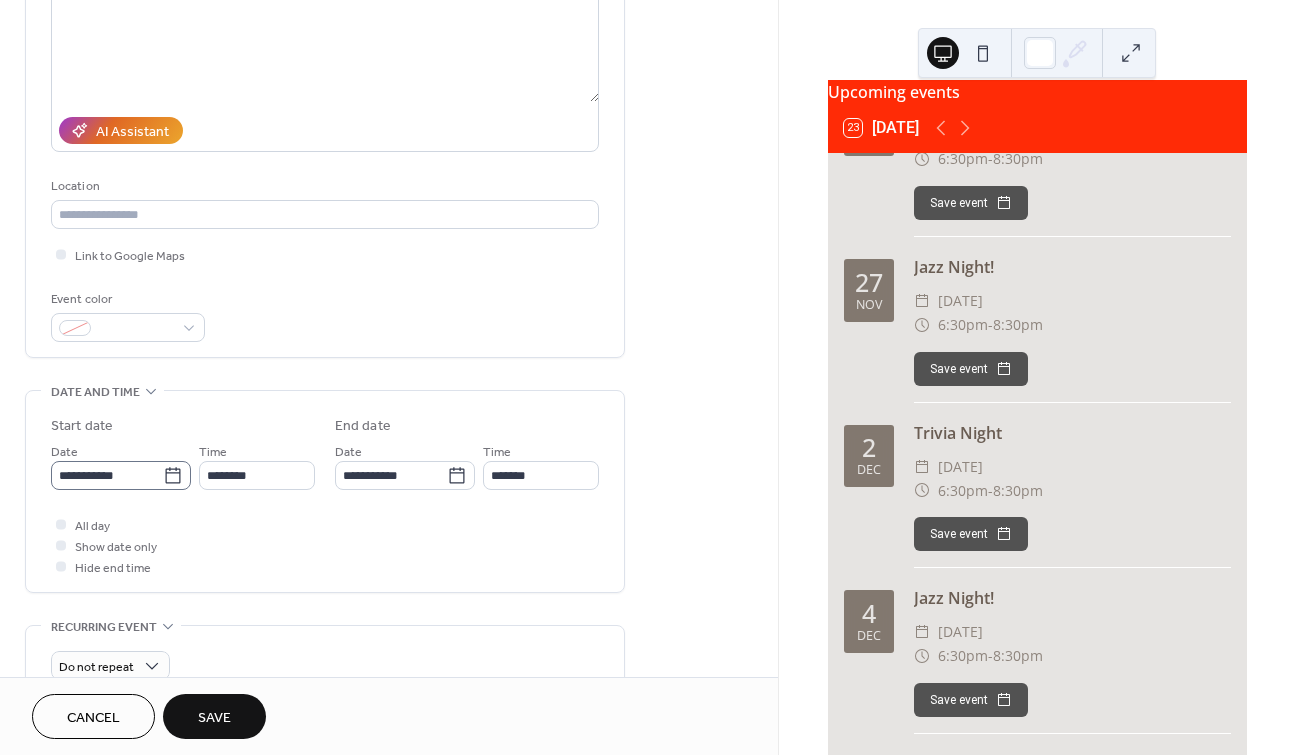 type on "**********" 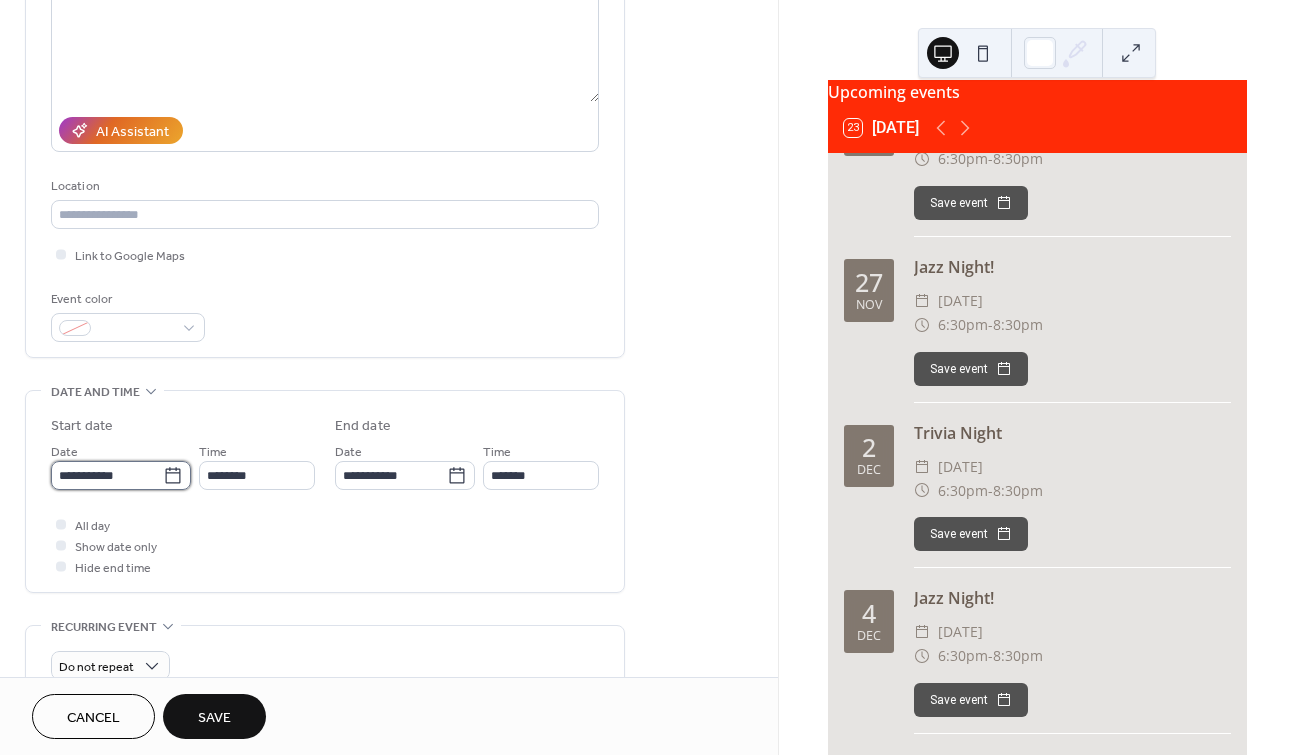 click on "**********" at bounding box center (107, 475) 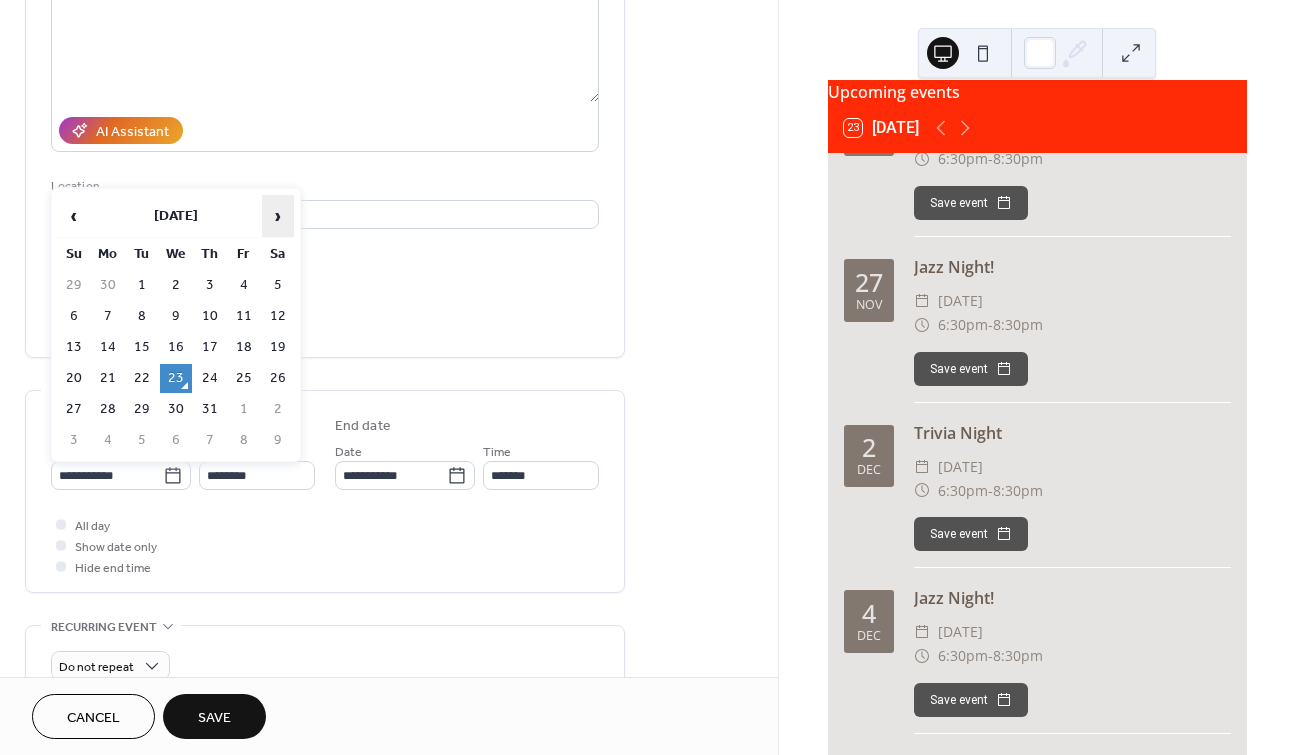 click on "›" at bounding box center [278, 216] 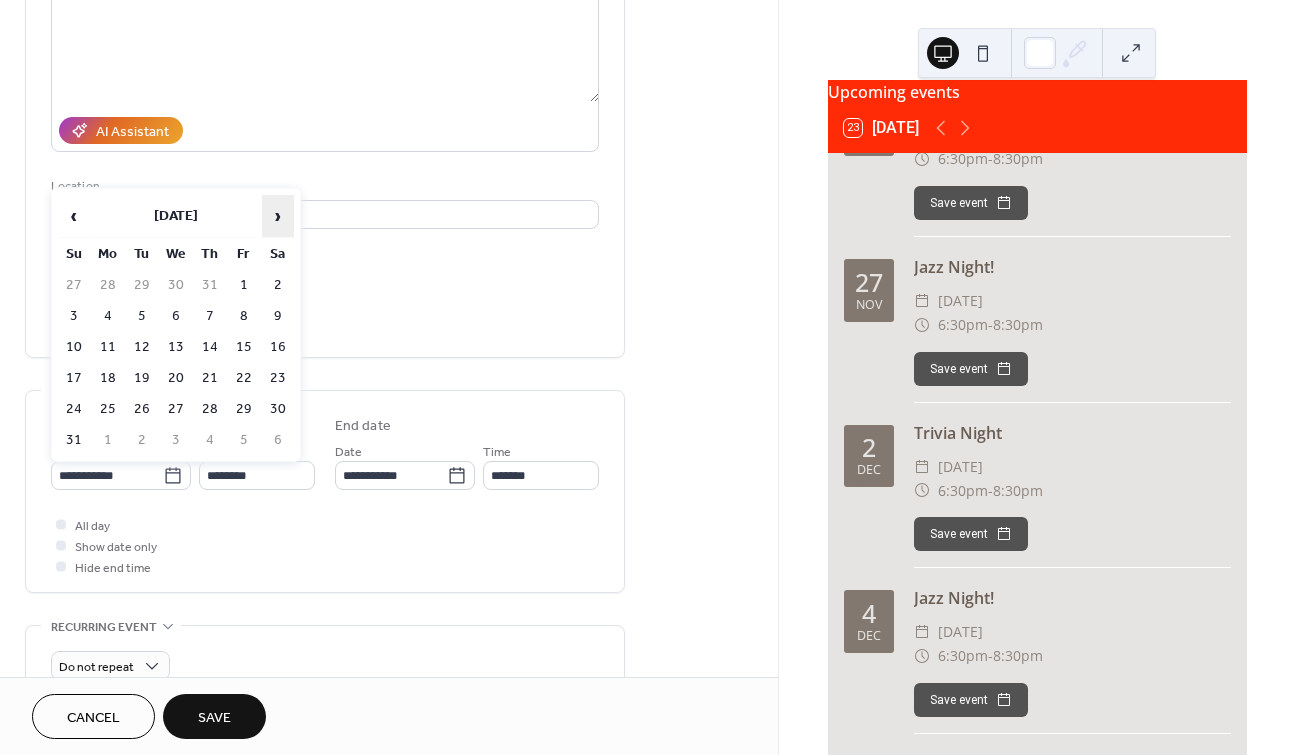 click on "›" at bounding box center (278, 216) 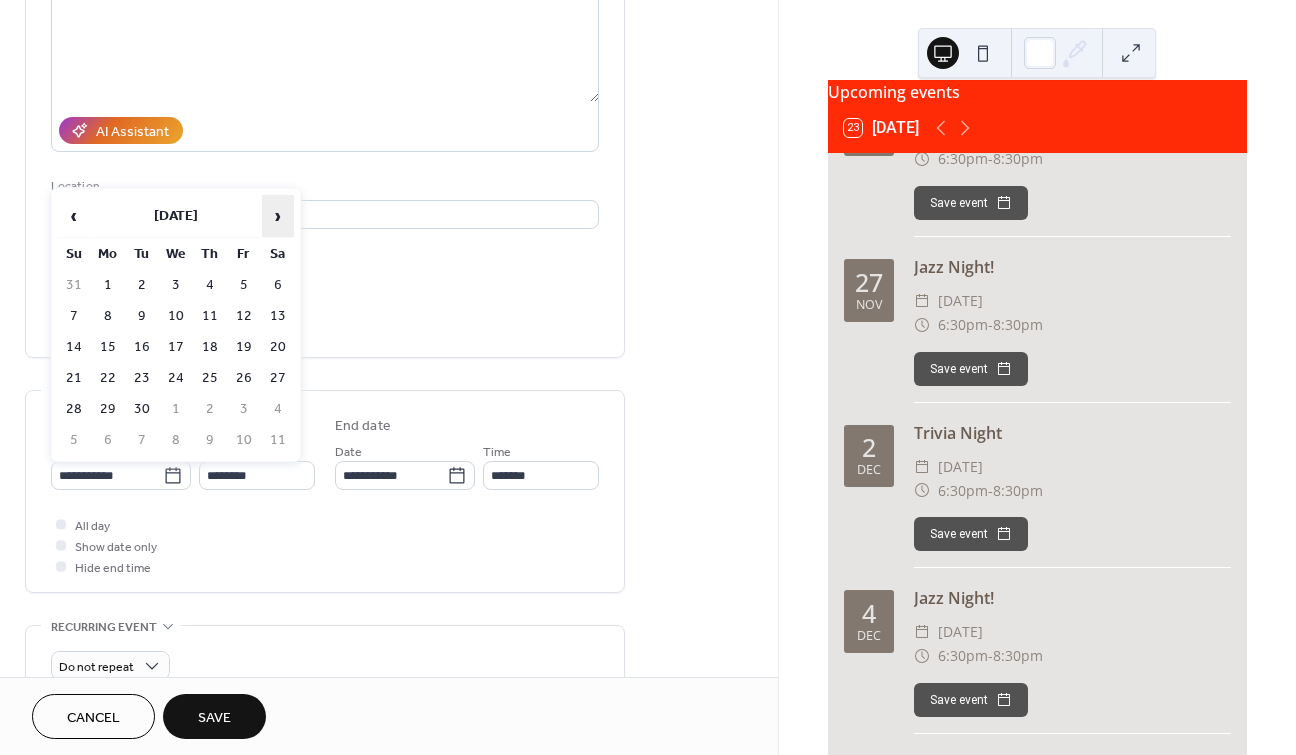 click on "›" at bounding box center [278, 216] 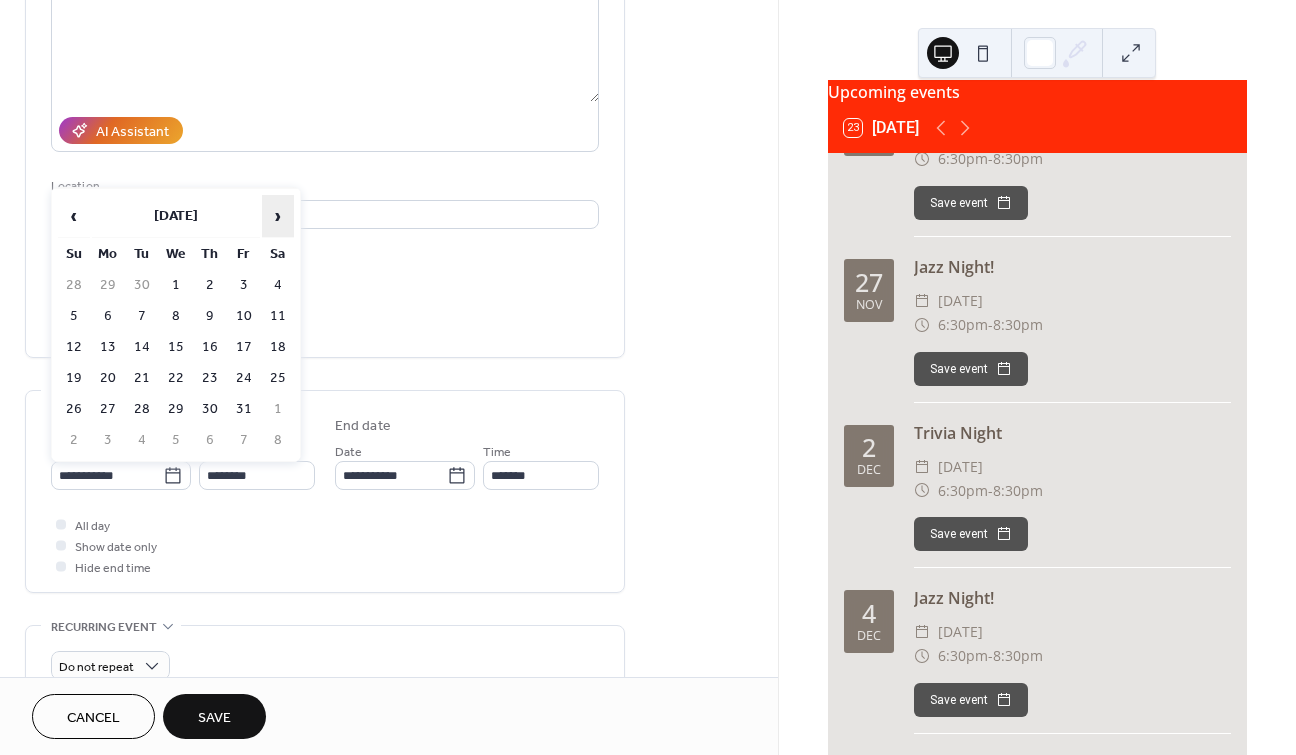 click on "›" at bounding box center [278, 216] 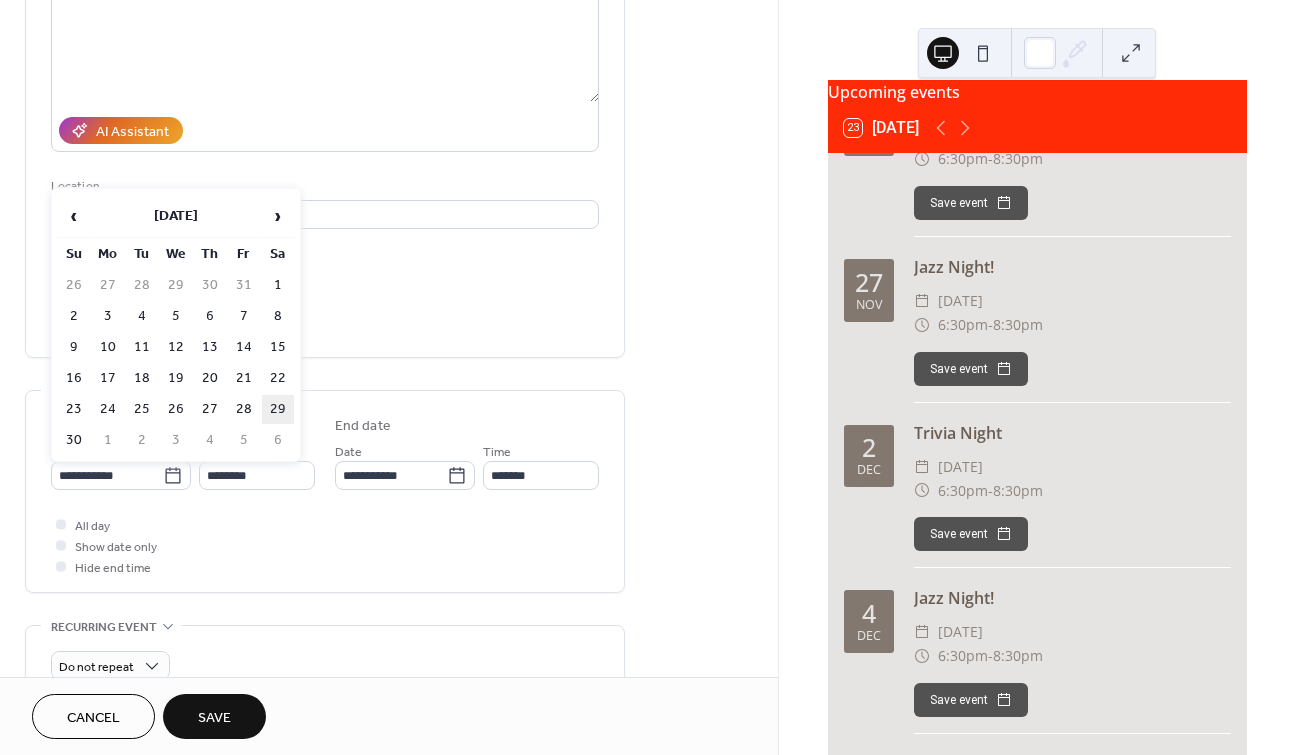 click on "29" at bounding box center (278, 409) 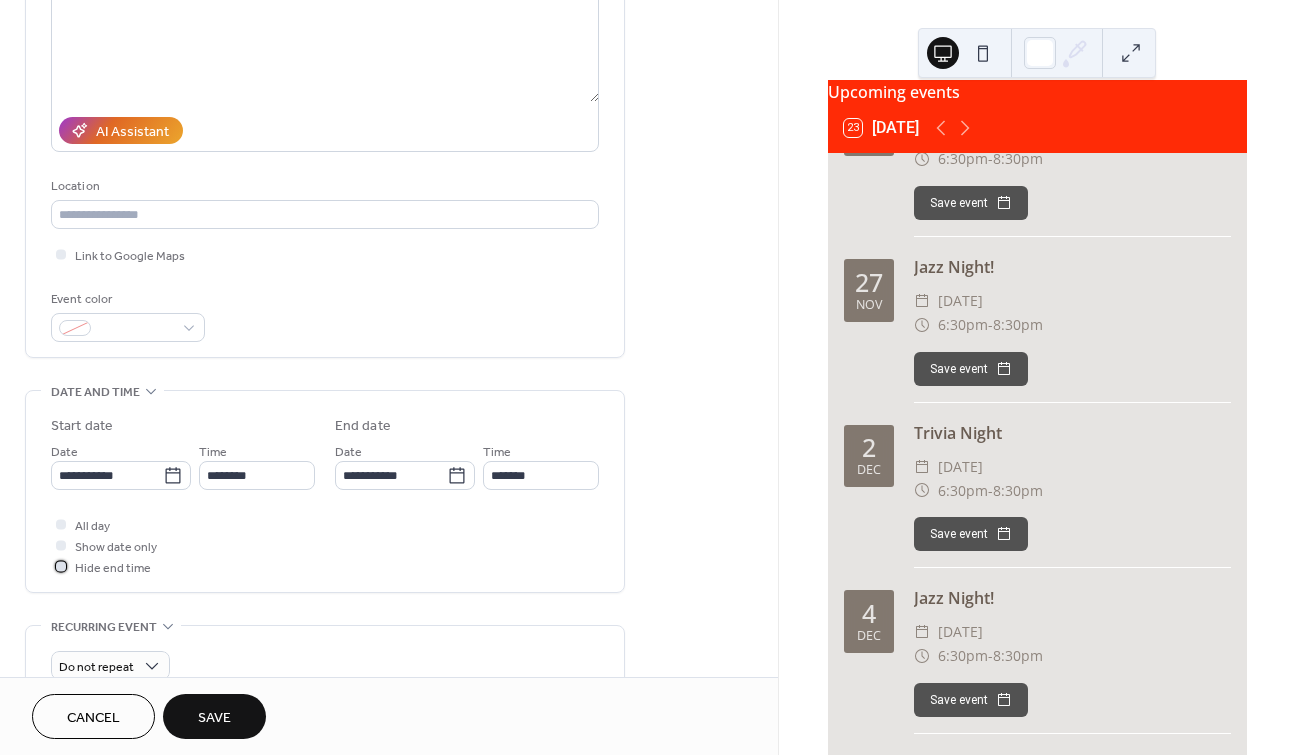 click at bounding box center (61, 566) 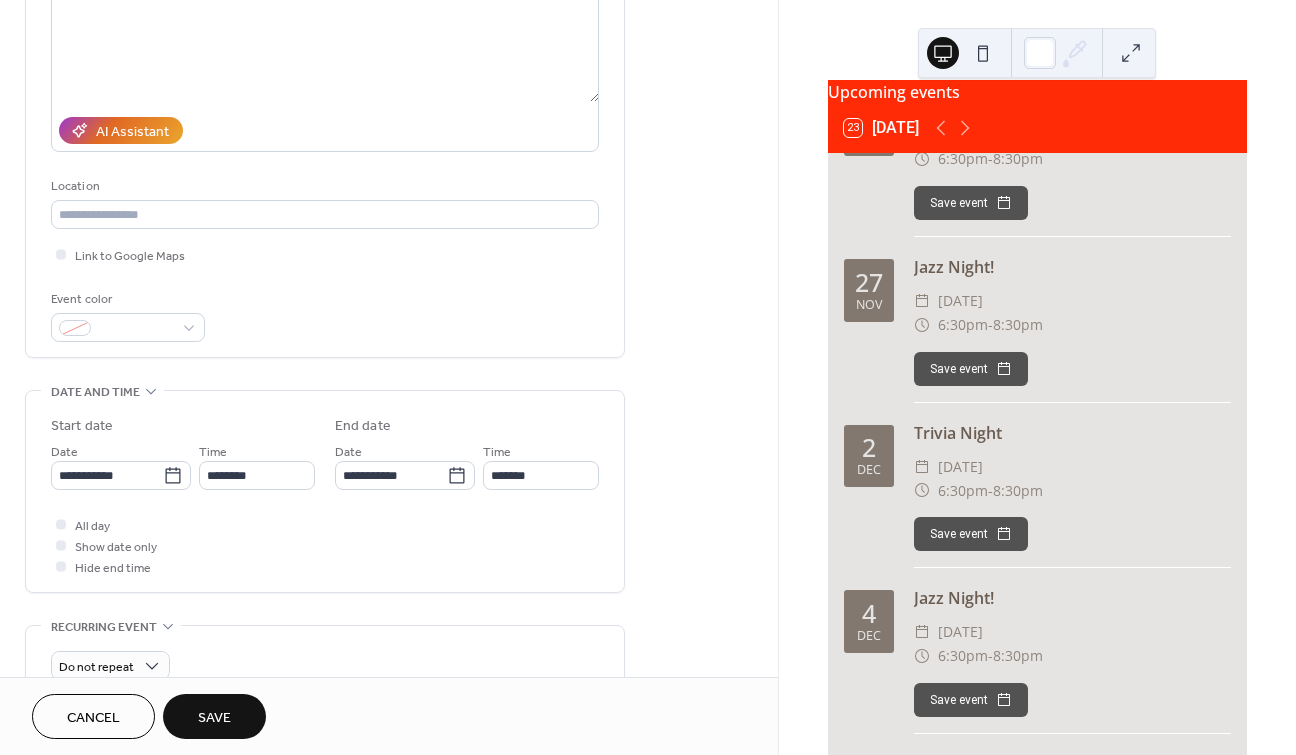 click on "Save" at bounding box center (214, 718) 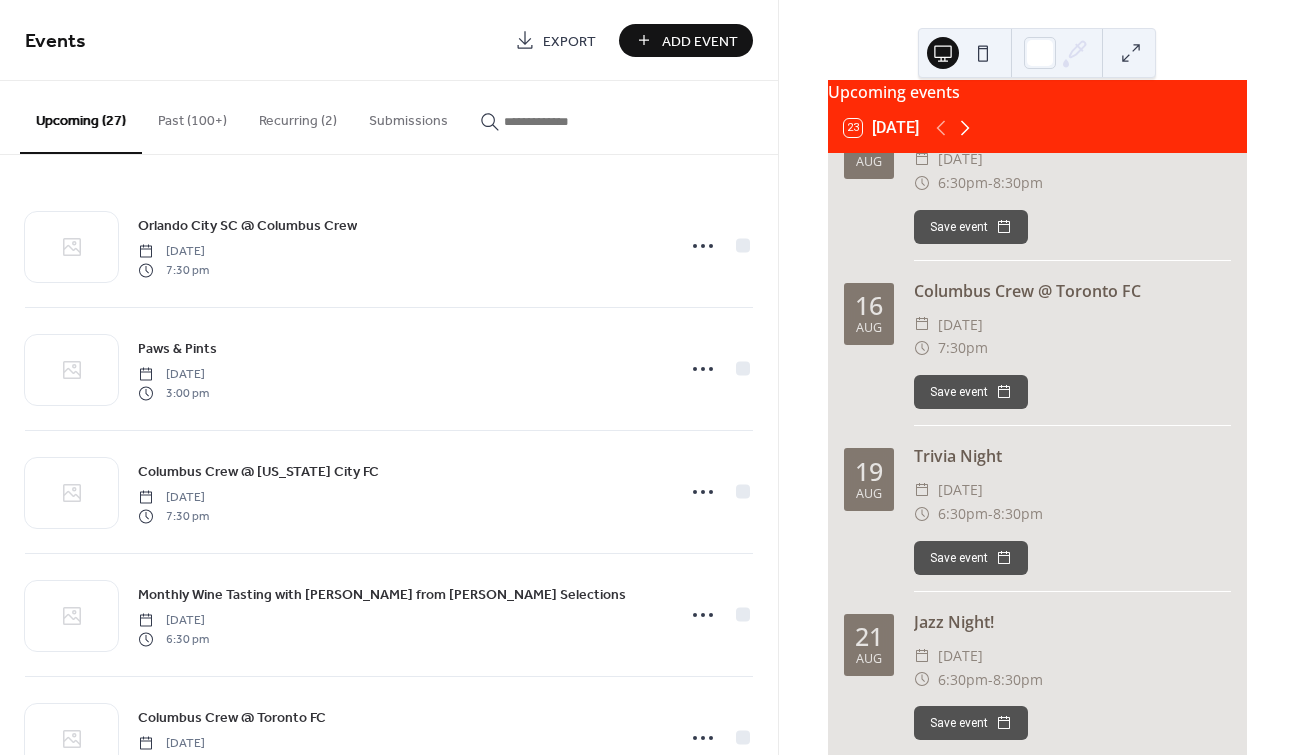 click 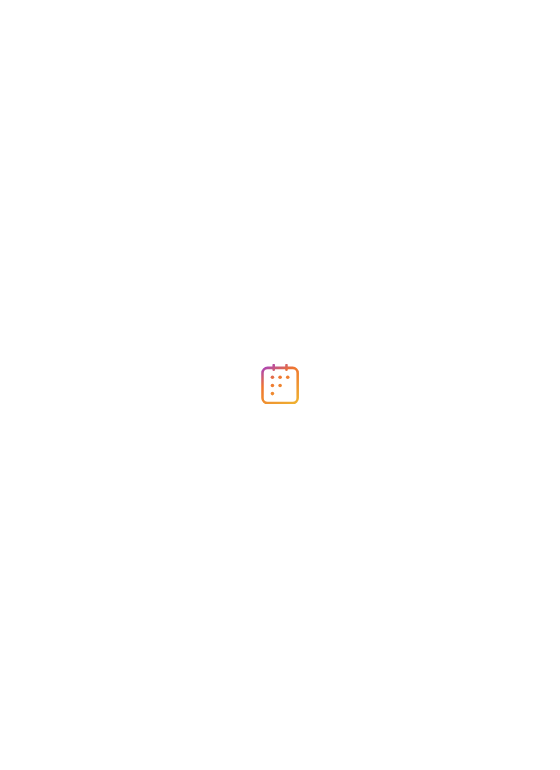 scroll, scrollTop: 0, scrollLeft: 0, axis: both 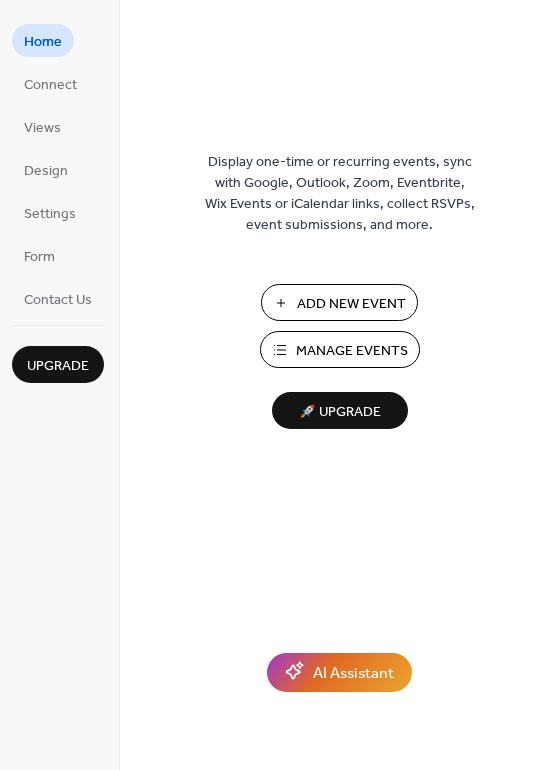 click on "Manage Events" at bounding box center [340, 349] 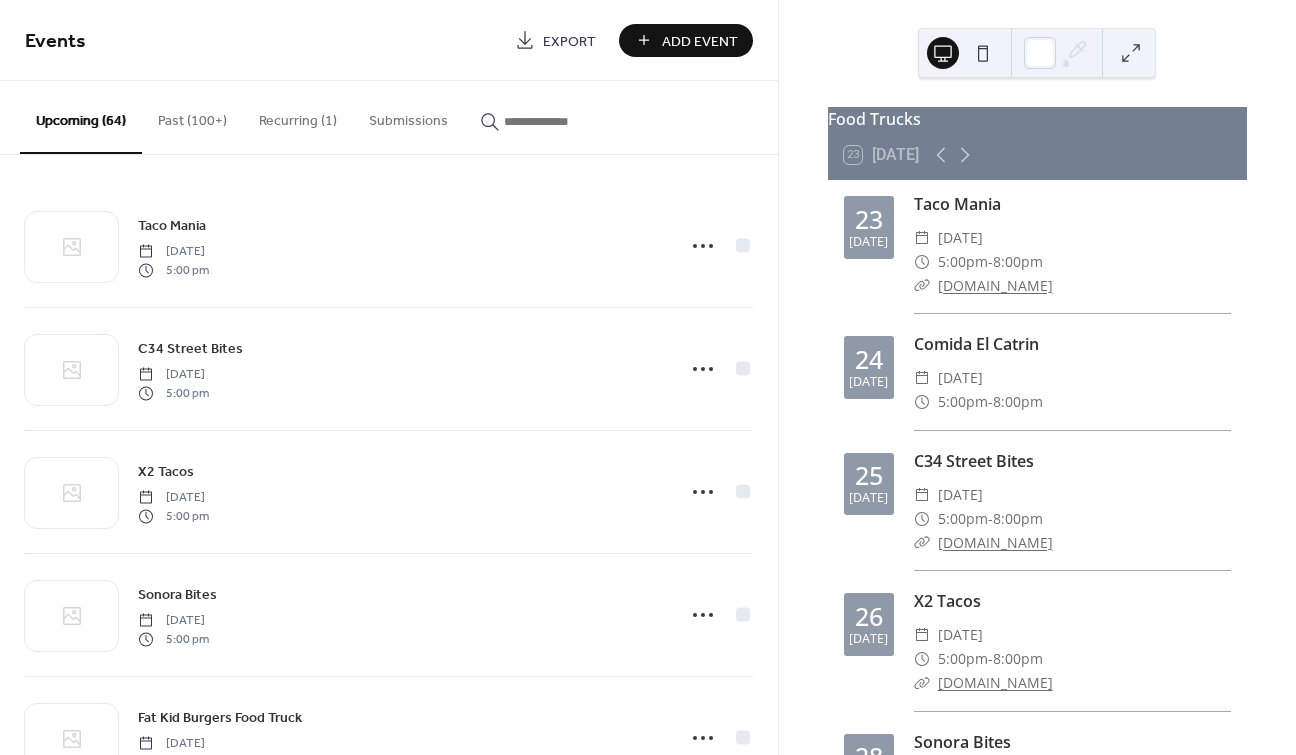 scroll, scrollTop: 0, scrollLeft: 0, axis: both 